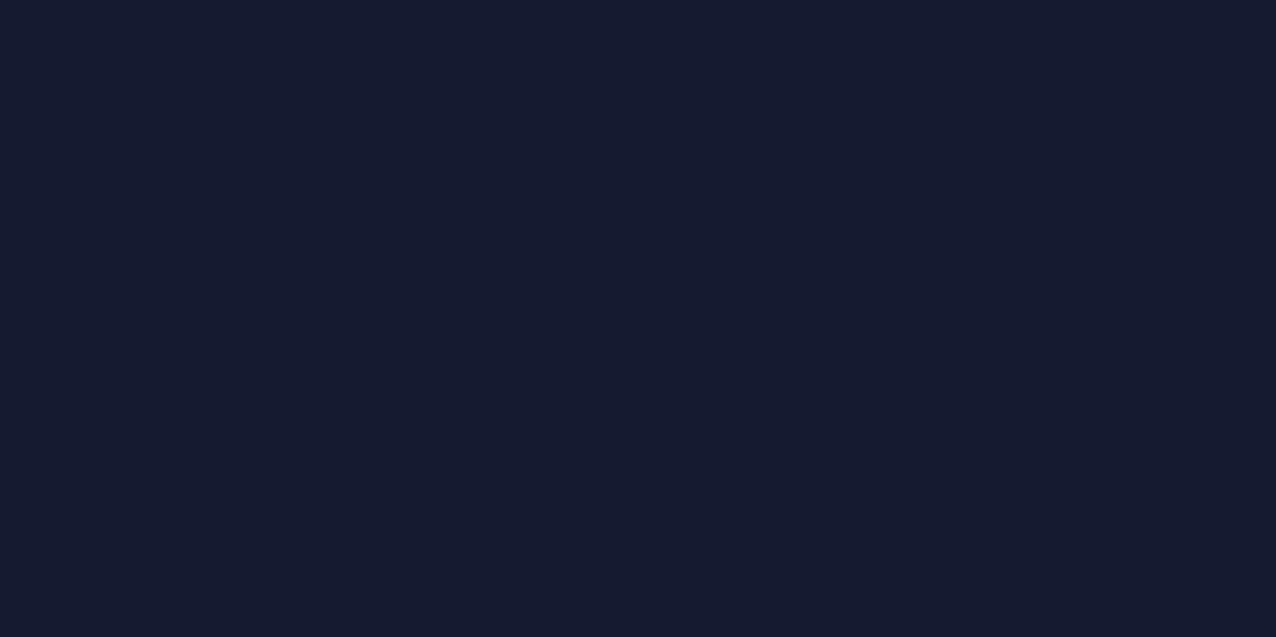 scroll, scrollTop: 0, scrollLeft: 0, axis: both 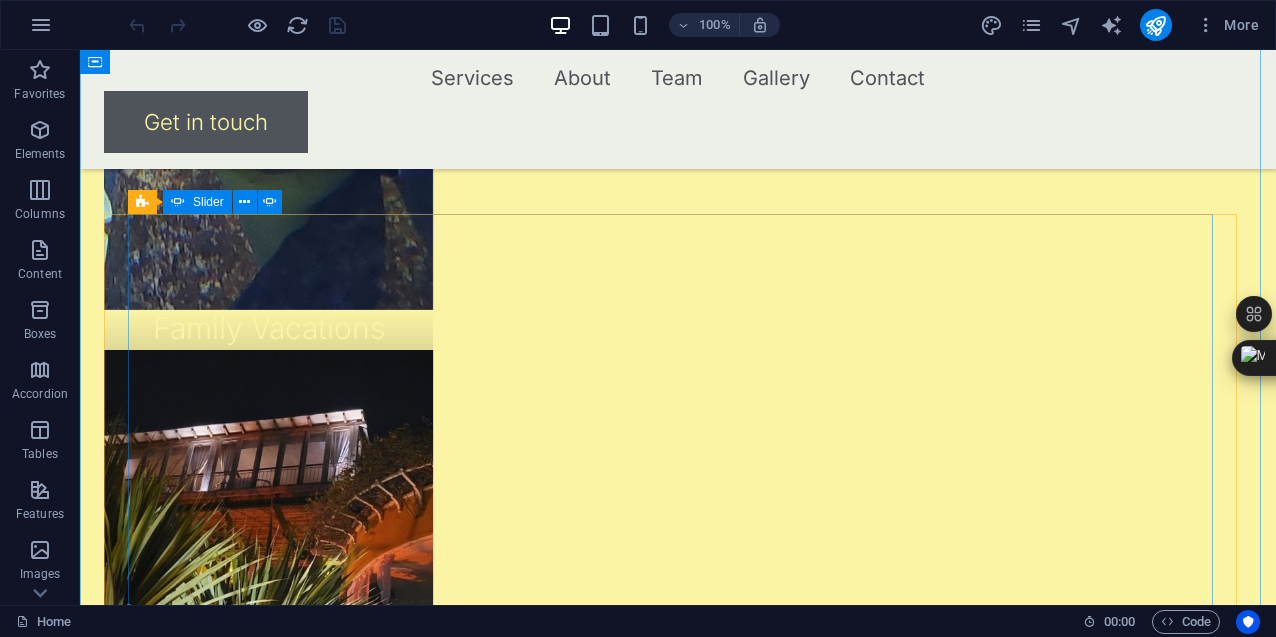 click at bounding box center (678, 1930) 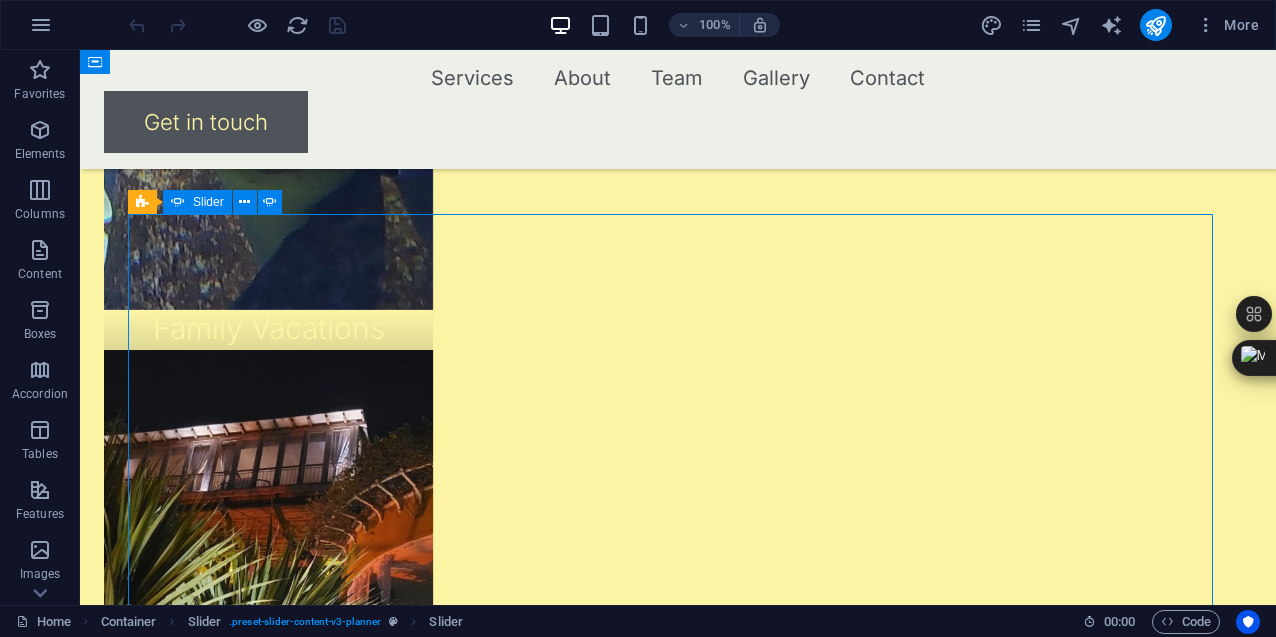 click at bounding box center (678, 1930) 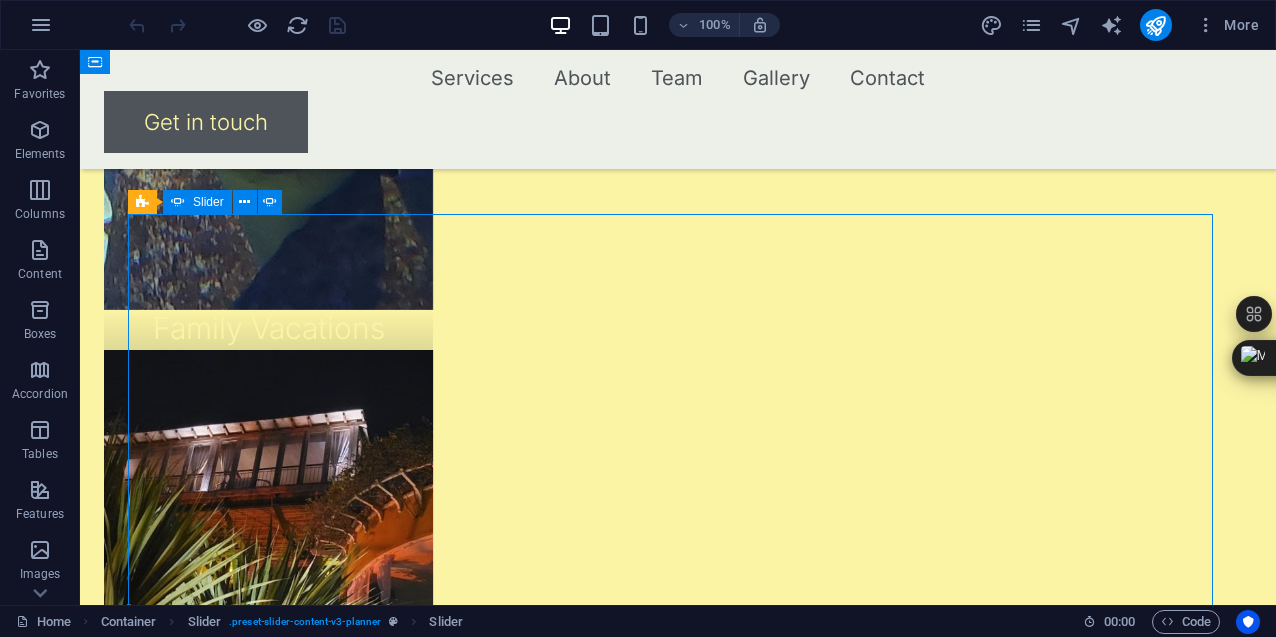 click at bounding box center [678, 1930] 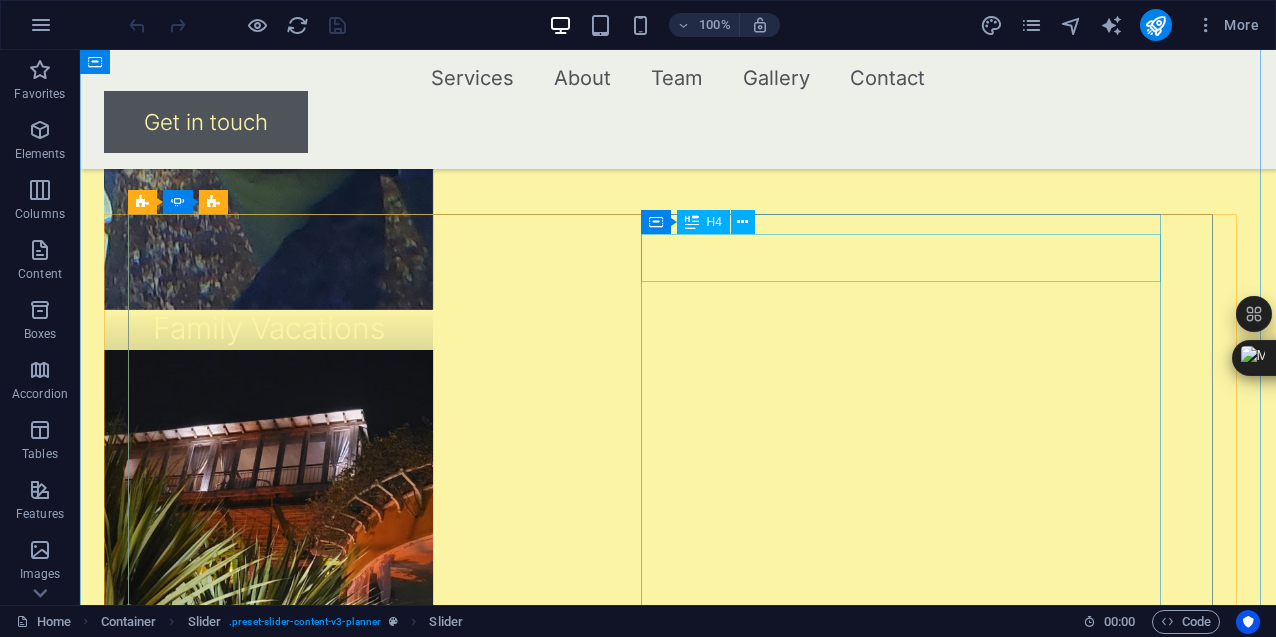 click on "Olivia and Benjamin" at bounding box center [-1522, 4610] 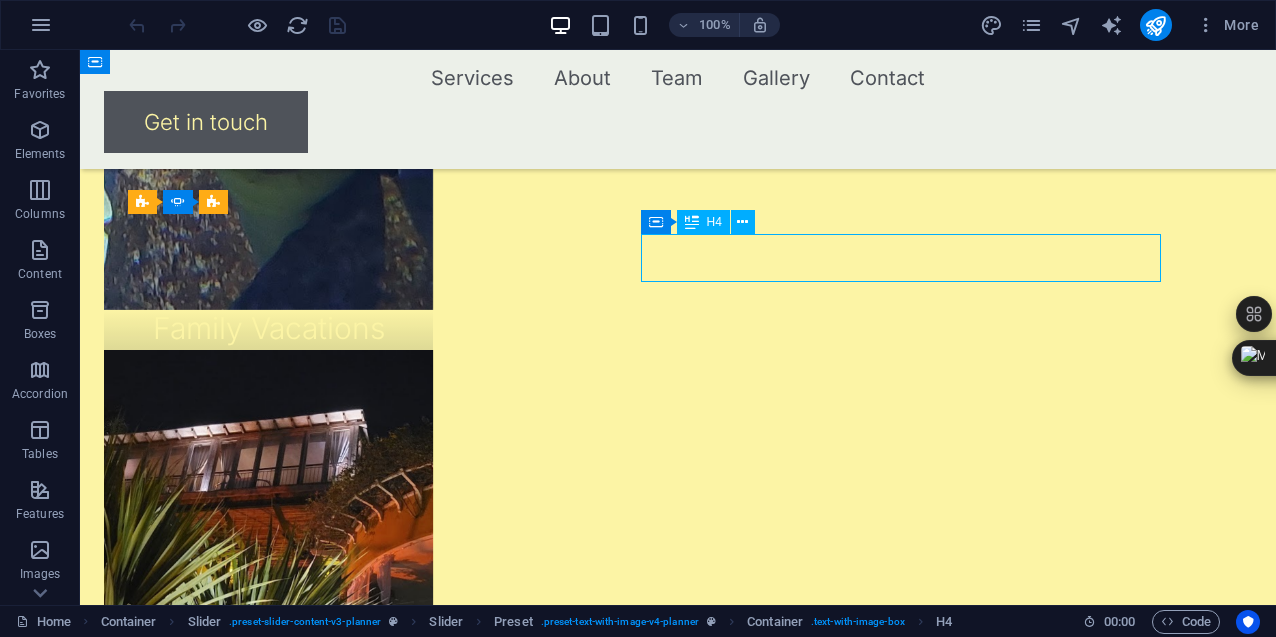 click on "Olivia and Benjamin" at bounding box center (-1522, 4610) 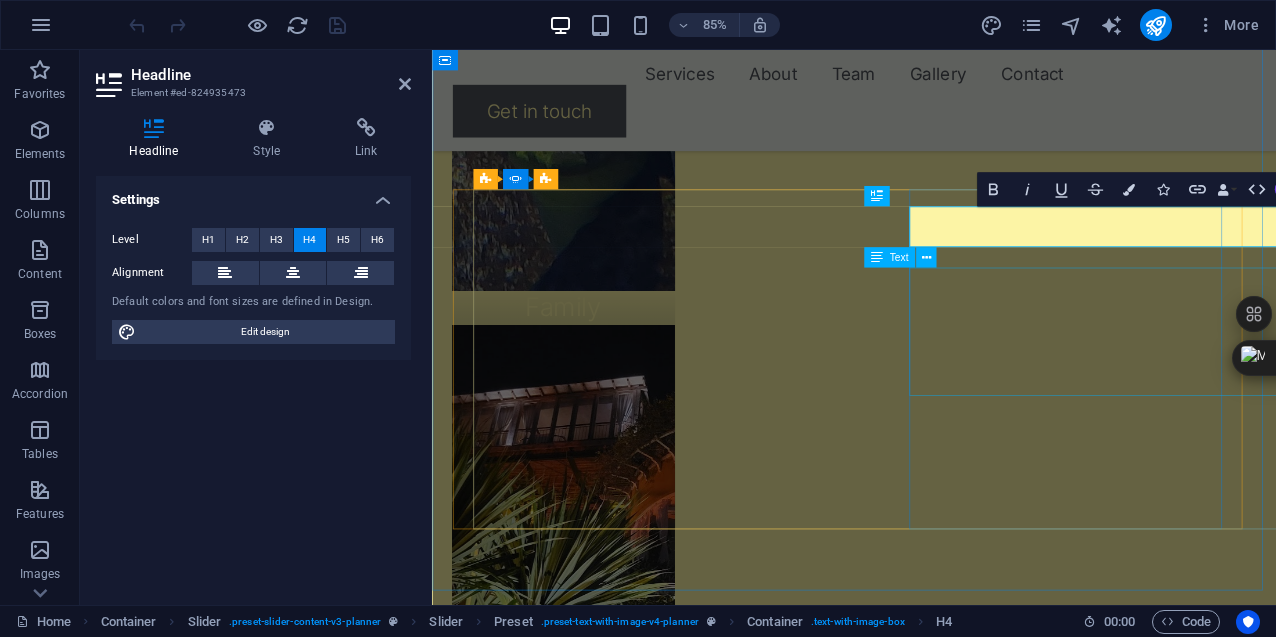 scroll, scrollTop: 2224, scrollLeft: 0, axis: vertical 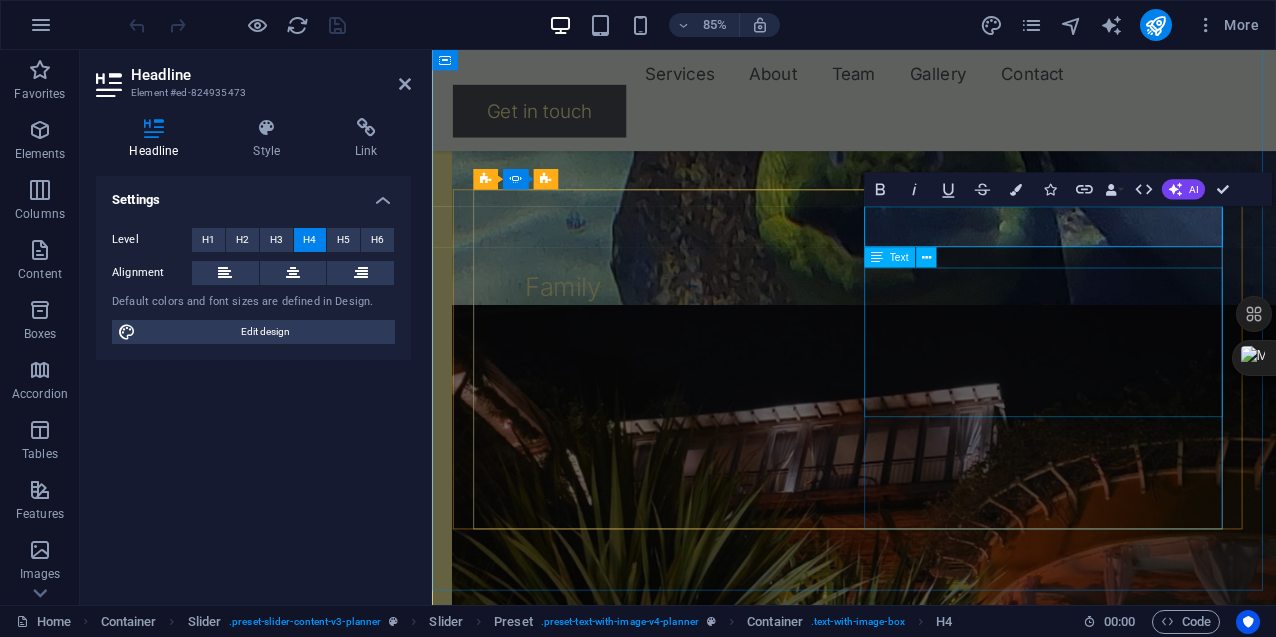 click on "Lorem ipsum dolor sit amet, consectetur adipiscing elit, sed do eiusmod tempor incididunt ut labore et dolore magna aliqua. Ut enim ad minim veniam, quis nostrud exercitation ullamco laboris nisi ut aliquip ex ea commodo consequat. Duis aute irure dolor in reprehenderit in voluptate velit esse cillum dolore eu fugiat nulla pariatur." at bounding box center (-813, 4407) 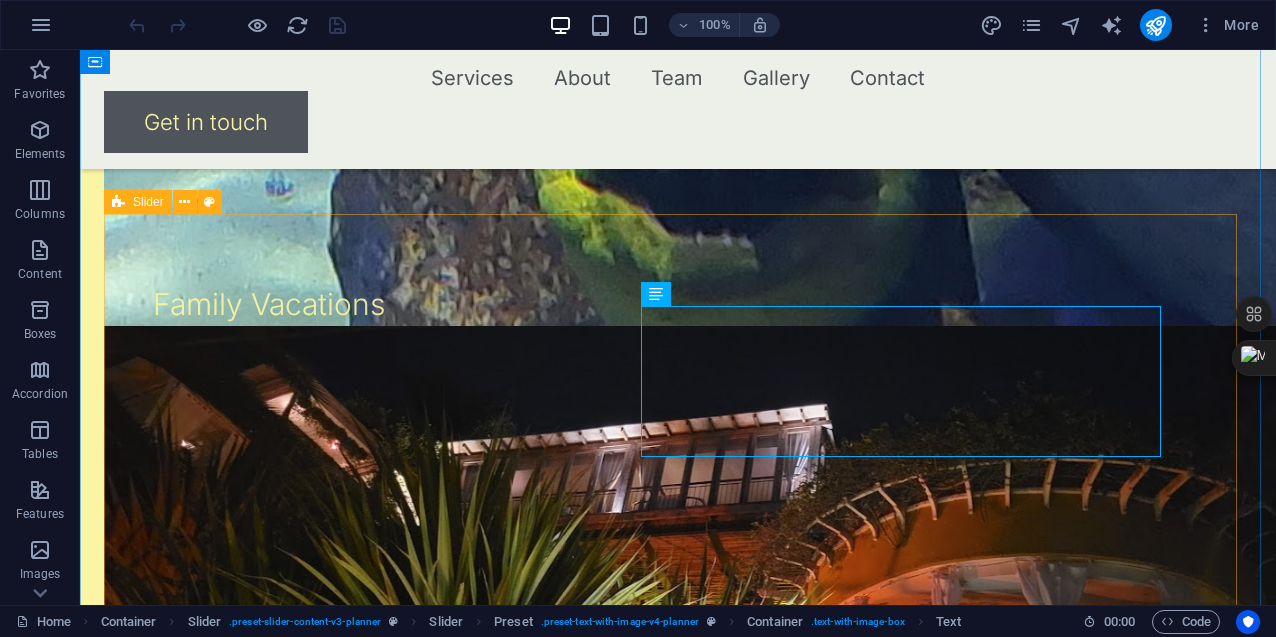scroll, scrollTop: 2200, scrollLeft: 0, axis: vertical 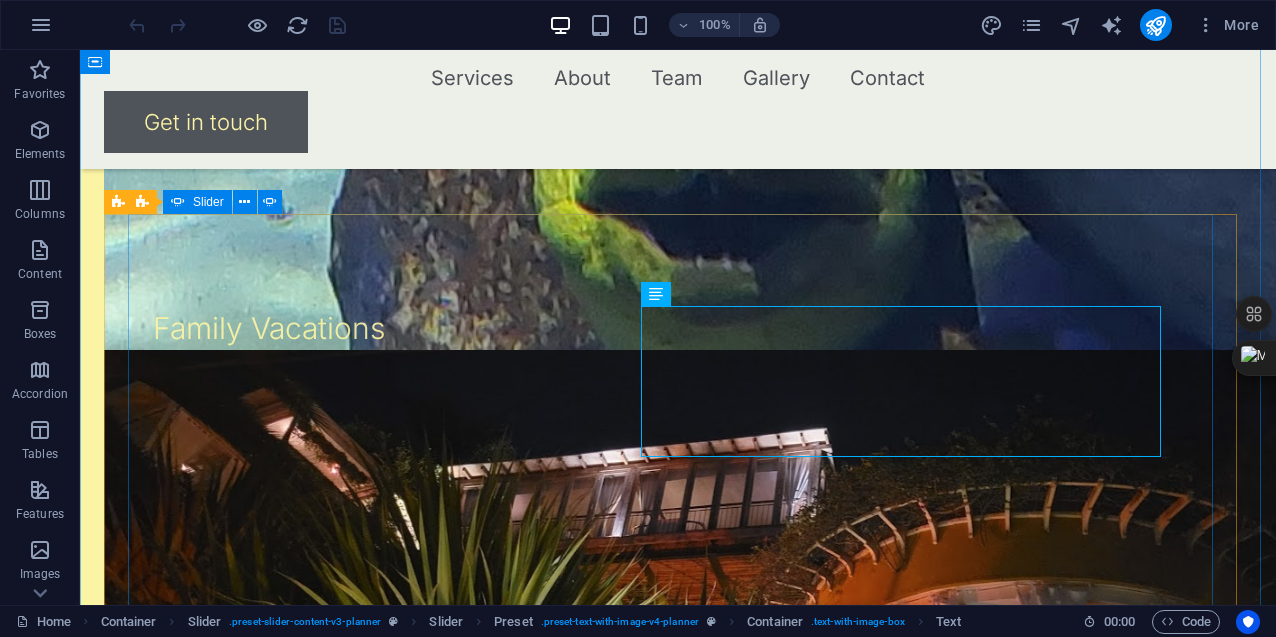 click at bounding box center (678, 1930) 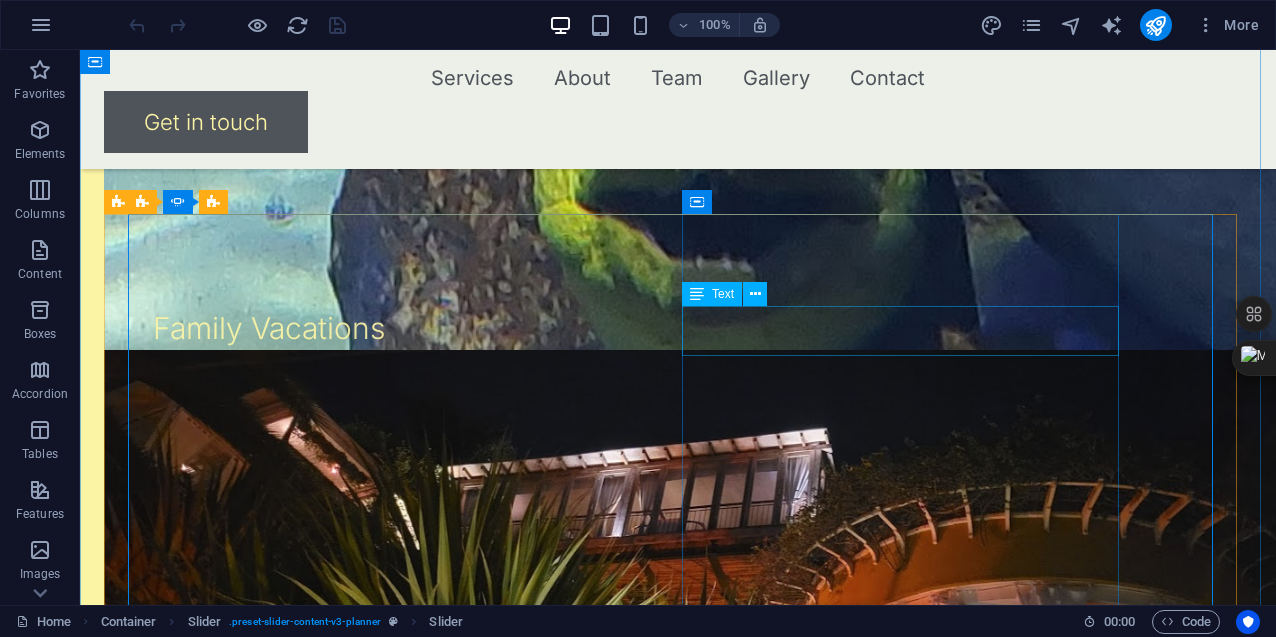 click on "This company was created with the intent to challenge the way we see." at bounding box center [-385, 3227] 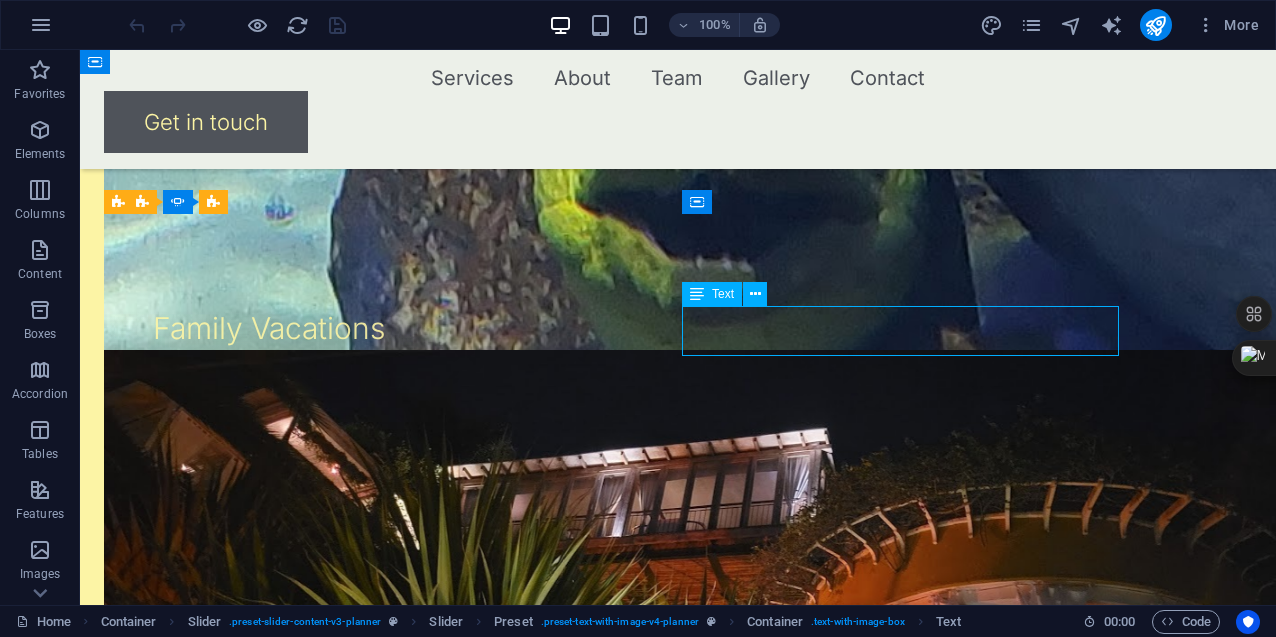 click on "This company was created with the intent to challenge the way we see." at bounding box center (-385, 3227) 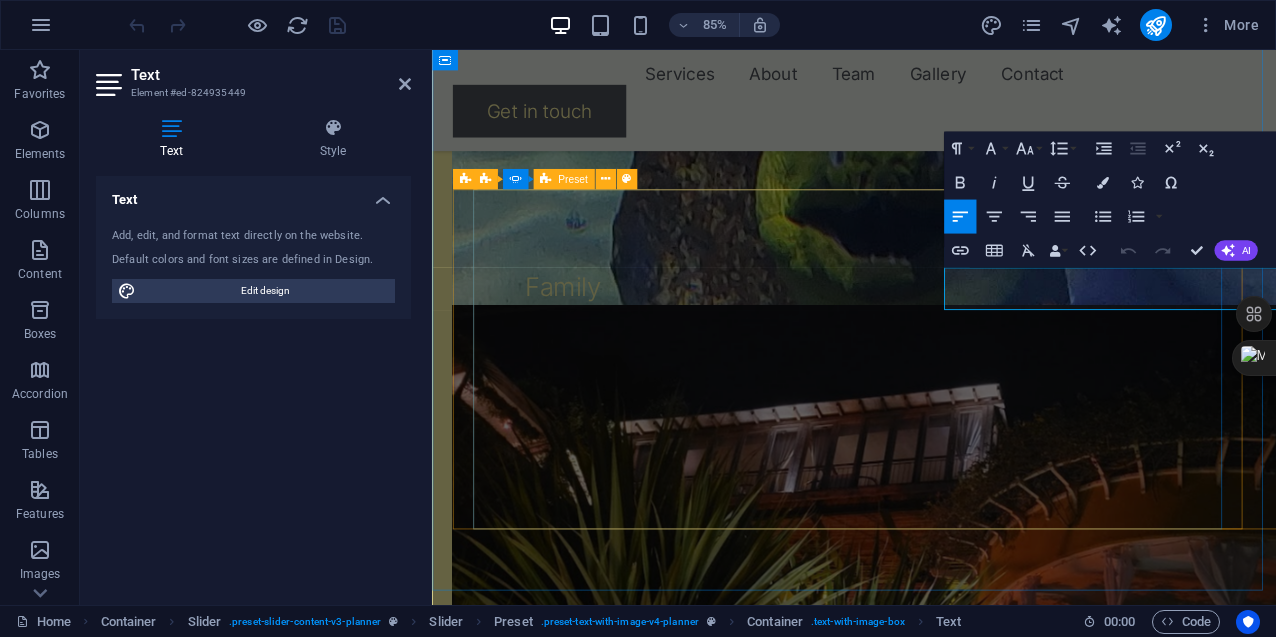 click on "The Goal This company was created with the intent to challenge the way we see.         [FIRST] [LAST] Drop content here or  Add elements  Paste clipboard" at bounding box center [-63, 3844] 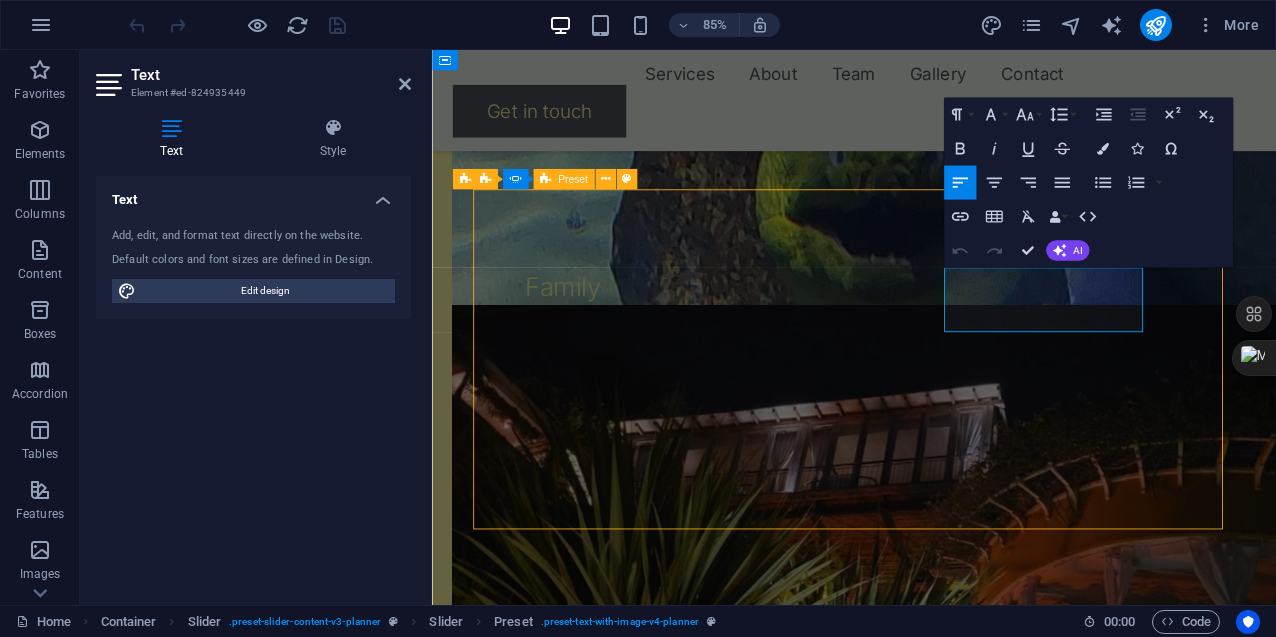 scroll, scrollTop: 2200, scrollLeft: 0, axis: vertical 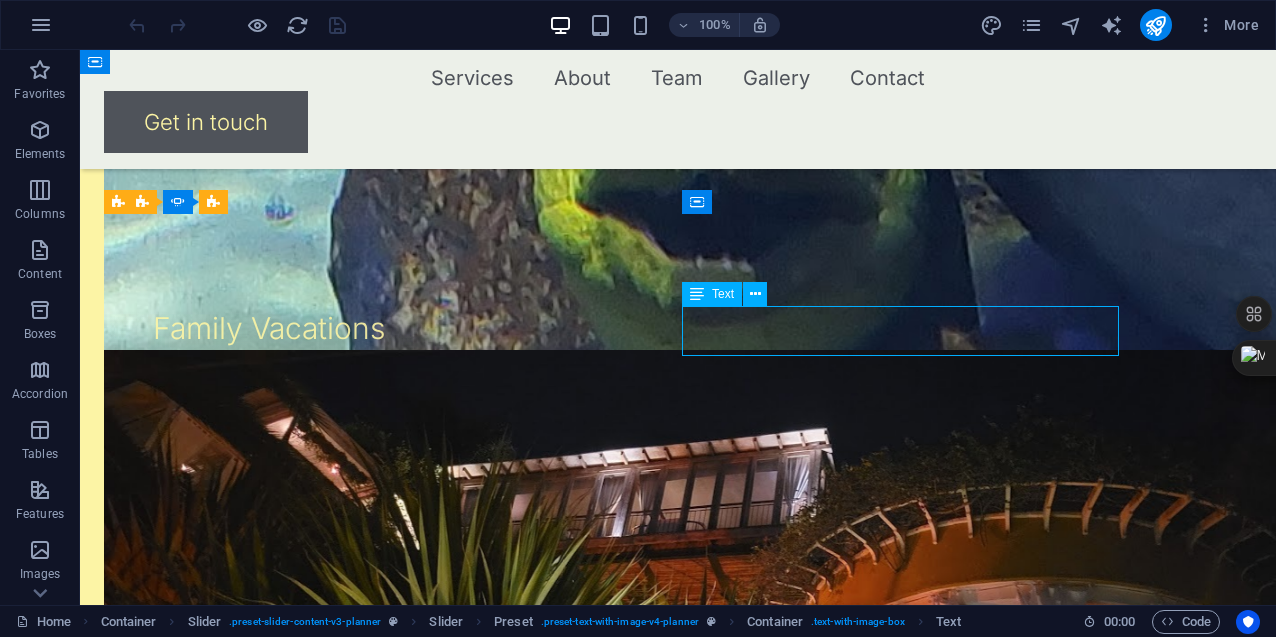 drag, startPoint x: 910, startPoint y: 347, endPoint x: 889, endPoint y: 345, distance: 21.095022 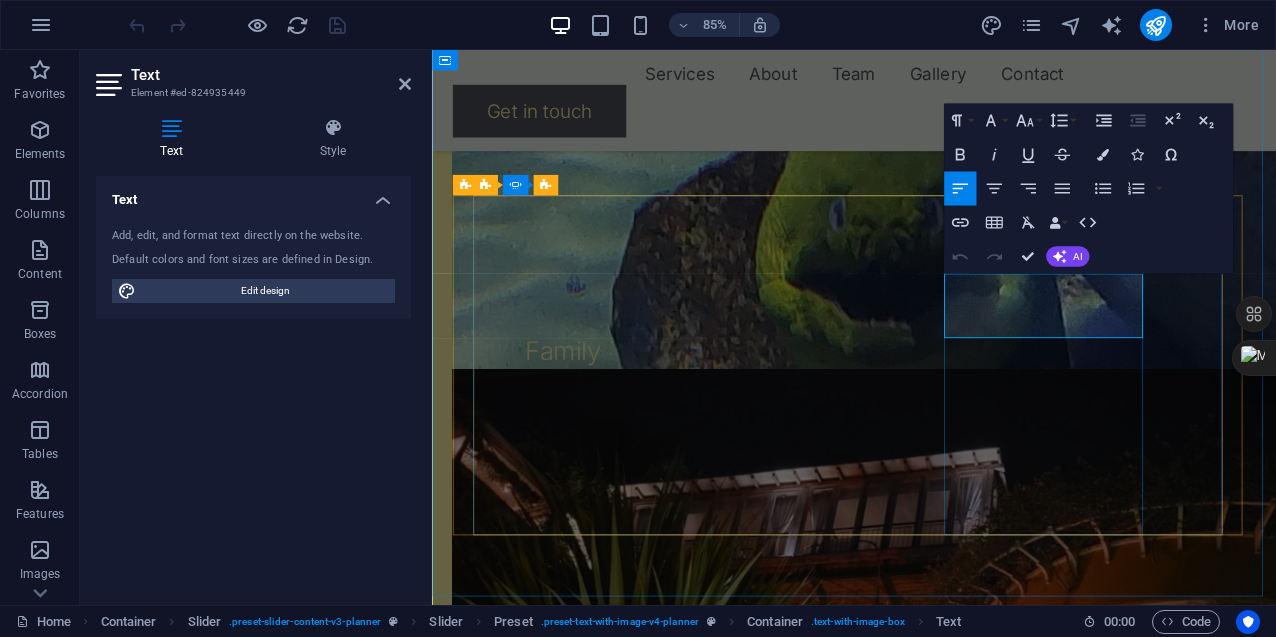 scroll, scrollTop: 2124, scrollLeft: 0, axis: vertical 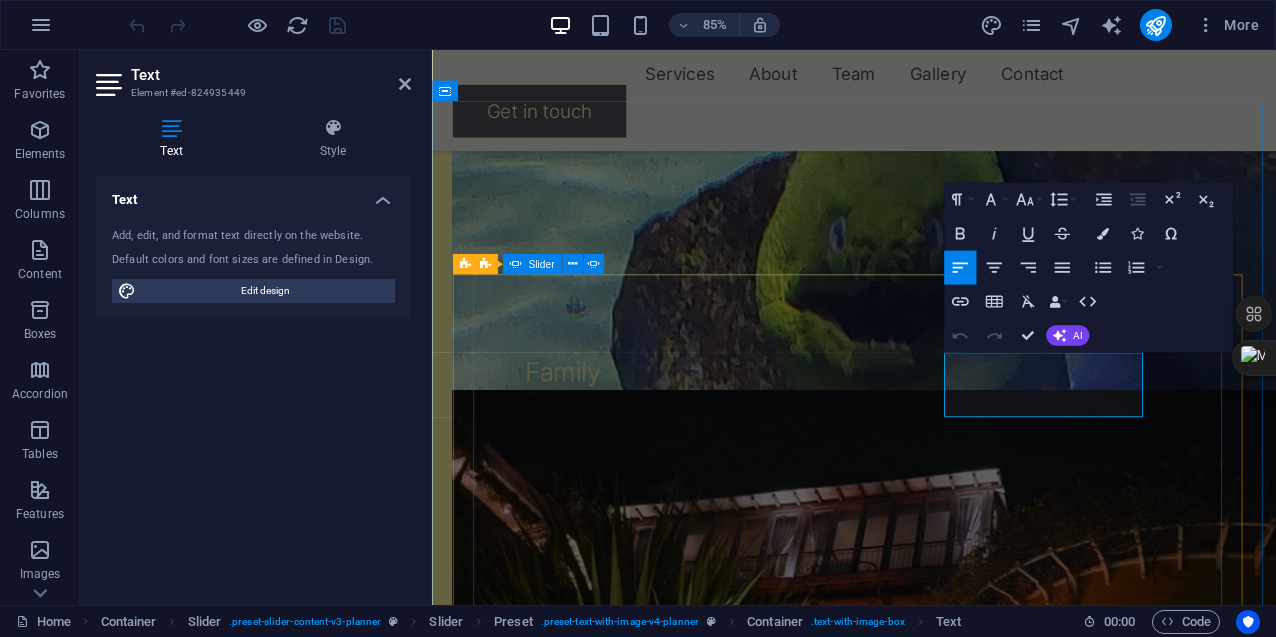 click at bounding box center [929, 2030] 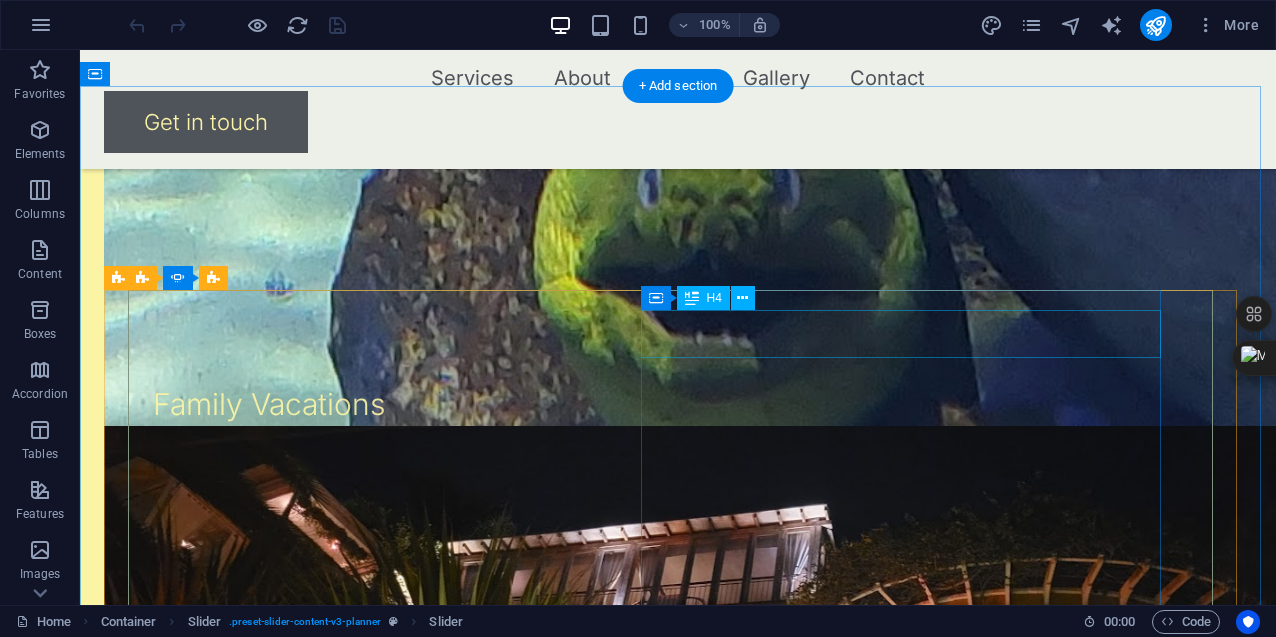 click on "Olivia and Benjamin" at bounding box center [-1522, 4686] 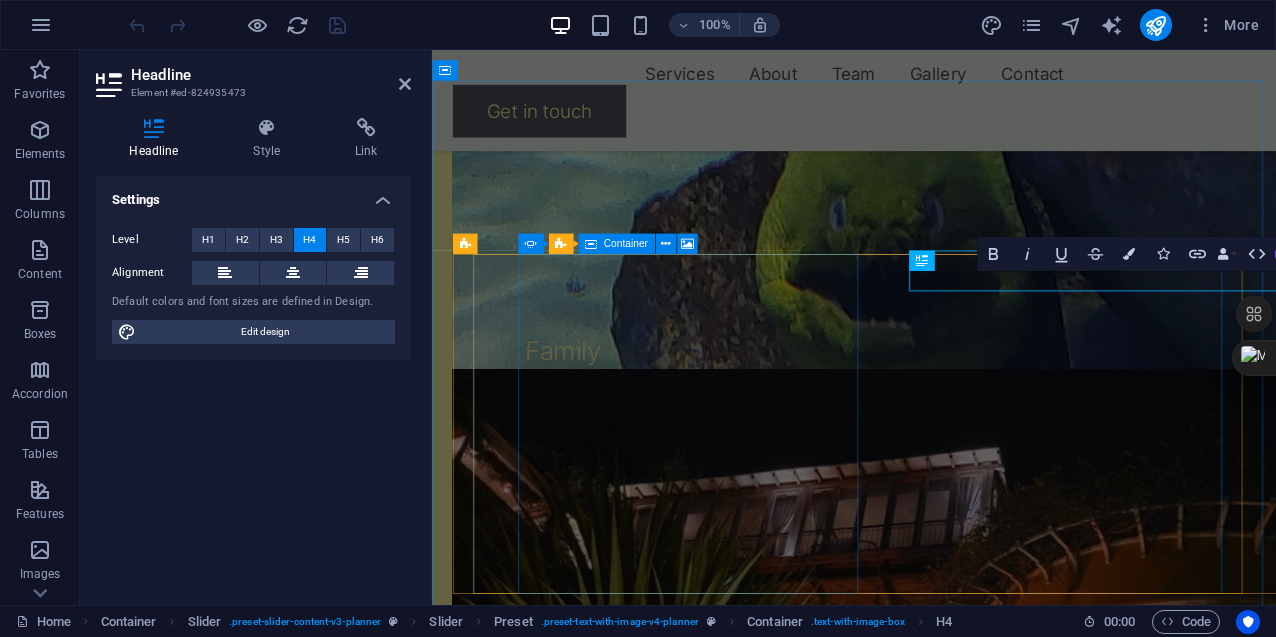 click on "[FIRST] and [FIRST] Lorem ipsum dolor sit amet, consectetur adipiscing elit, sed do eiusmod tempor incididunt ut labore et dolore magna aliqua. Ut enim ad minim veniam, quis nostrud exercitation ullamco laboris nisi ut aliquip ex ea commodo consequat. Duis aute irure dolor in reprehenderit in voluptate velit esse cillum dolore eu fugiat nulla pariatur.         [FIRST] [LAST] Drop content here or  Add elements  Paste clipboard" at bounding box center (-1148, 5442) 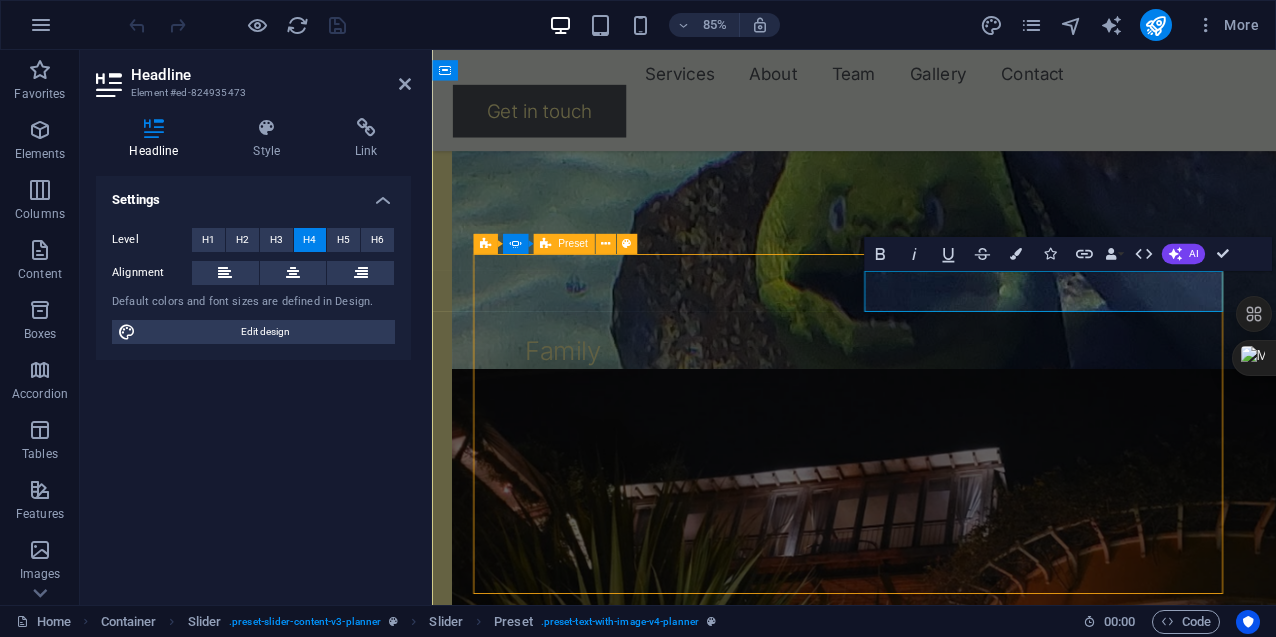 scroll, scrollTop: 2124, scrollLeft: 0, axis: vertical 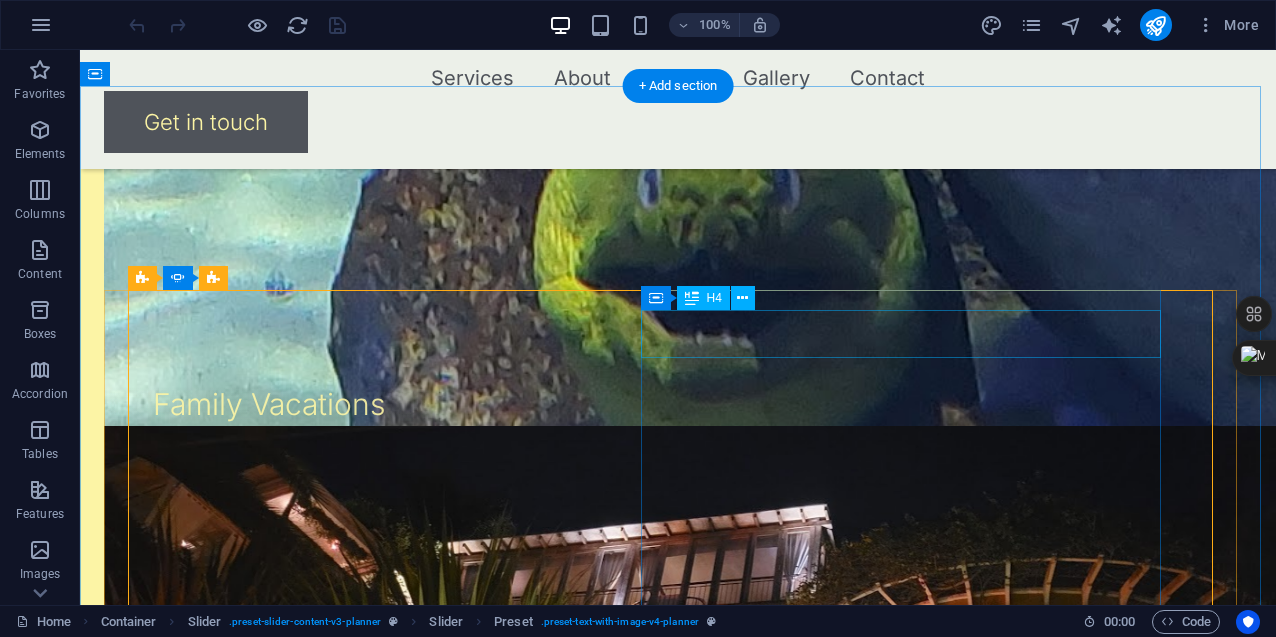 click on "Olivia and Benjamin" at bounding box center (-1522, 4686) 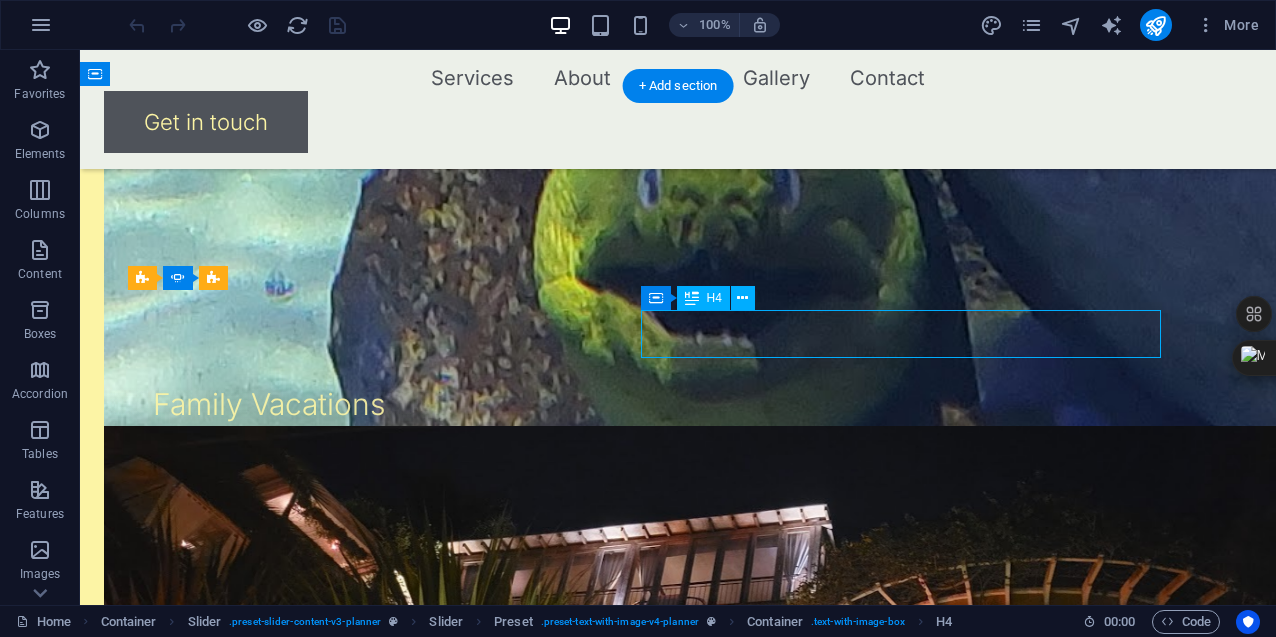click on "Olivia and Benjamin" at bounding box center (-1522, 4686) 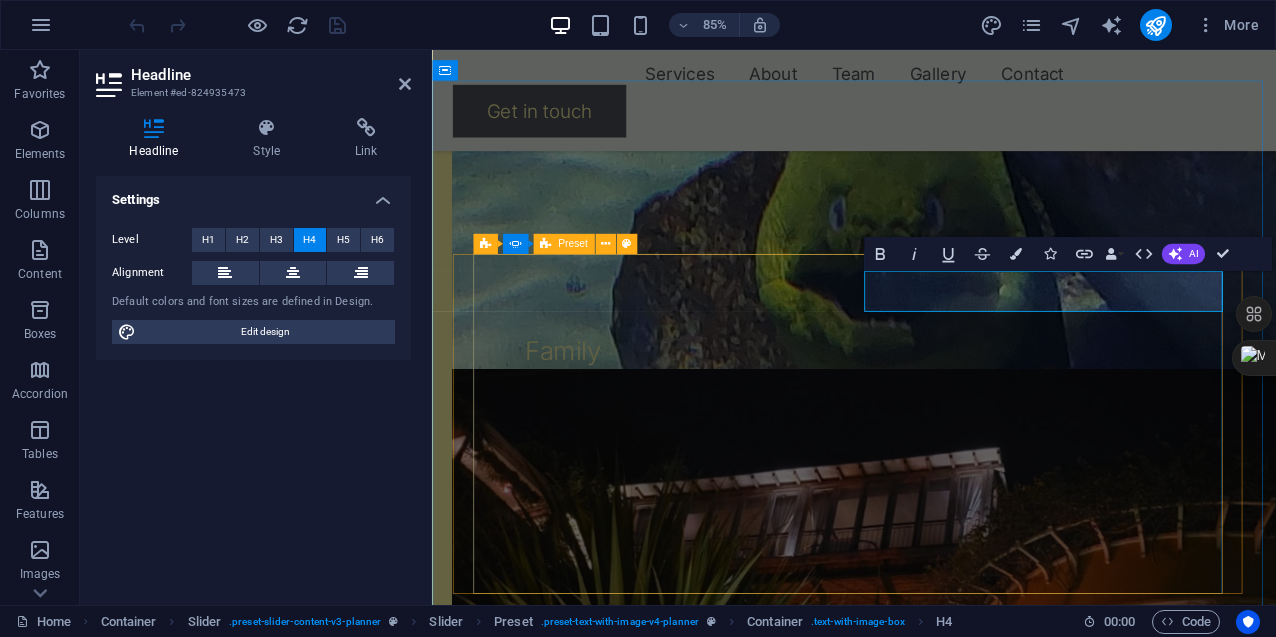 type 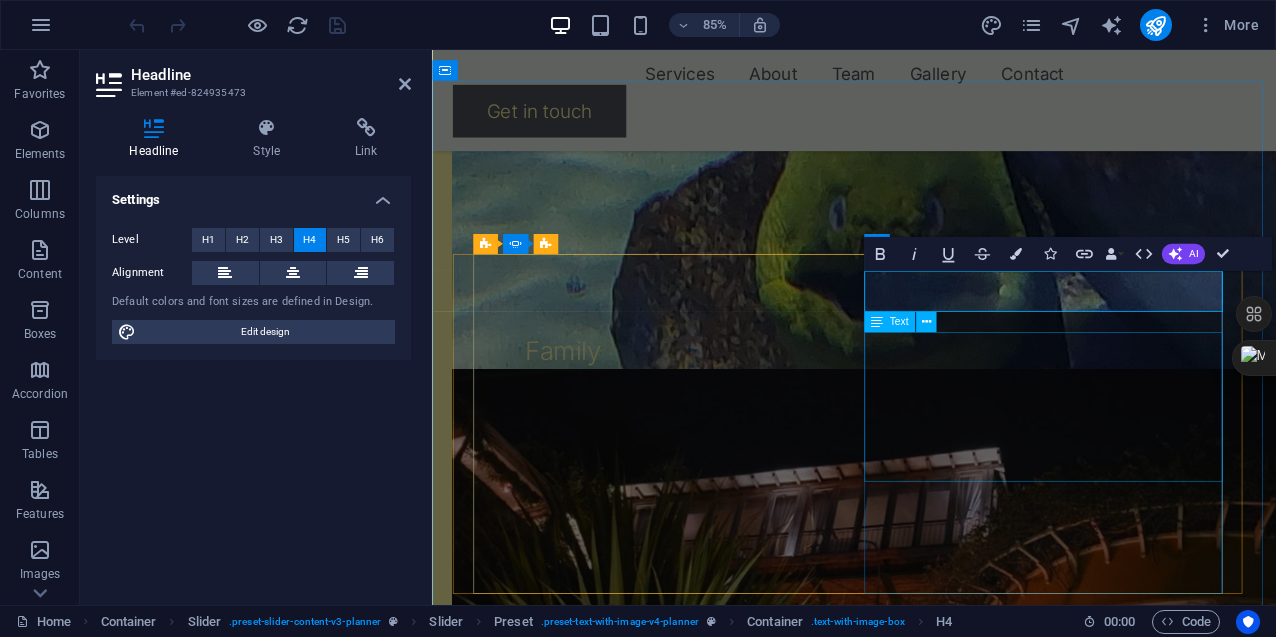 click on "Lorem ipsum dolor sit amet, consectetur adipiscing elit, sed do eiusmod tempor incididunt ut labore et dolore magna aliqua. Ut enim ad minim veniam, quis nostrud exercitation ullamco laboris nisi ut aliquip ex ea commodo consequat. Duis aute irure dolor in reprehenderit in voluptate velit esse cillum dolore eu fugiat nulla pariatur." at bounding box center [-813, 4483] 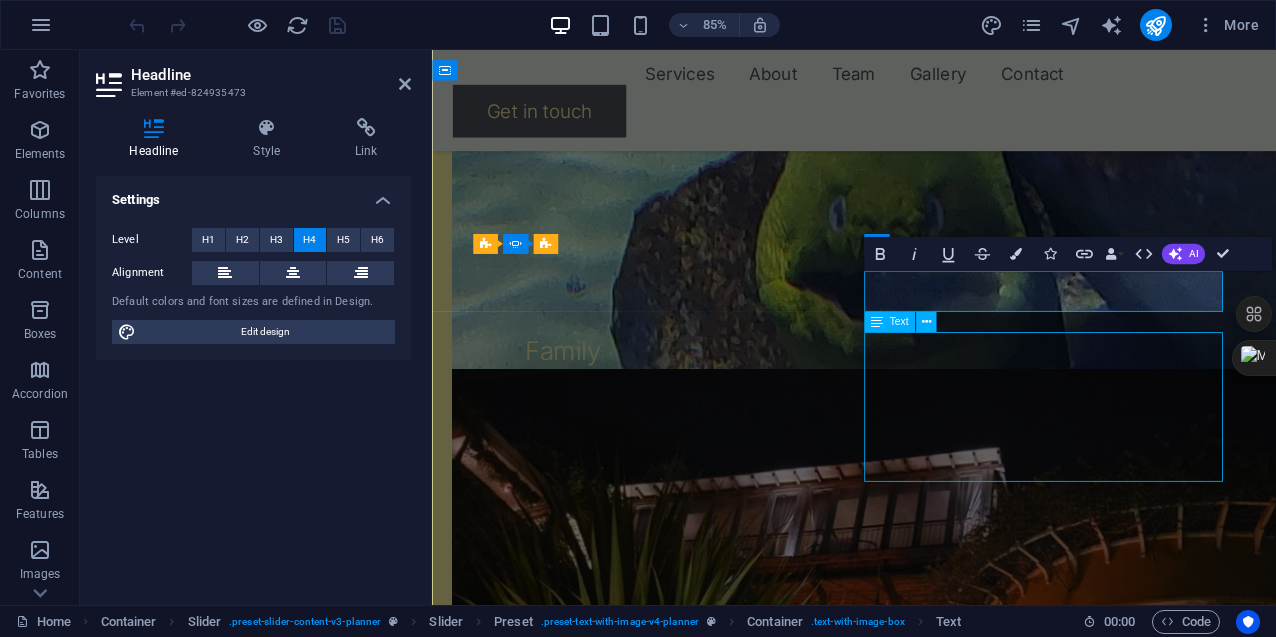 click on "Lorem ipsum dolor sit amet, consectetur adipiscing elit, sed do eiusmod tempor incididunt ut labore et dolore magna aliqua. Ut enim ad minim veniam, quis nostrud exercitation ullamco laboris nisi ut aliquip ex ea commodo consequat. Duis aute irure dolor in reprehenderit in voluptate velit esse cillum dolore eu fugiat nulla pariatur." at bounding box center (-813, 4483) 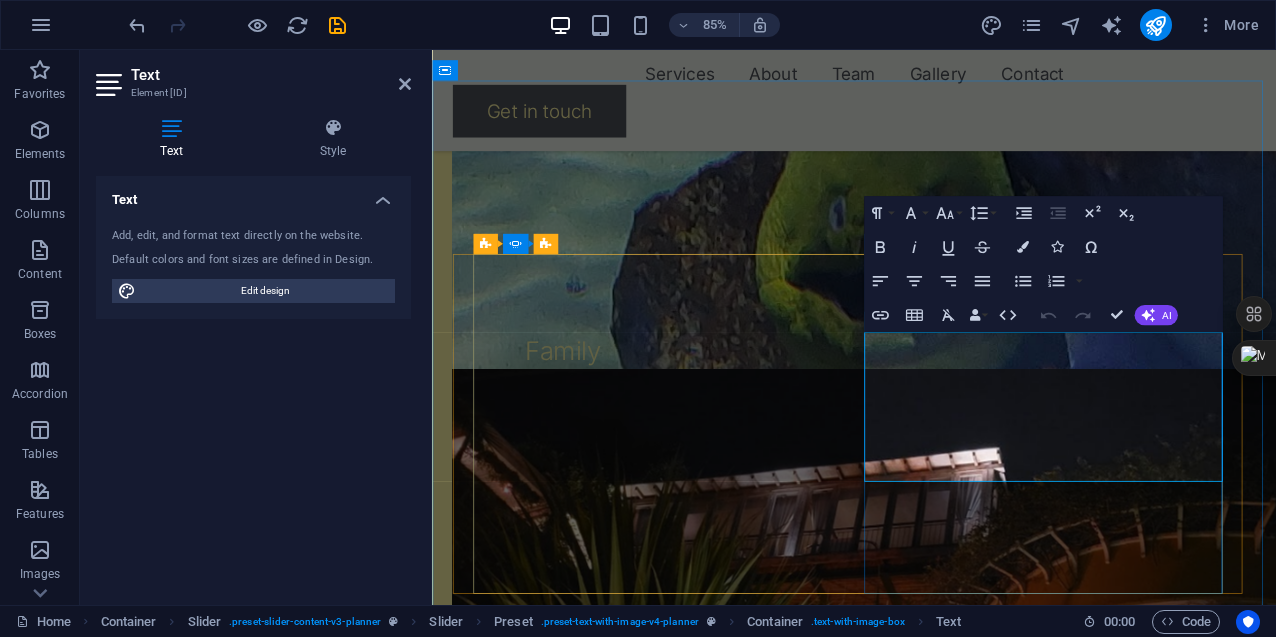 click on "Lorem ipsum dolor sit amet, consectetur adipiscing elit, sed do eiusmod tempor incididunt ut labore et dolore magna aliqua. Ut enim ad minim veniam, quis nostrud exercitation ullamco laboris nisi ut aliquip ex ea commodo consequat. Duis aute irure dolor in reprehenderit in voluptate velit esse cillum dolore eu fugiat nulla pariatur." at bounding box center (-813, 4483) 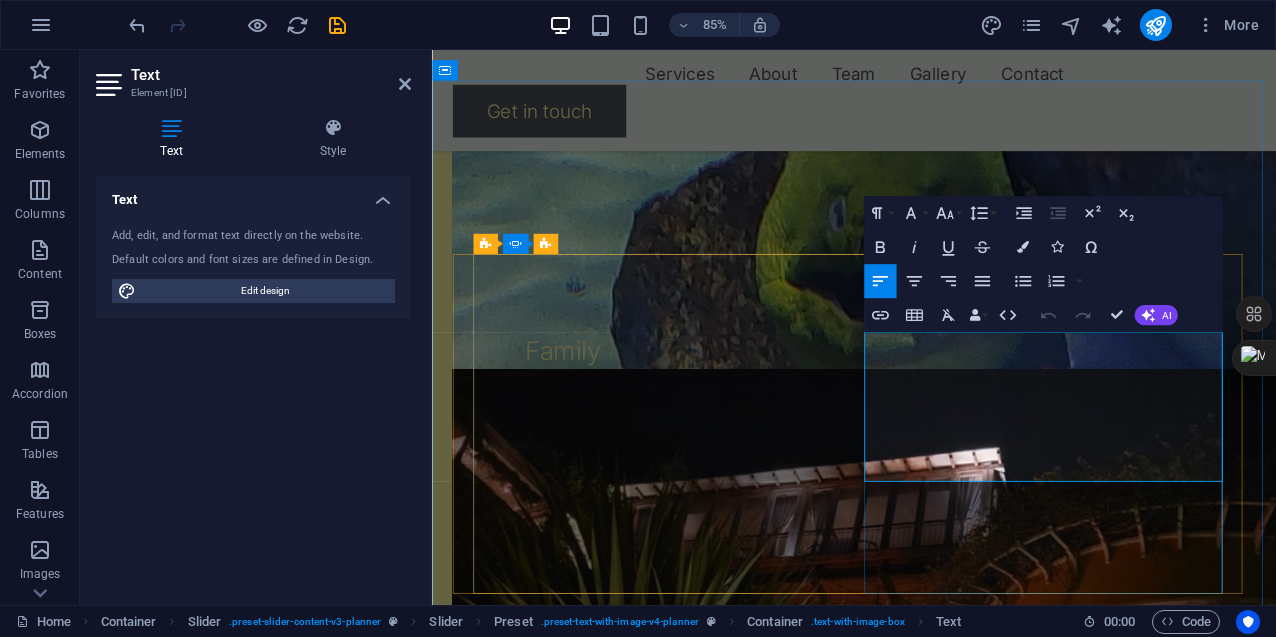 click on "Lorem ipsum dolor sit amet, consectetur adipiscing elit, sed do eiusmod tempor incididunt ut labore et dolore magna aliqua. Ut enim ad minim veniam, quis nostrud exercitation ullamco laboris nisi ut aliquip ex ea commodo consequat. Duis aute irure dolor in reprehenderit in voluptate velit esse cillum dolore eu fugiat nulla pariatur." at bounding box center [-813, 4483] 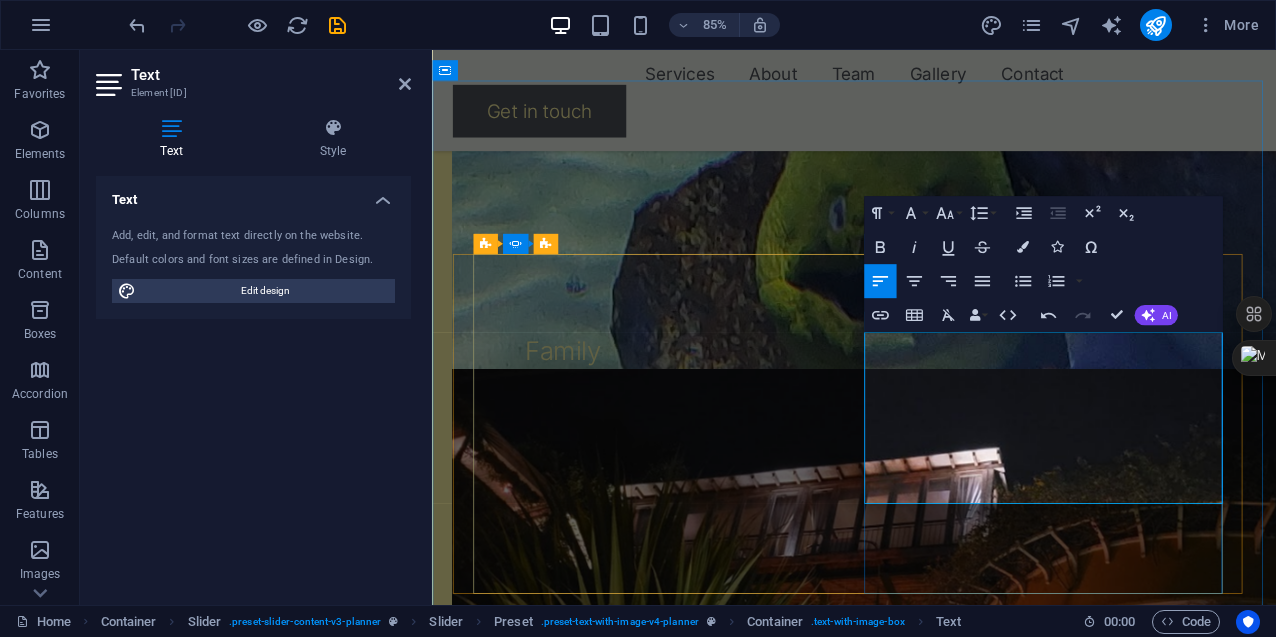 click on "When perception changes, everything else follows. Barriers break down. Connections grow. People rediscover value in places they once overlooked — and sometimes, in themselves. What starts as a trip becomes something that stays." at bounding box center [-813, 4496] 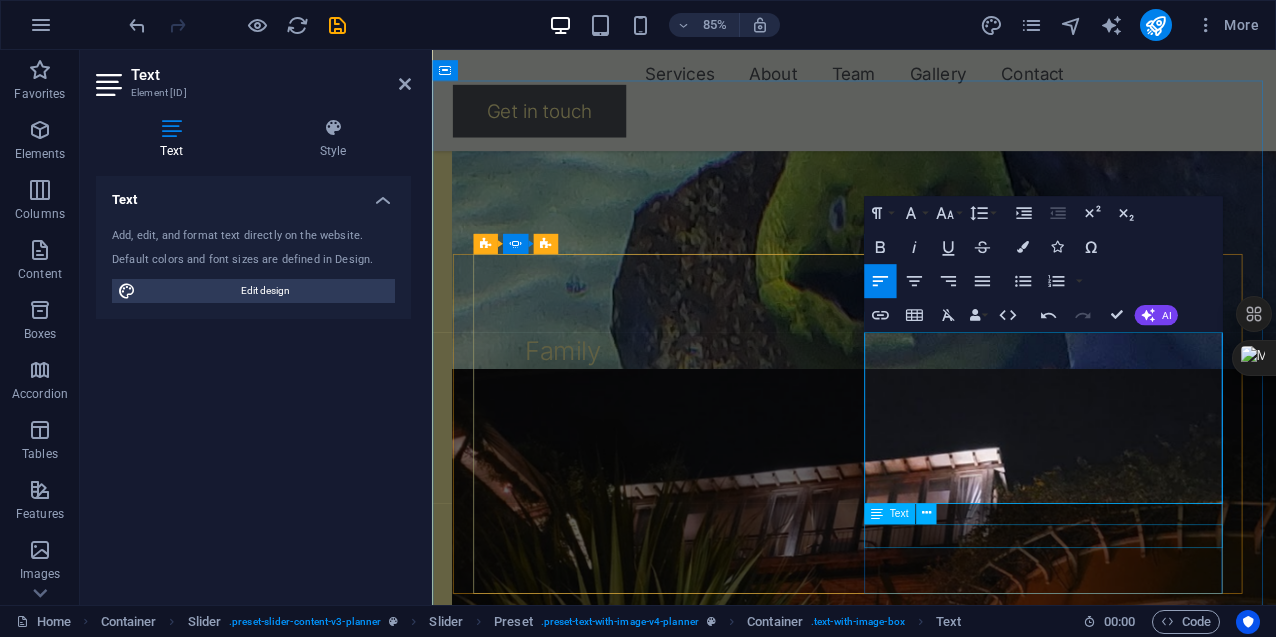 click on "[FIRST] [LAST]" at bounding box center [-813, 5026] 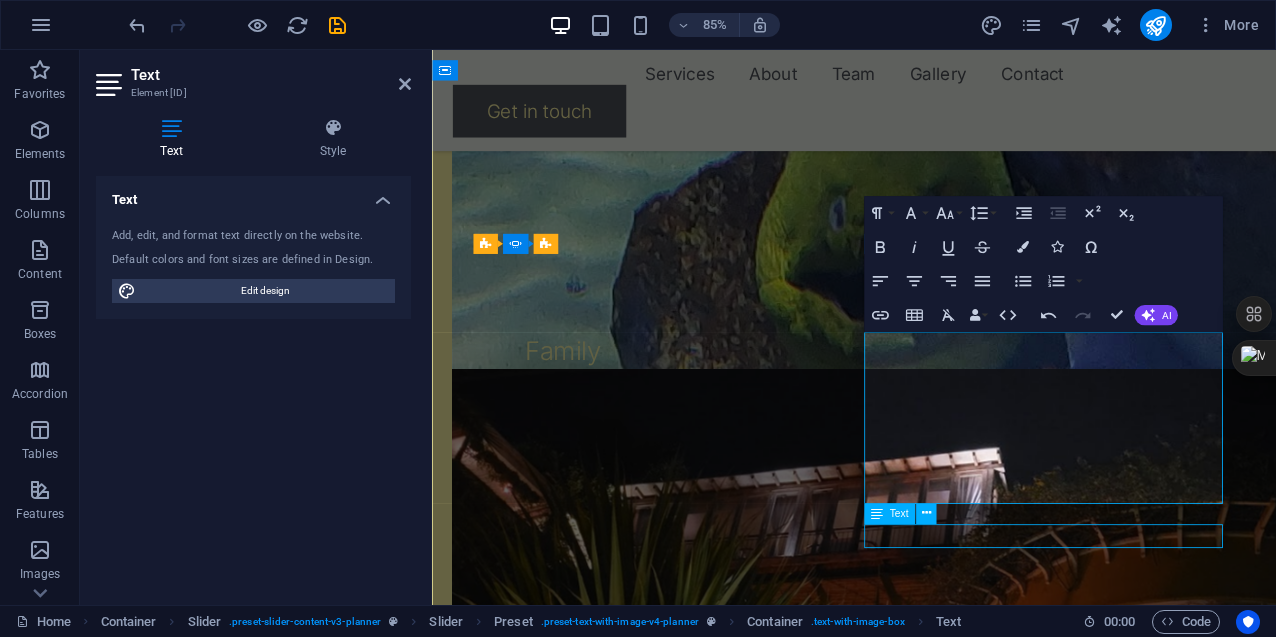 click on "[FIRST] [LAST]" at bounding box center (-813, 5026) 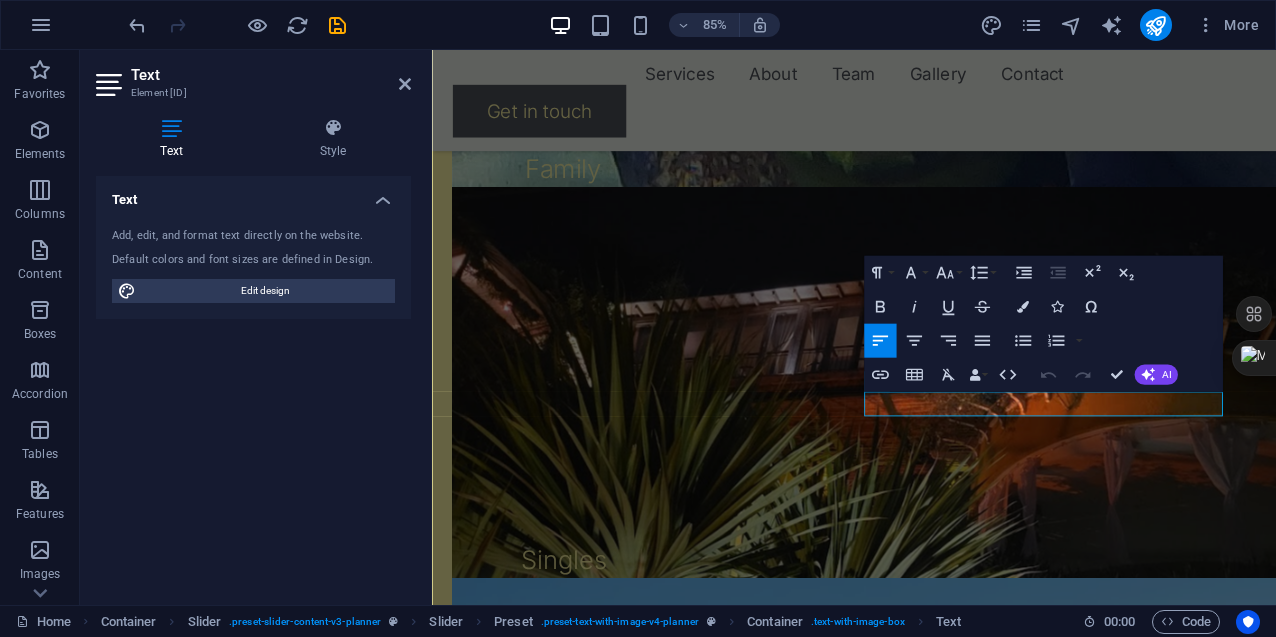 scroll, scrollTop: 2242, scrollLeft: 0, axis: vertical 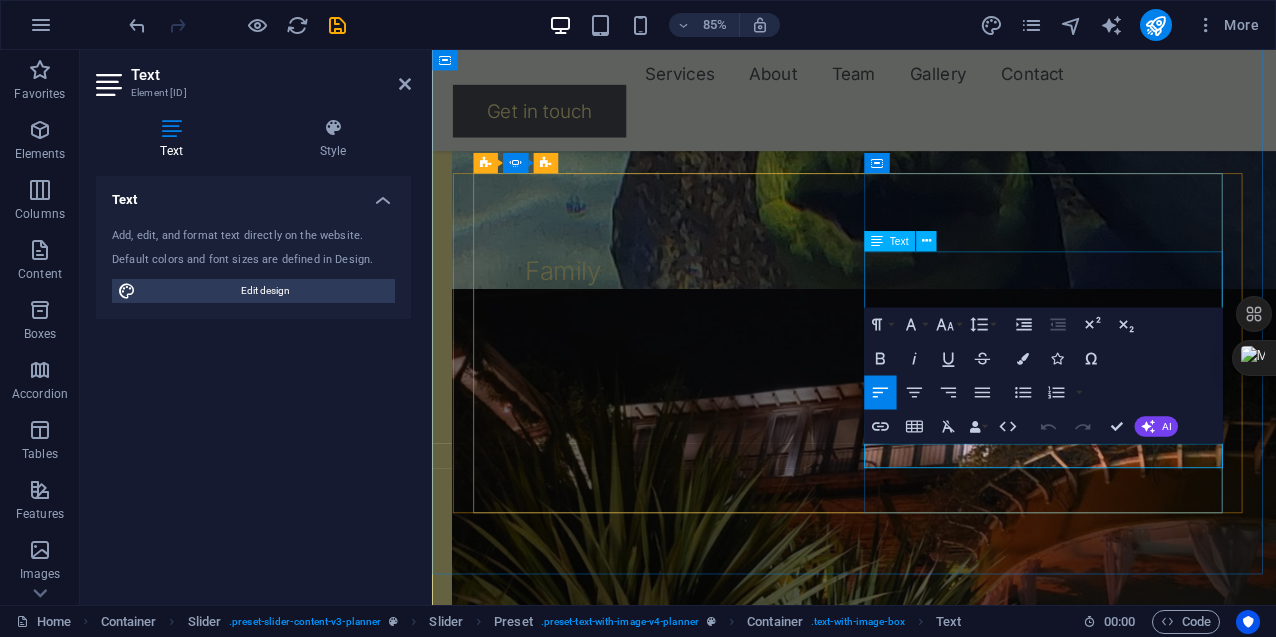 click on "When perception changes, everything else follows. Barriers break down. Connections grow. People rediscover value in places they once overlooked, and sometimes, in themselves. What starts as a trip becomes something that stays." at bounding box center (-813, 4427) 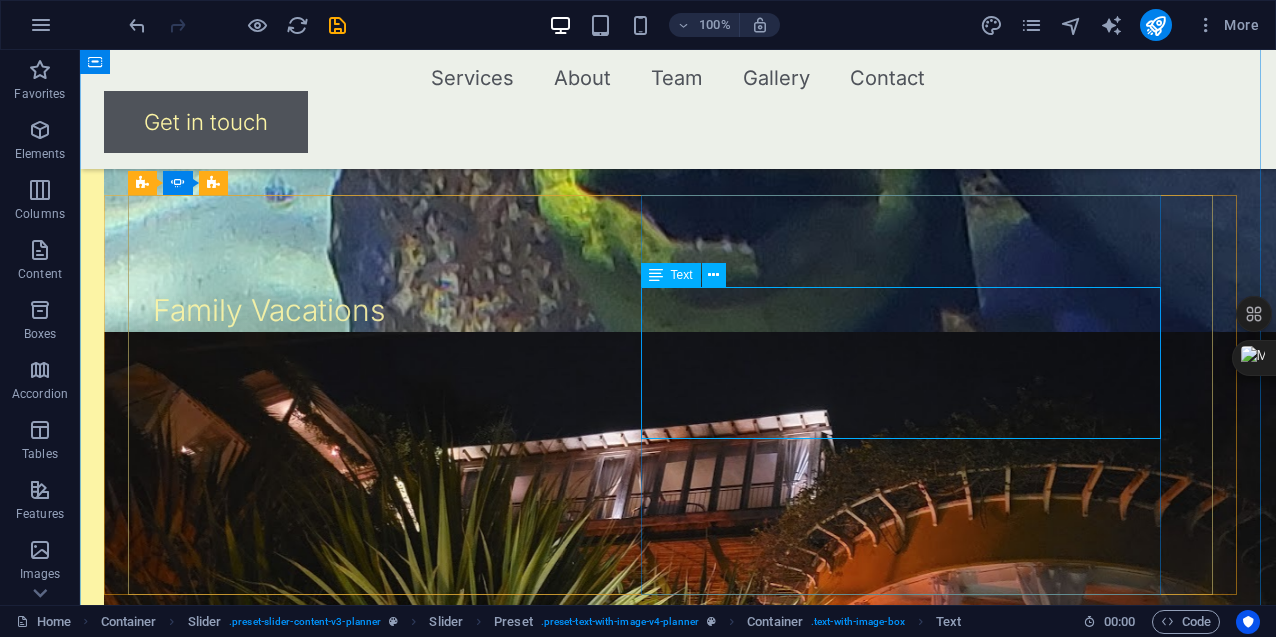 scroll, scrollTop: 2318, scrollLeft: 0, axis: vertical 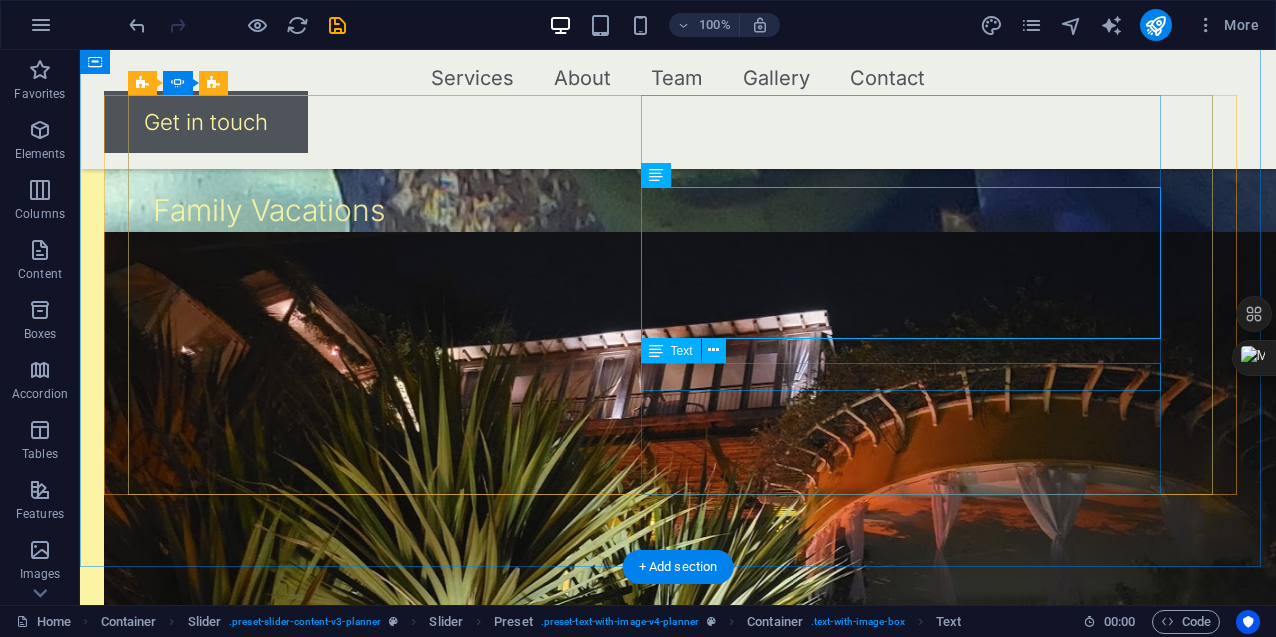 click on "[FIRST] [LAST]" at bounding box center (-1522, 5207) 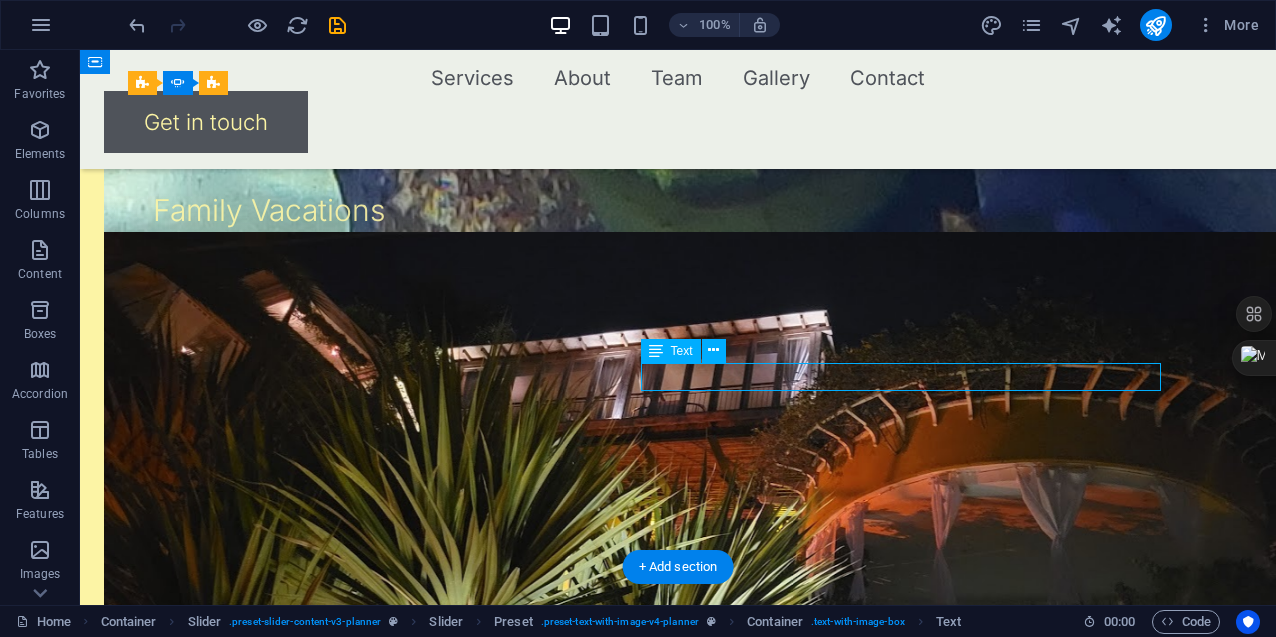 click on "[FIRST] [LAST]" at bounding box center [-1522, 5207] 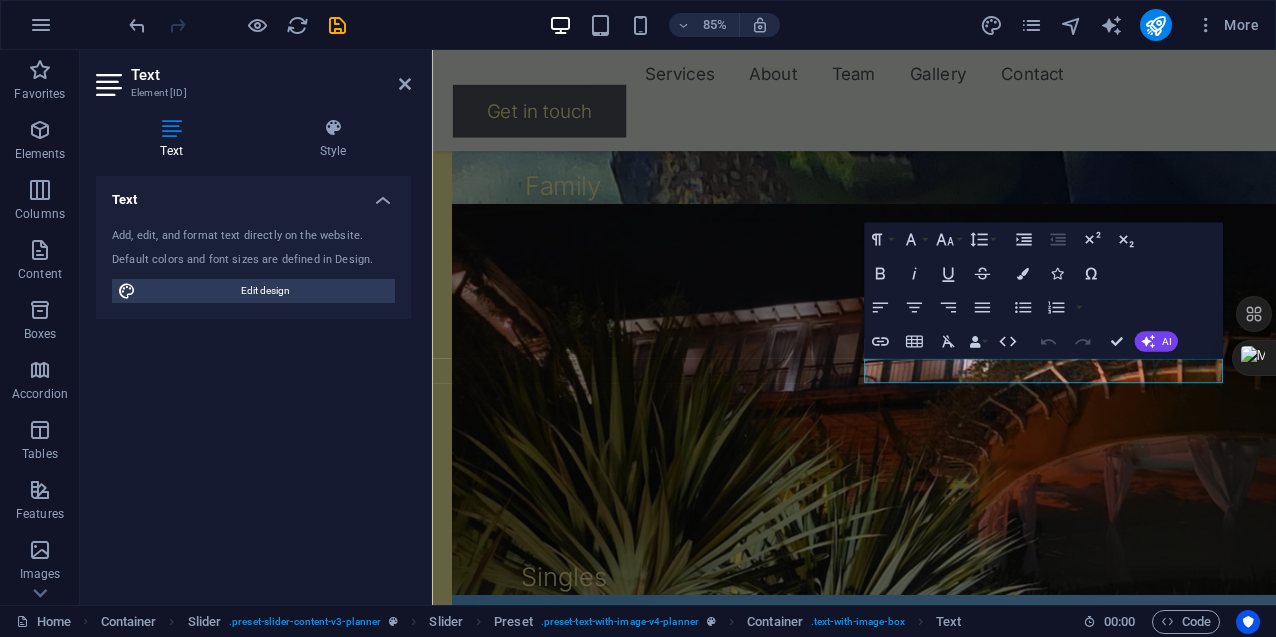 click at bounding box center [-843, 5500] 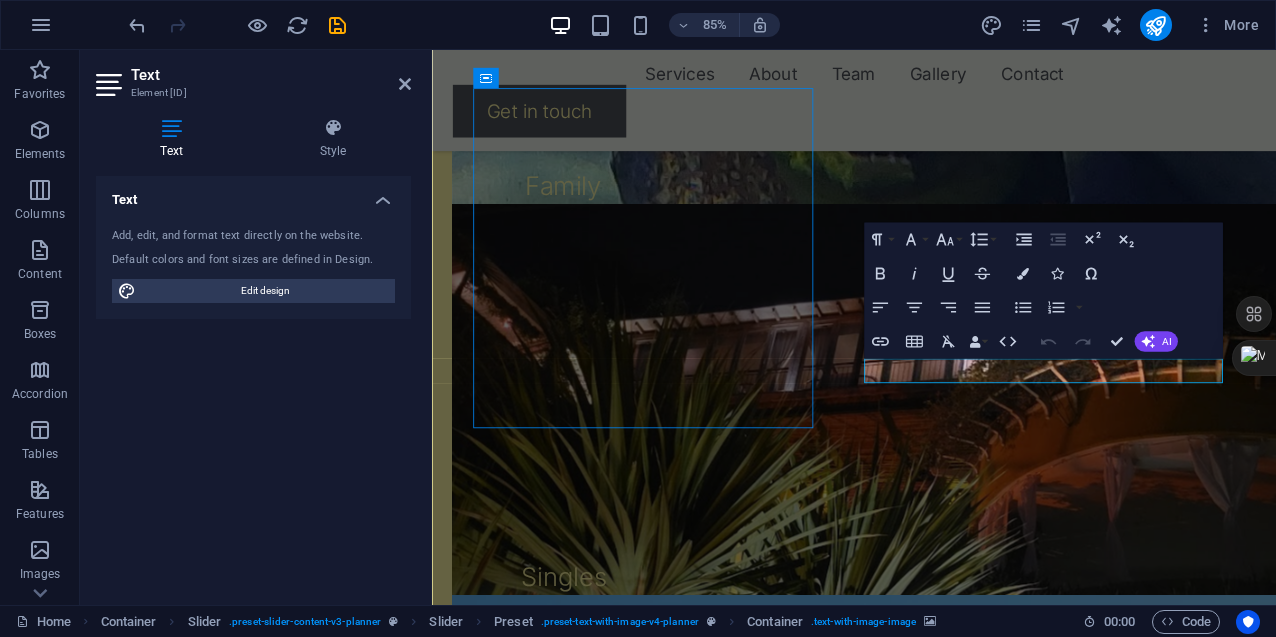 scroll, scrollTop: 2318, scrollLeft: 0, axis: vertical 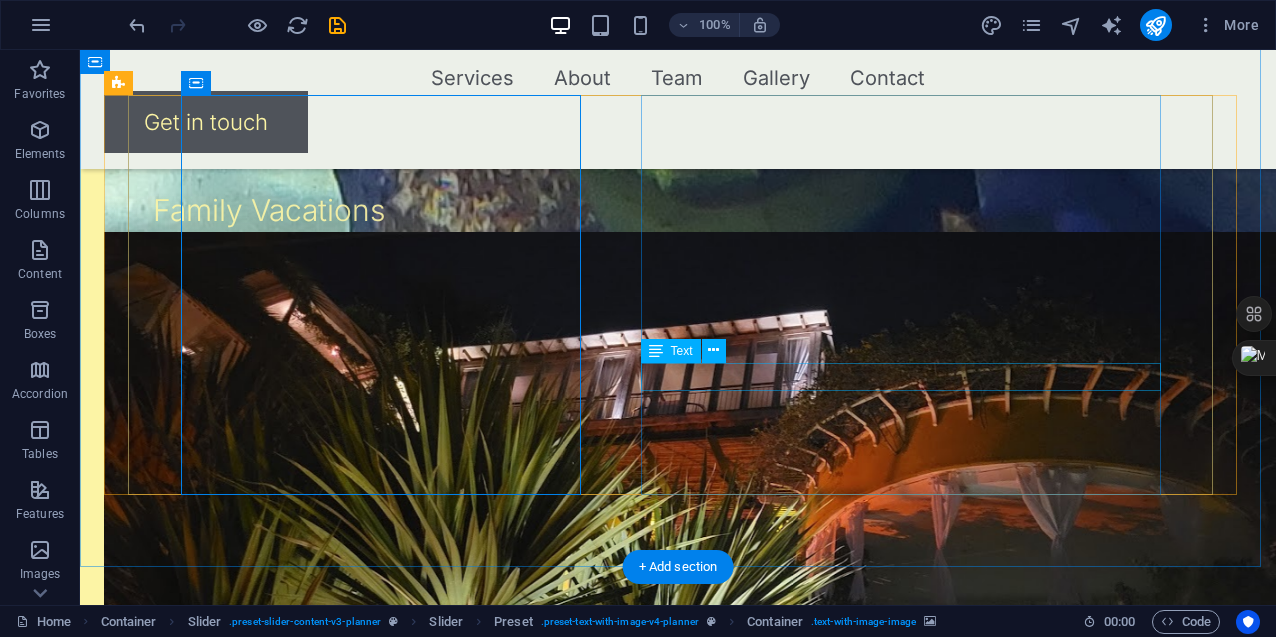 click on "[FIRST] [LAST]" at bounding box center (-1522, 5207) 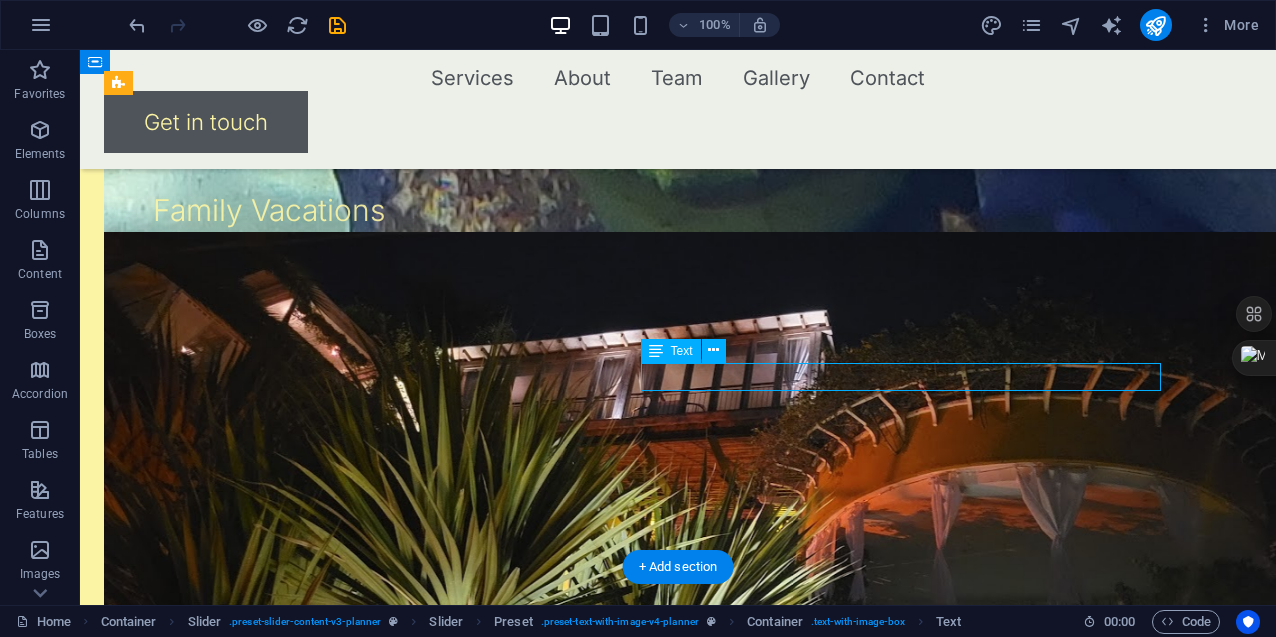 click on "[FIRST] [LAST]" at bounding box center (-1522, 5207) 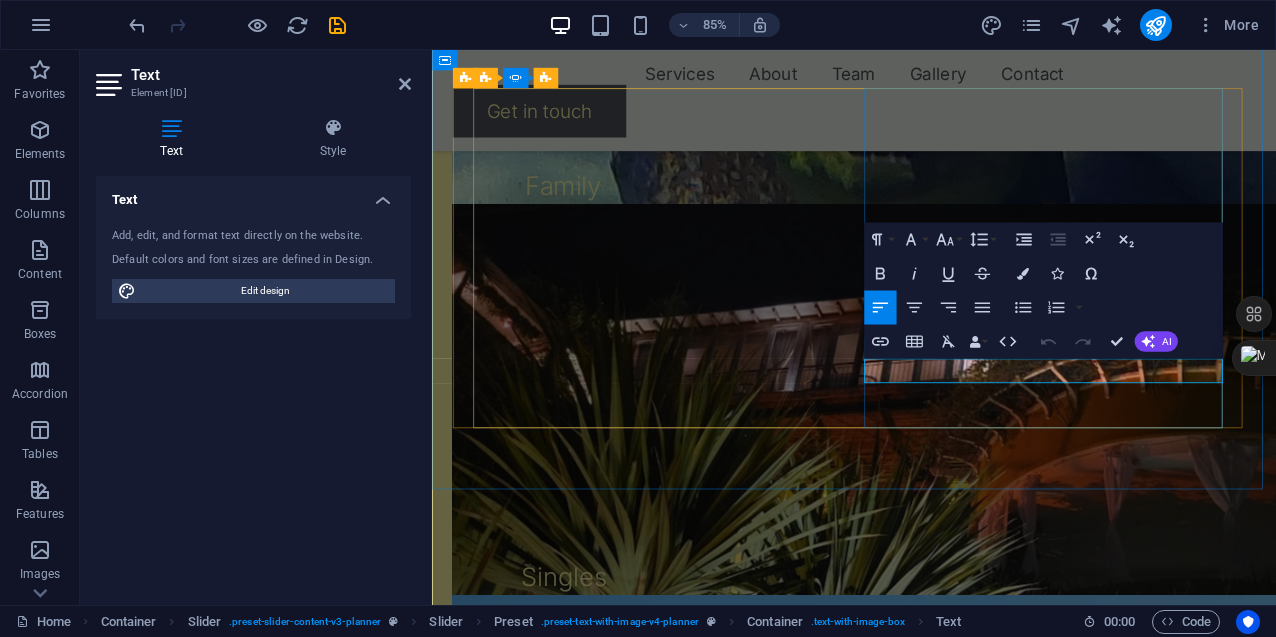 drag, startPoint x: 970, startPoint y: 423, endPoint x: 1197, endPoint y: 432, distance: 227.17834 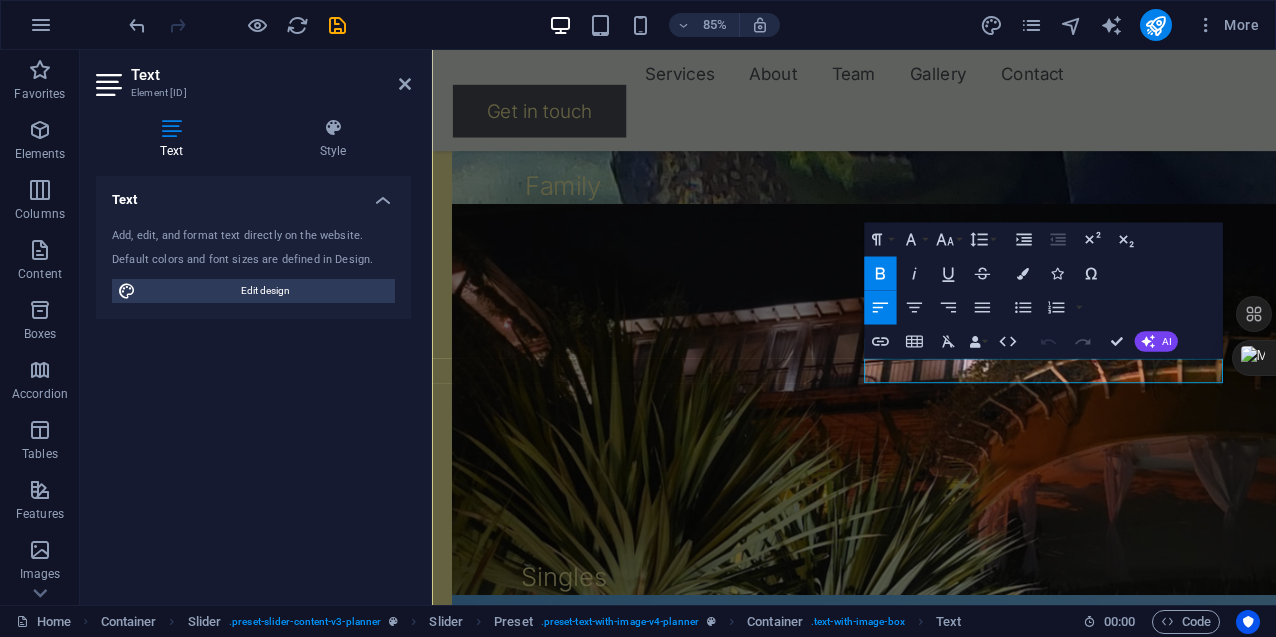 type 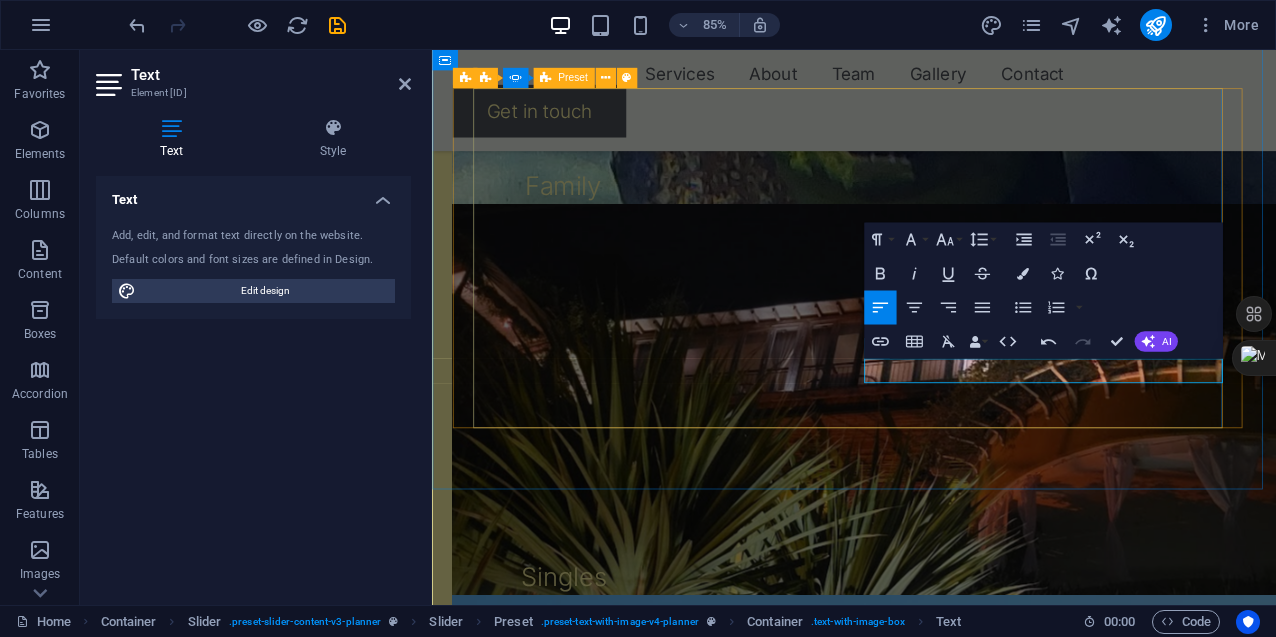 click at bounding box center [-843, 5500] 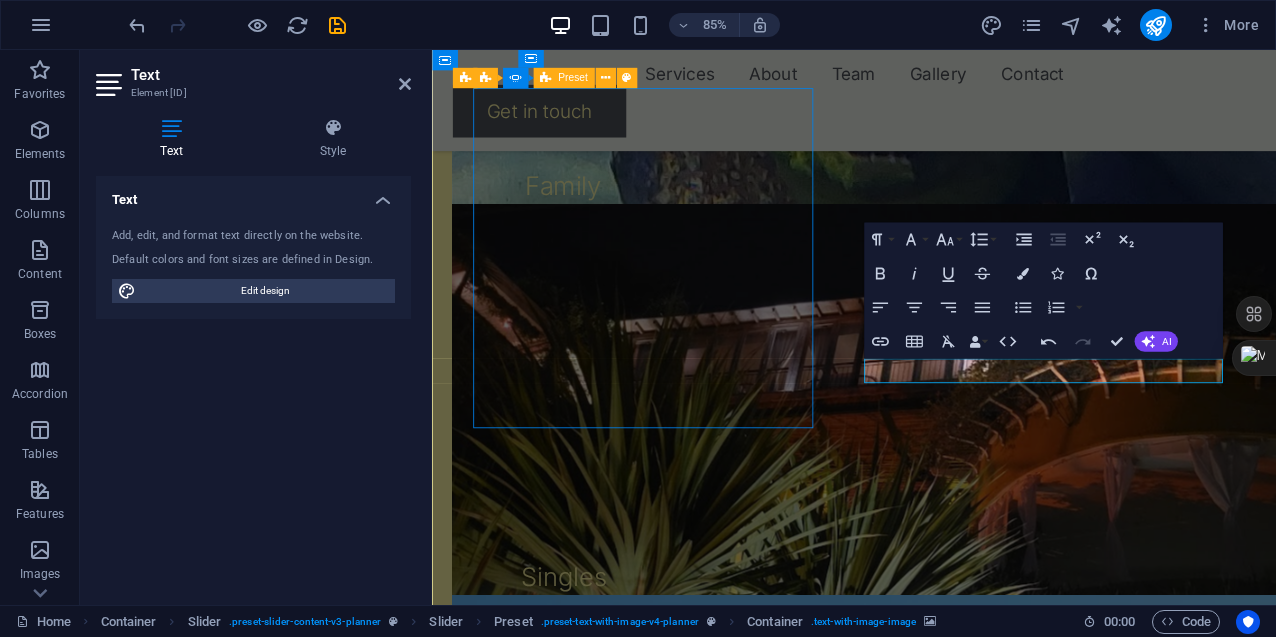 click at bounding box center [-843, 5500] 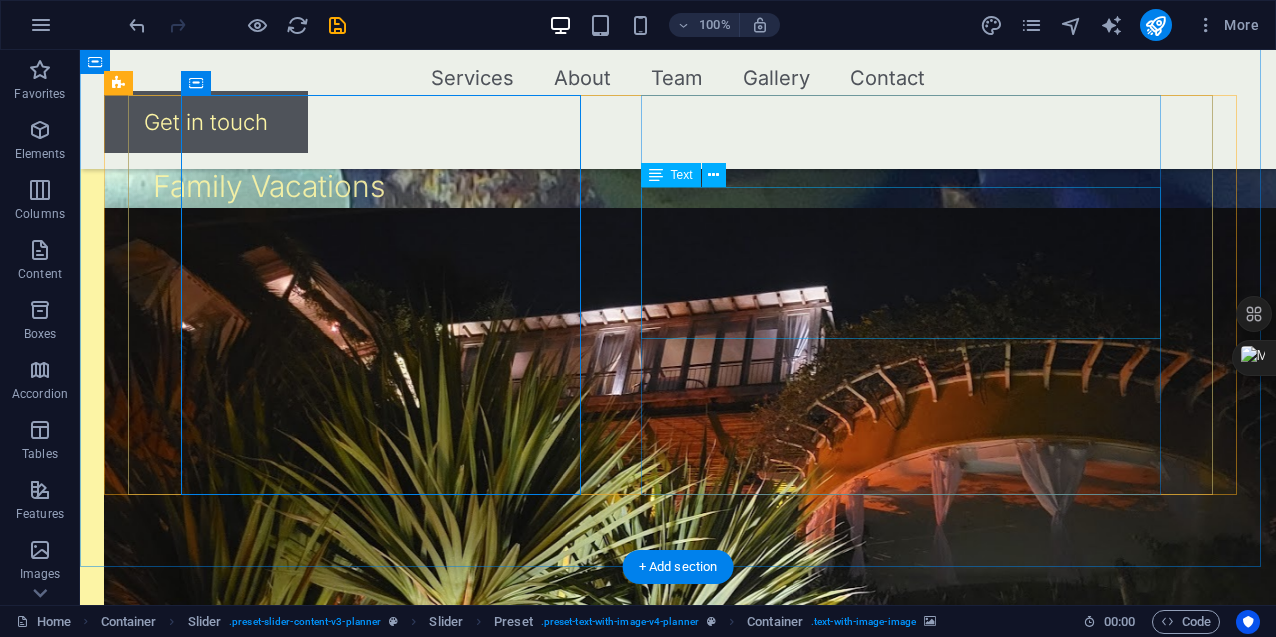 scroll, scrollTop: 2318, scrollLeft: 0, axis: vertical 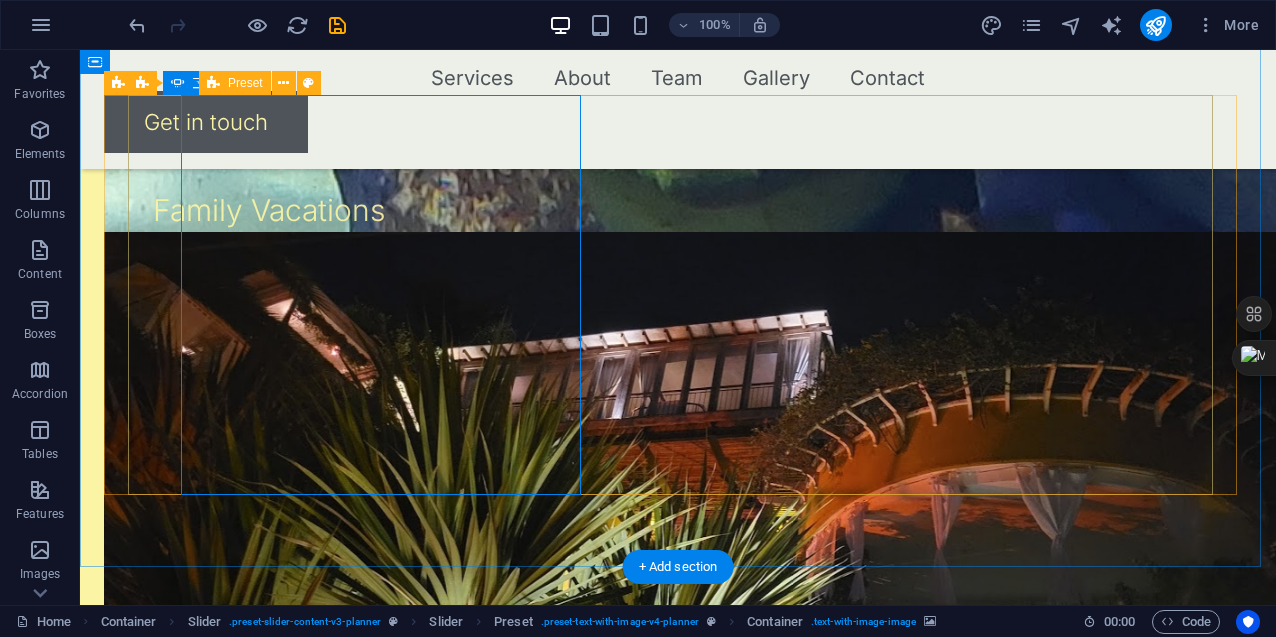 click at bounding box center [-1552, 5899] 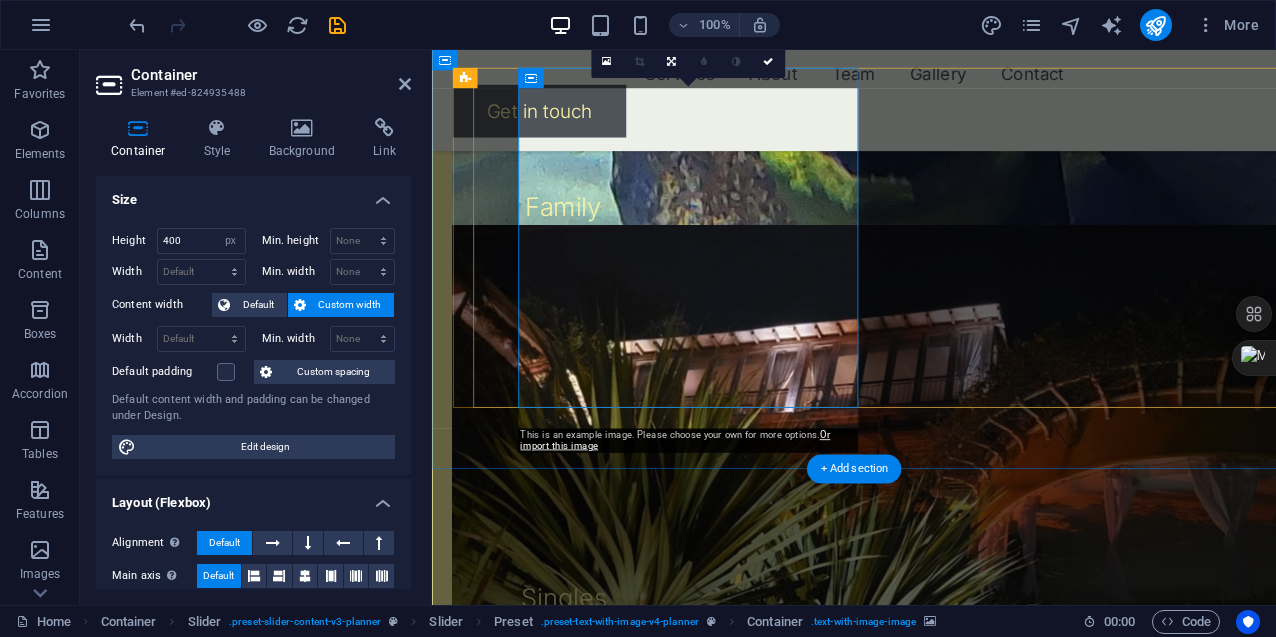scroll, scrollTop: 2342, scrollLeft: 0, axis: vertical 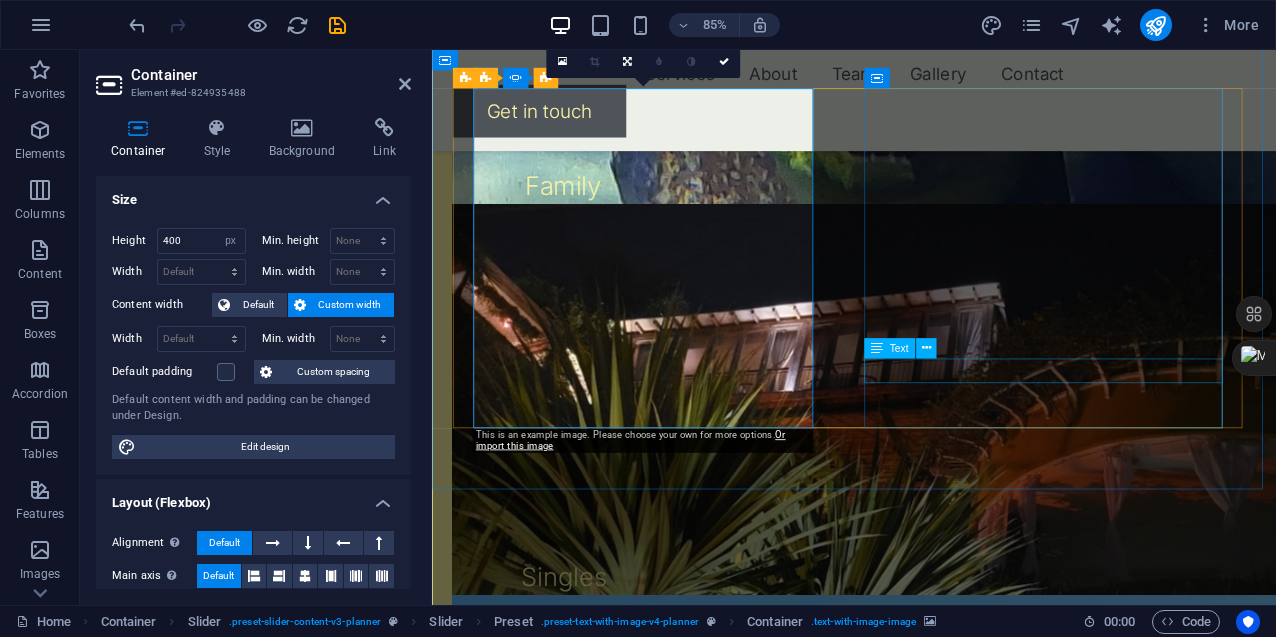 click on "[FIRST] [LAST]" at bounding box center [-813, 4857] 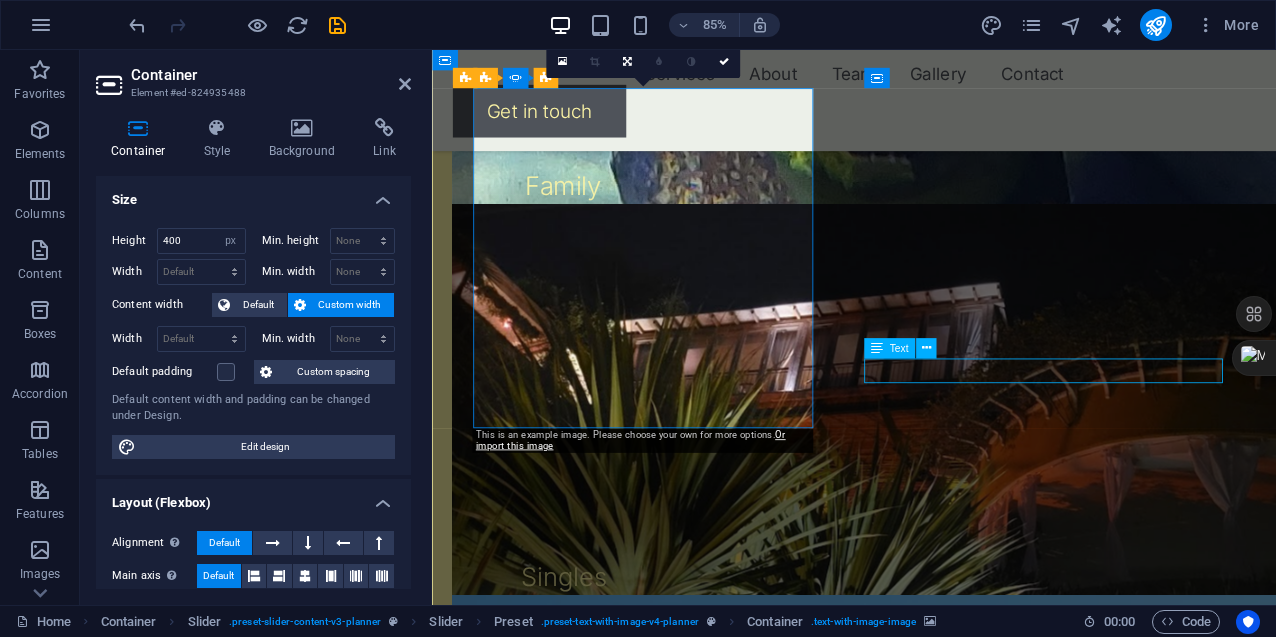 click on "[FIRST] [LAST]" at bounding box center [-813, 4857] 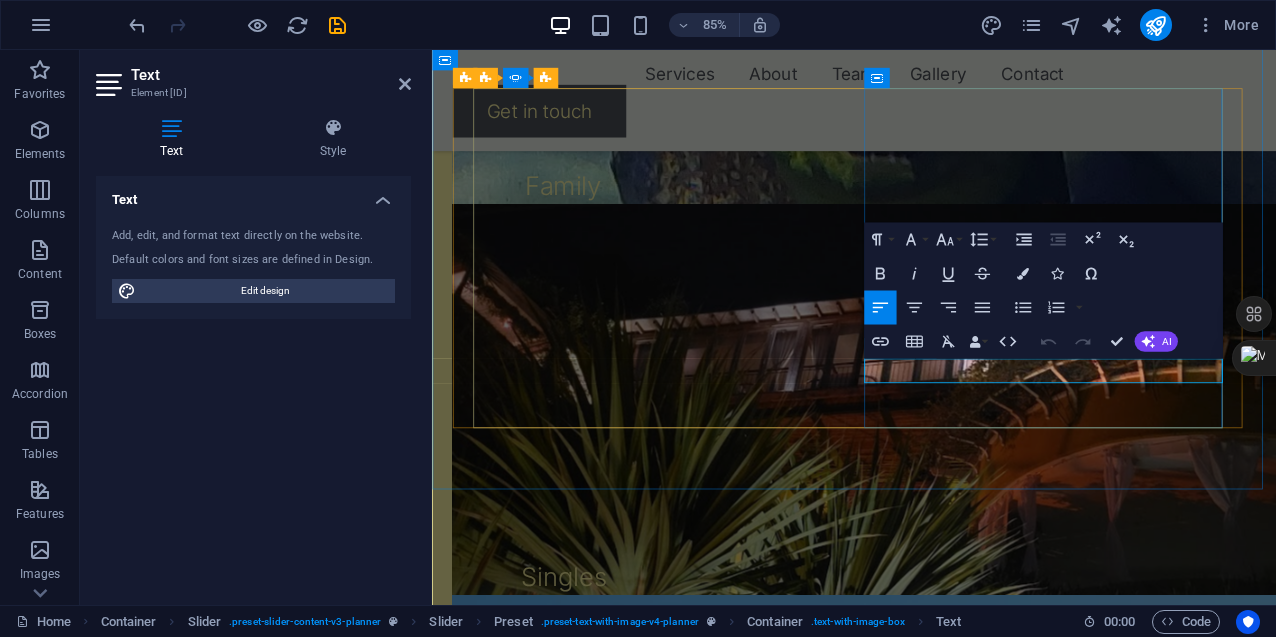 click on "[FIRST] [LAST]" at bounding box center [-813, 4857] 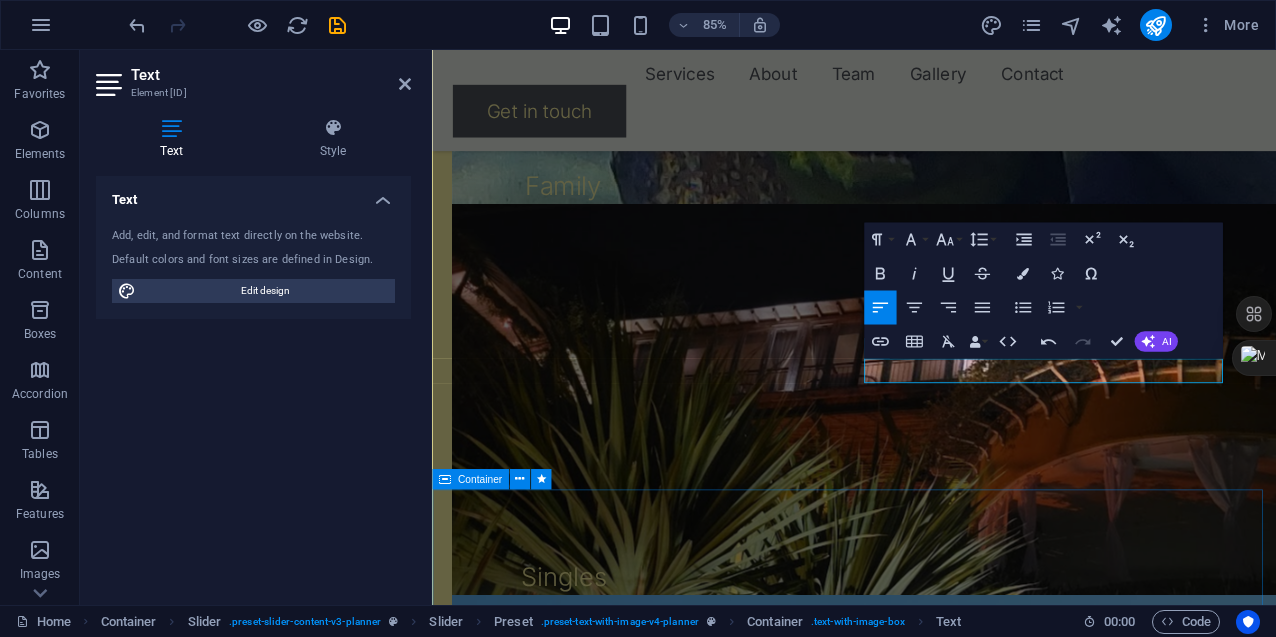 click on "Beyond plans, we create memories!" at bounding box center (928, 2072) 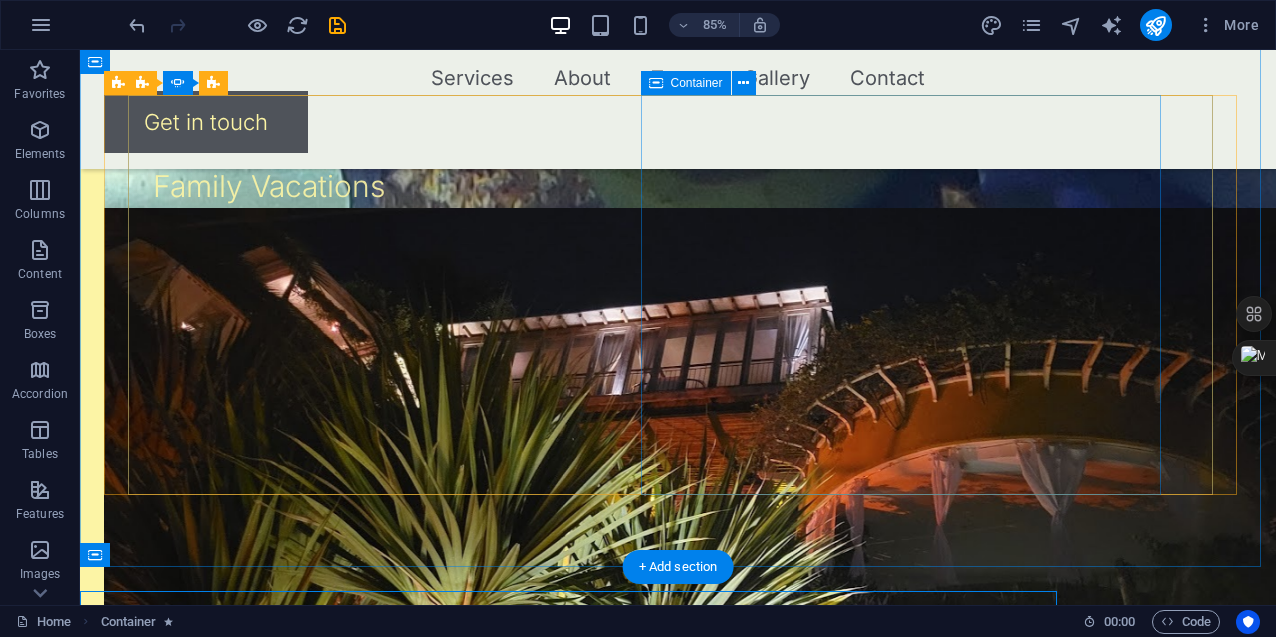 scroll, scrollTop: 2318, scrollLeft: 0, axis: vertical 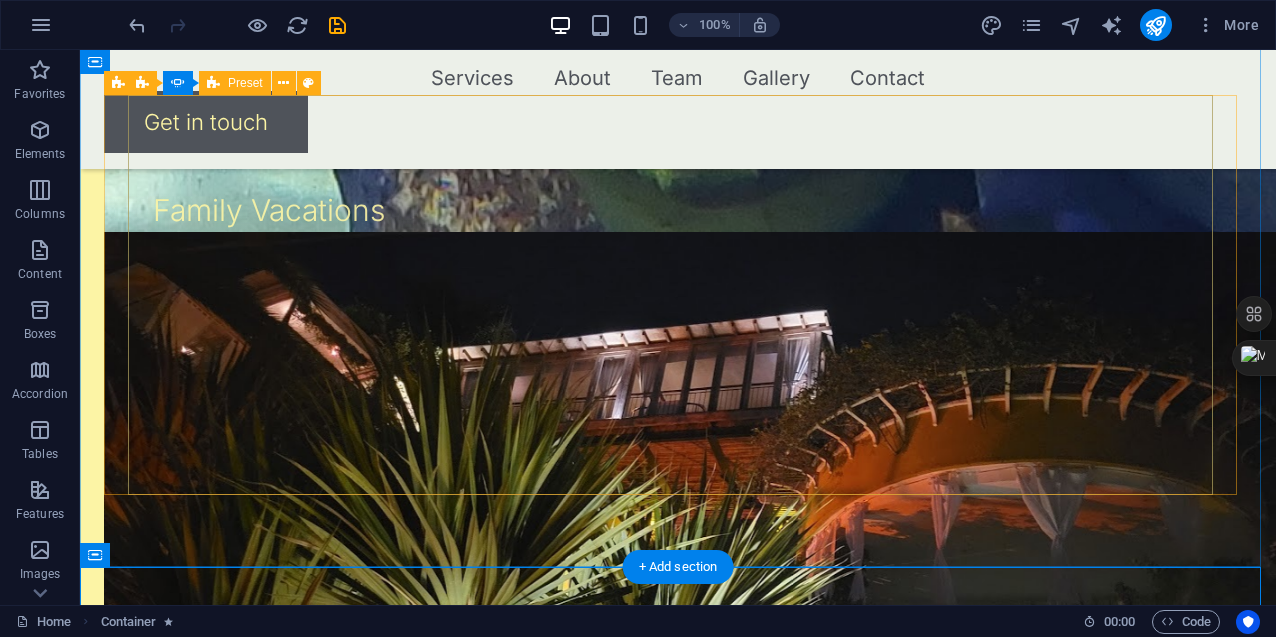 click at bounding box center (-1552, 5899) 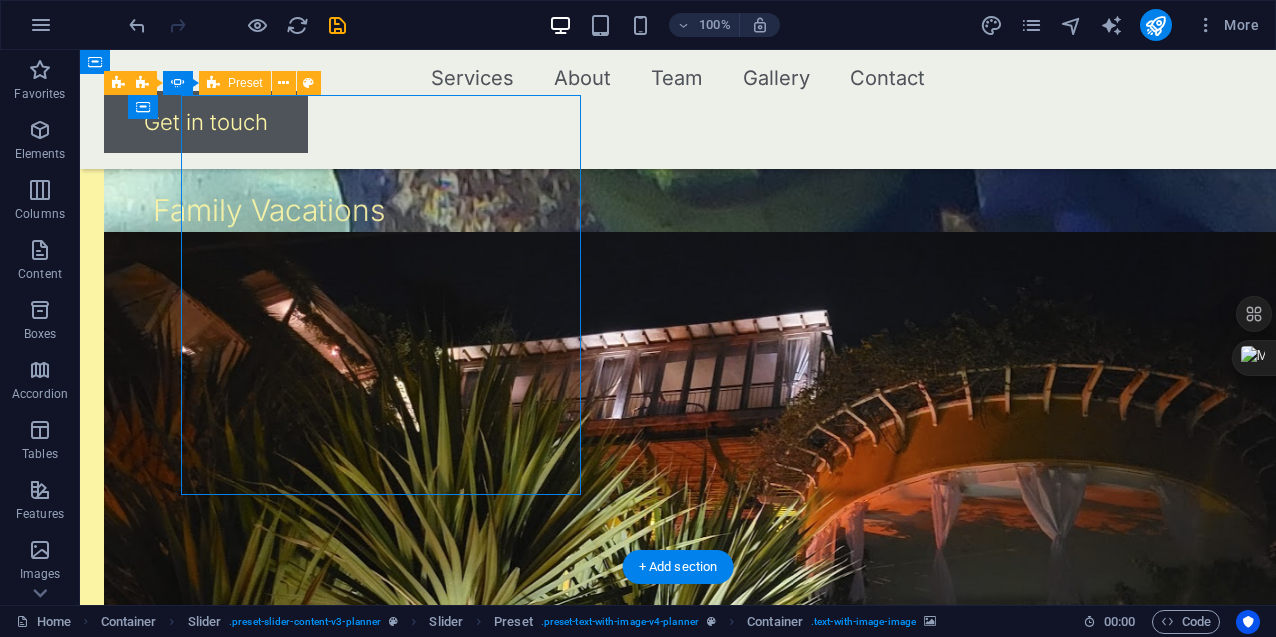 click at bounding box center [-1552, 5899] 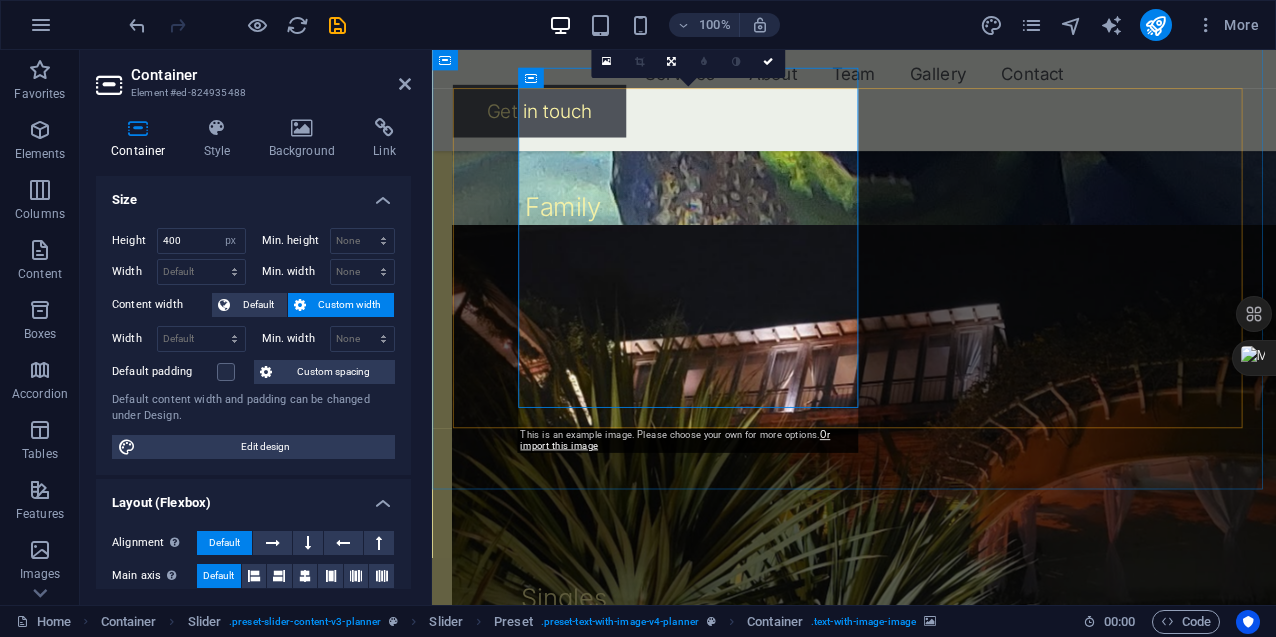 scroll, scrollTop: 2342, scrollLeft: 0, axis: vertical 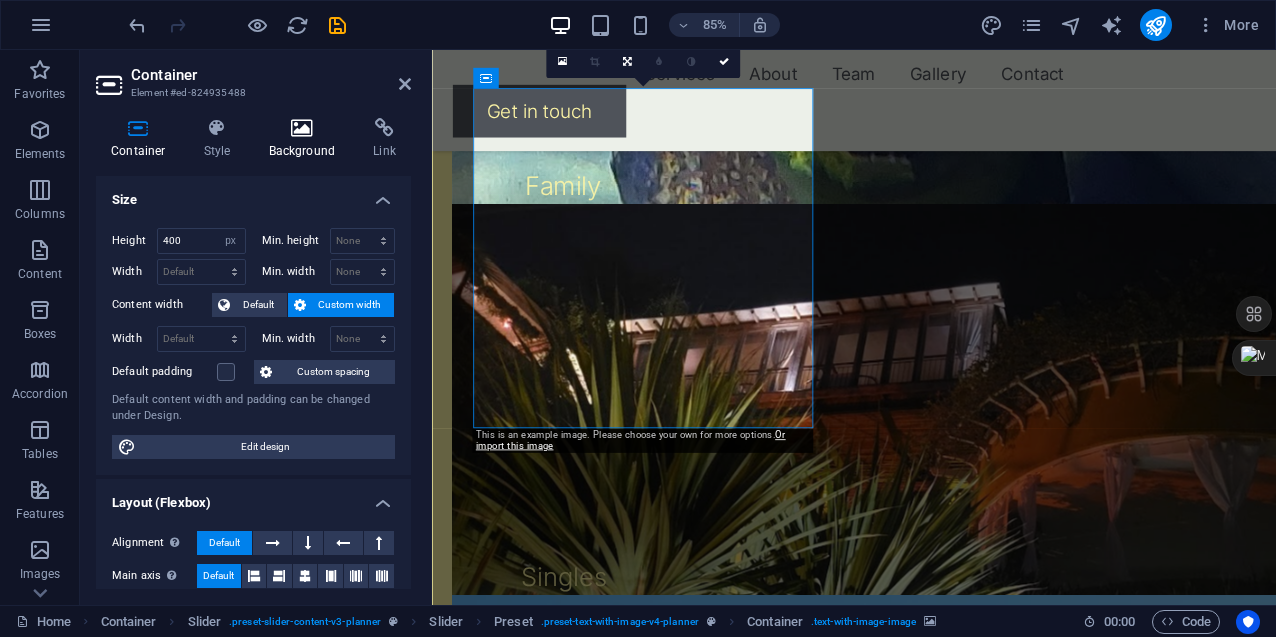 click on "Background" at bounding box center [306, 139] 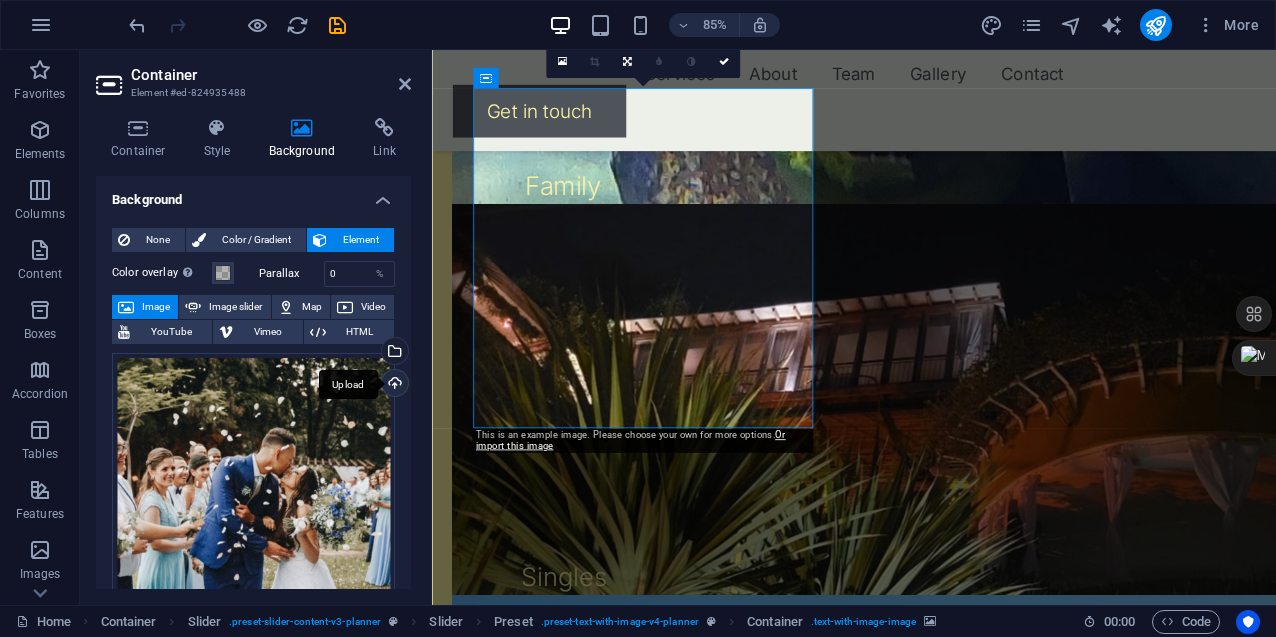 click on "Upload" at bounding box center [393, 385] 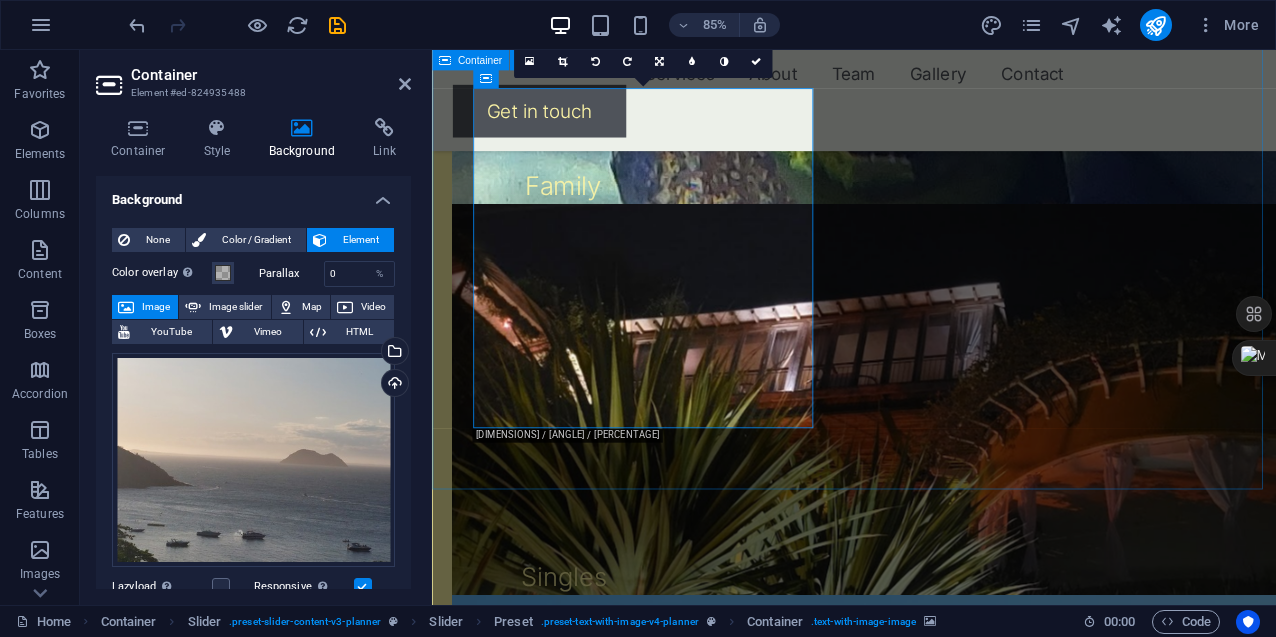 click on "Why Secure Travels Exists The Impact When perception changes, everything else follows. Barriers break down. Connections grow. People rediscover value in places they once overlooked, and sometimes, in themselves. What starts as a trip becomes something that stays.
Dr. [LAST] [LAST] Drop content here or  Add elements  Paste clipboard The Goal This company was created with the intent to challenge the way we see.
[FIRST] [LAST] Drop content here or  Add elements  Paste clipboard The Impact When perception changes, everything else follows. Barriers break down. Connections grow. People rediscover value in places they once overlooked, and sometimes, in themselves. What starts as a trip becomes something that stays.
Dr. [LAST] [LAST] Drop content here or  Add elements  Paste clipboard The Goal This company was created with the intent to challenge the way we see.
[FIRST] [LAST] Drop content here or  Add elements  Paste clipboard" at bounding box center [928, 1538] 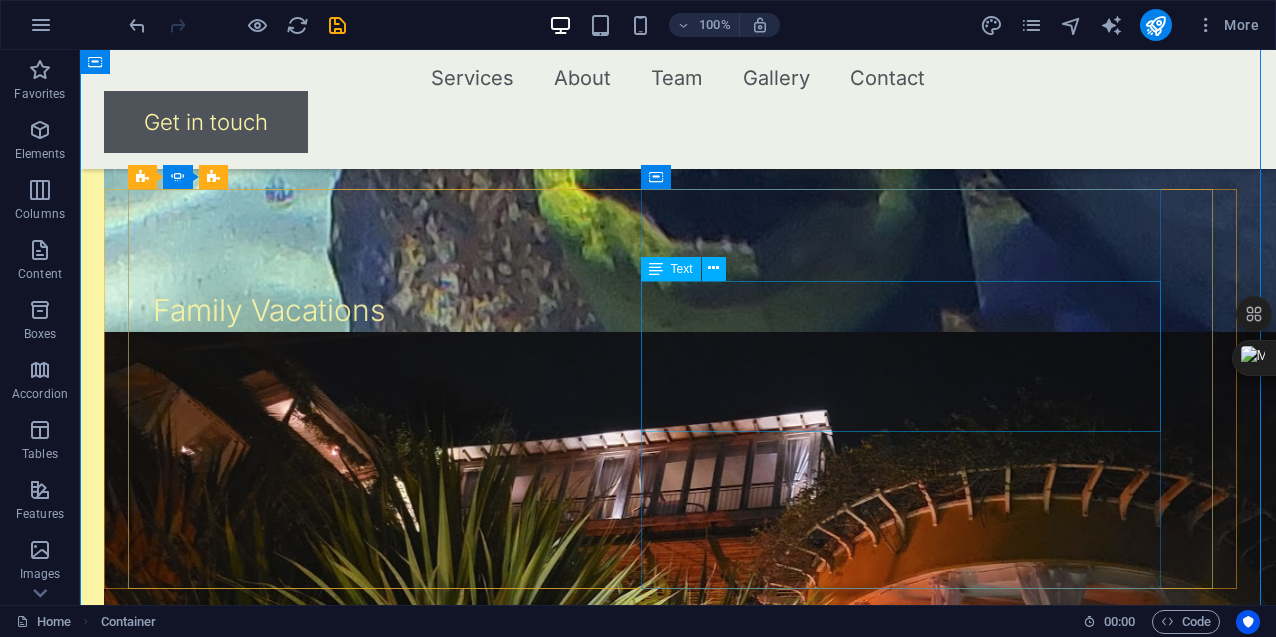 scroll, scrollTop: 2318, scrollLeft: 0, axis: vertical 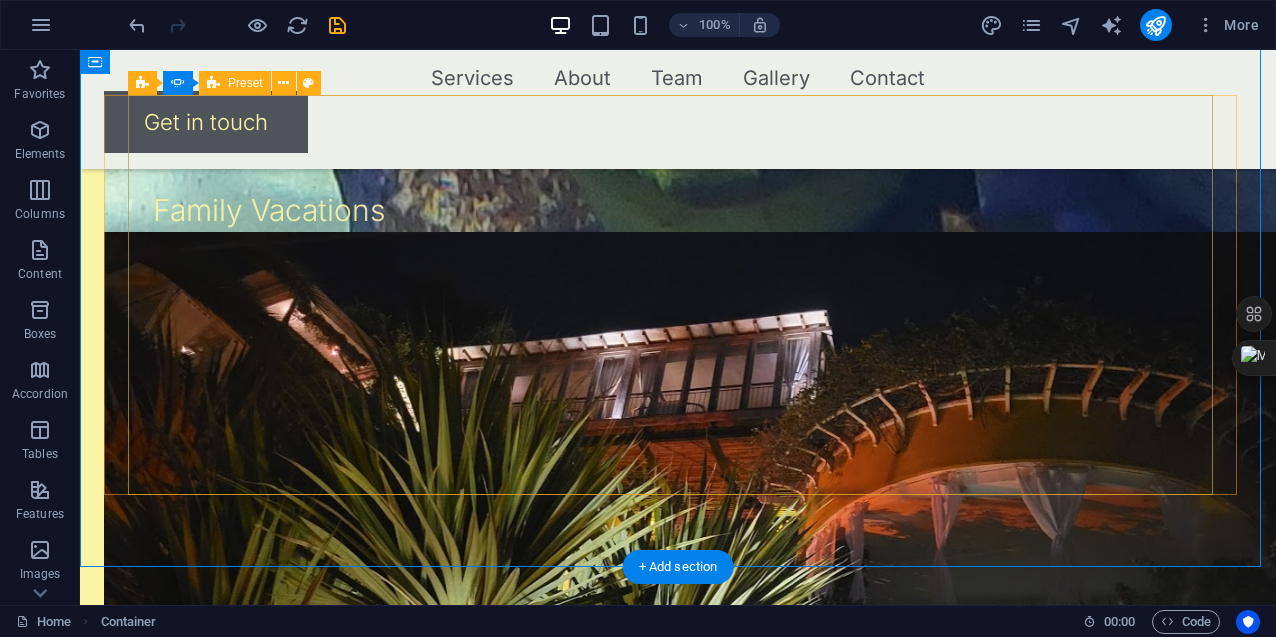 click at bounding box center (-1552, 5899) 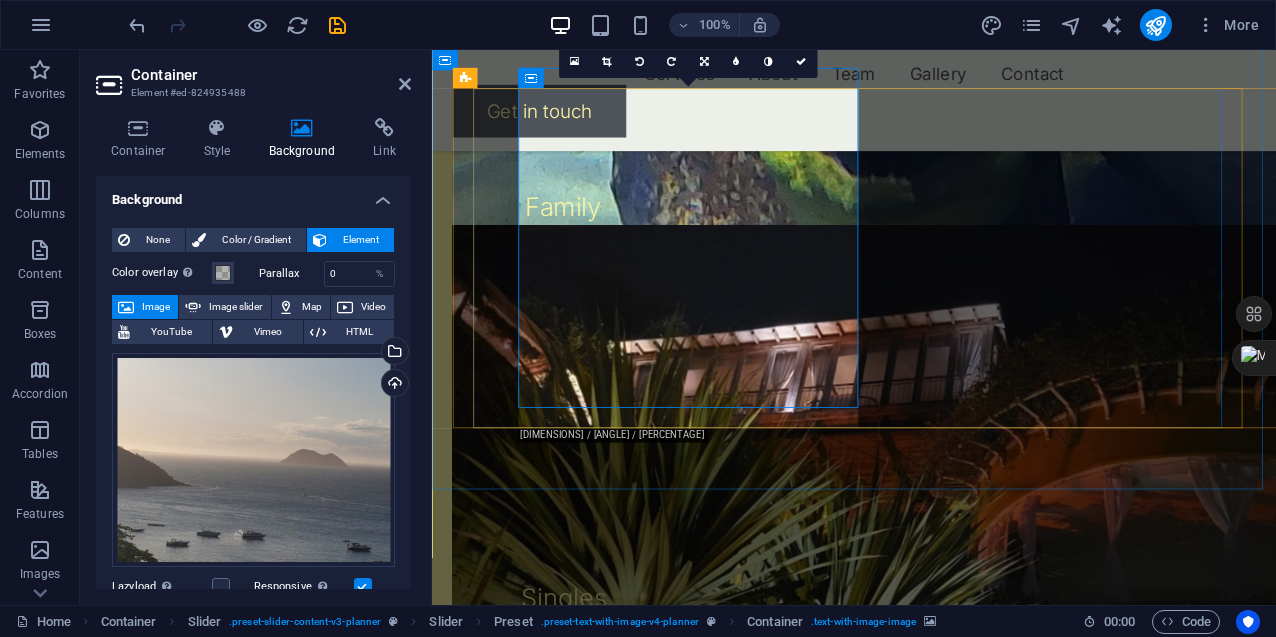 scroll, scrollTop: 2342, scrollLeft: 0, axis: vertical 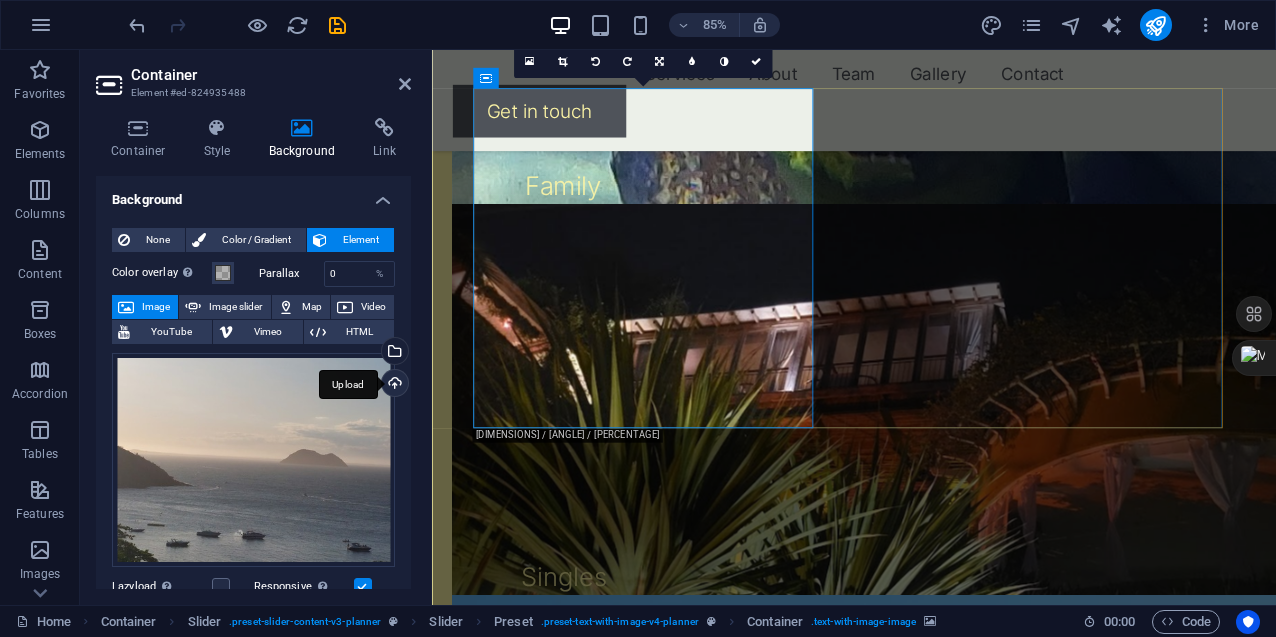 click on "Upload" at bounding box center (393, 385) 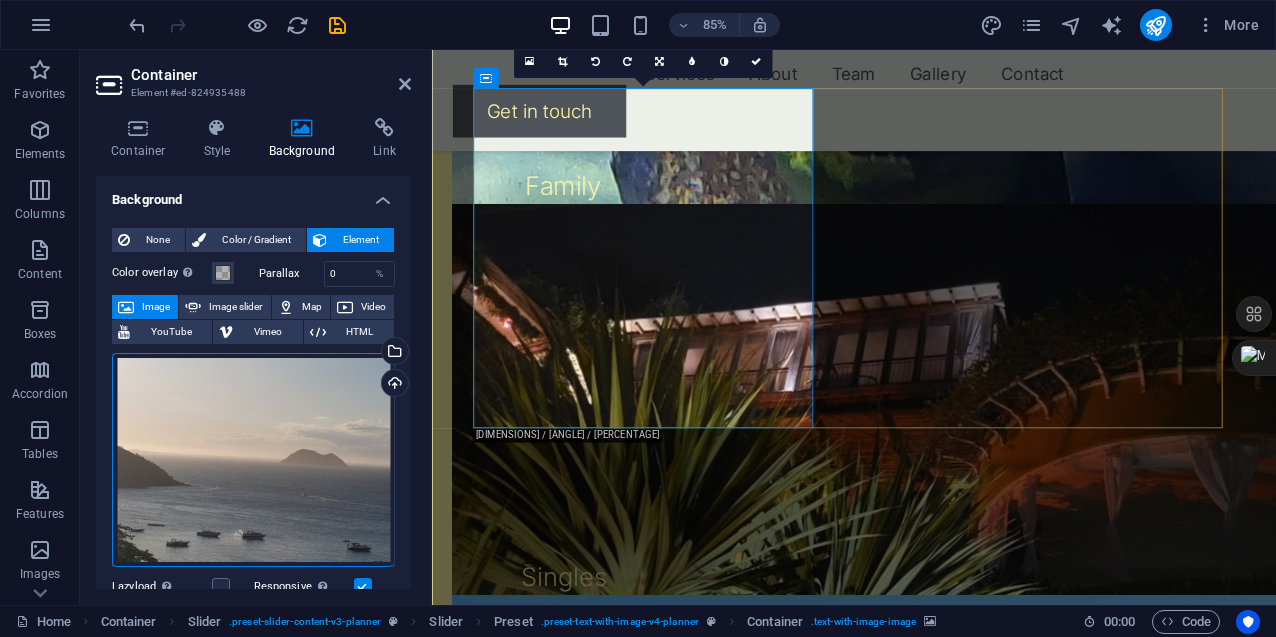 click at bounding box center [-843, 5500] 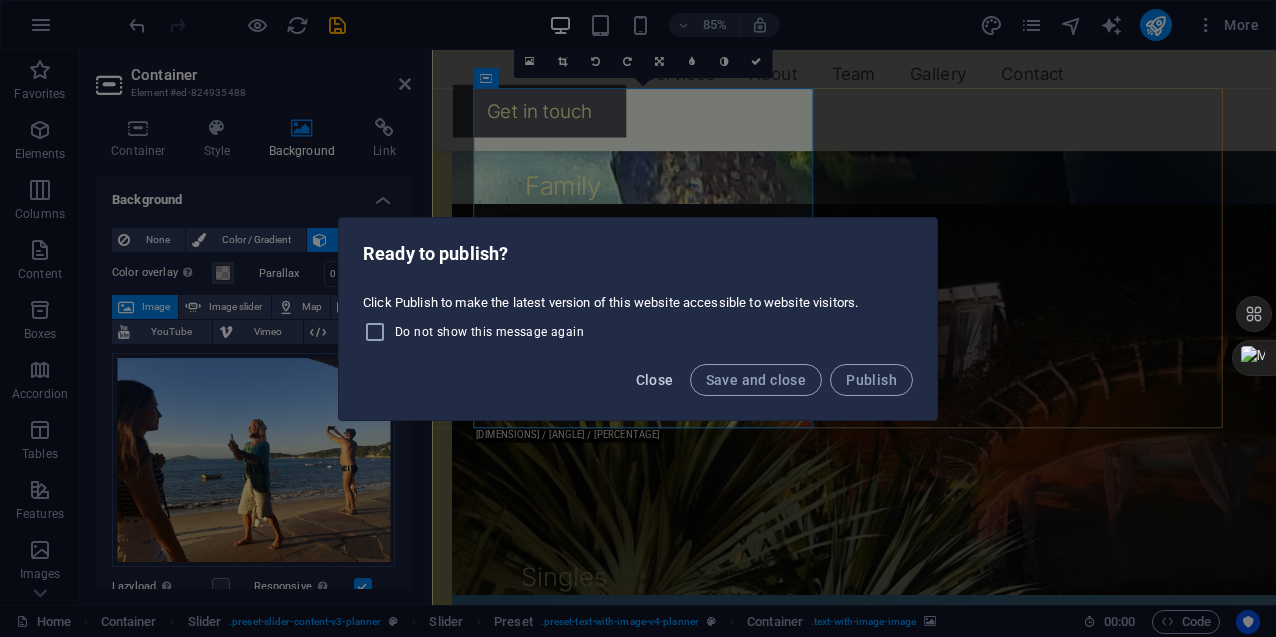 click on "Close" at bounding box center (655, 380) 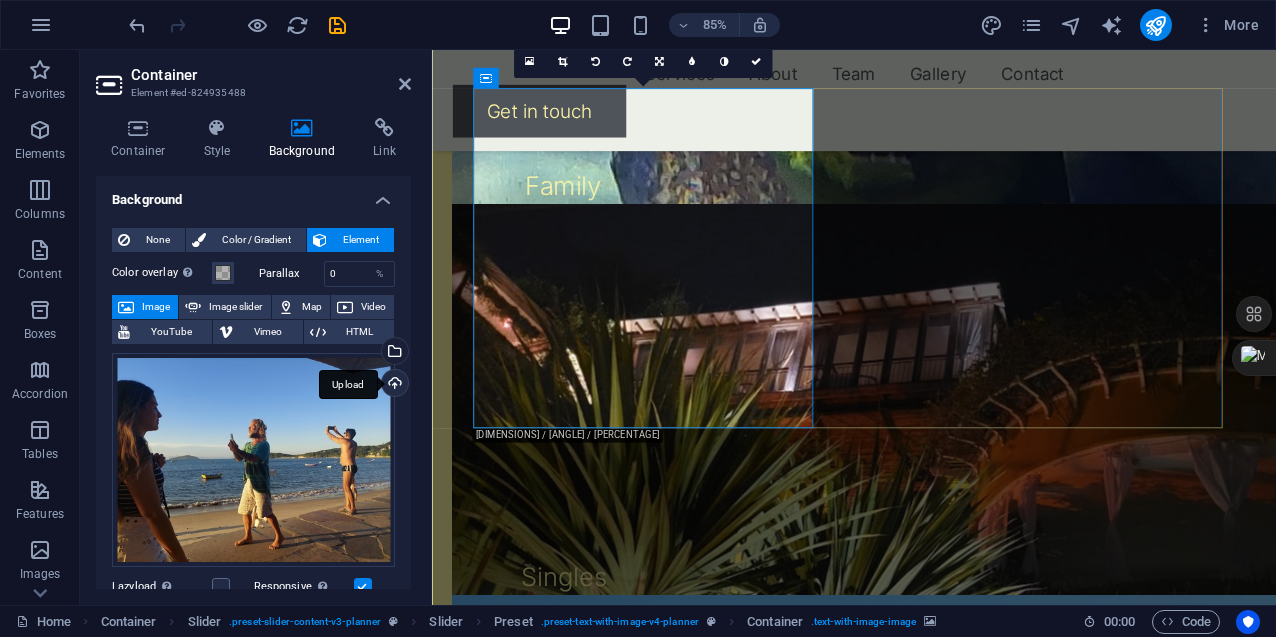 click on "Upload" at bounding box center (393, 385) 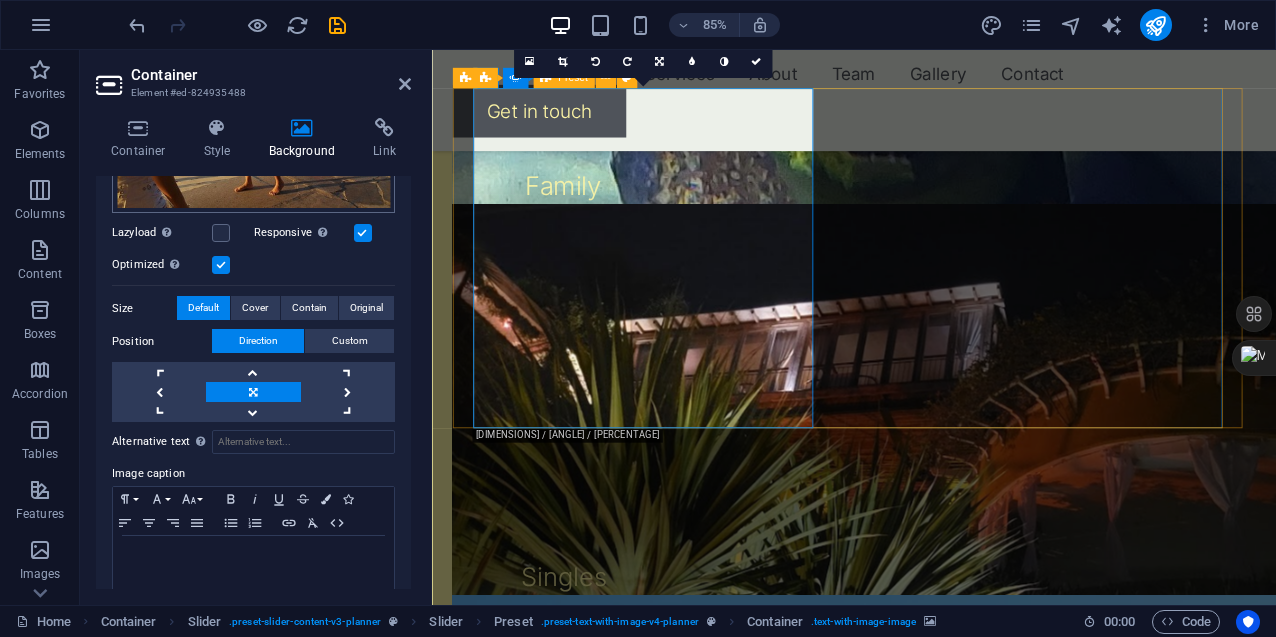 scroll, scrollTop: 374, scrollLeft: 0, axis: vertical 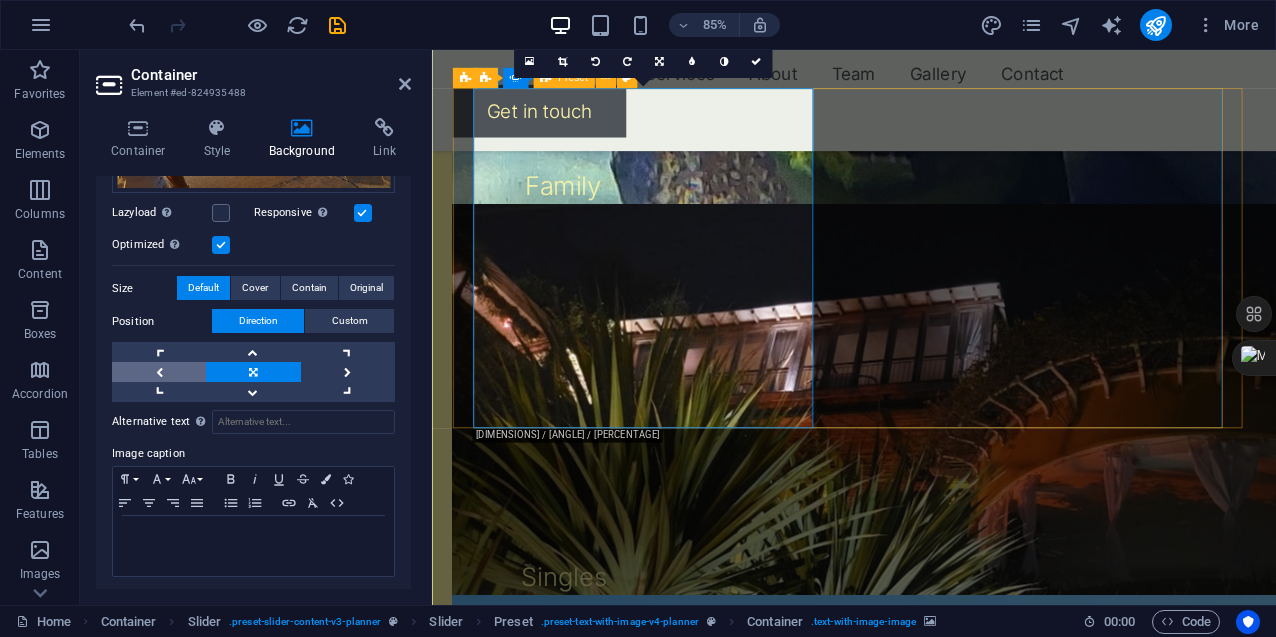 click at bounding box center (159, 372) 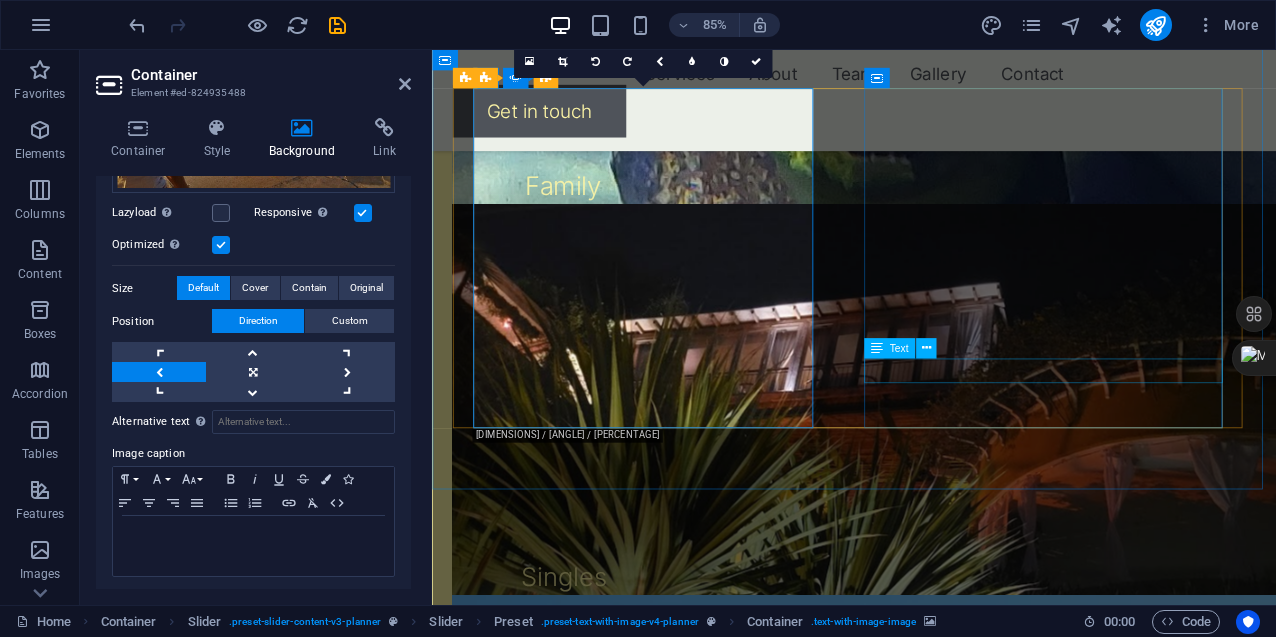 click on "[FIRST] [LAST]" at bounding box center [-813, 4857] 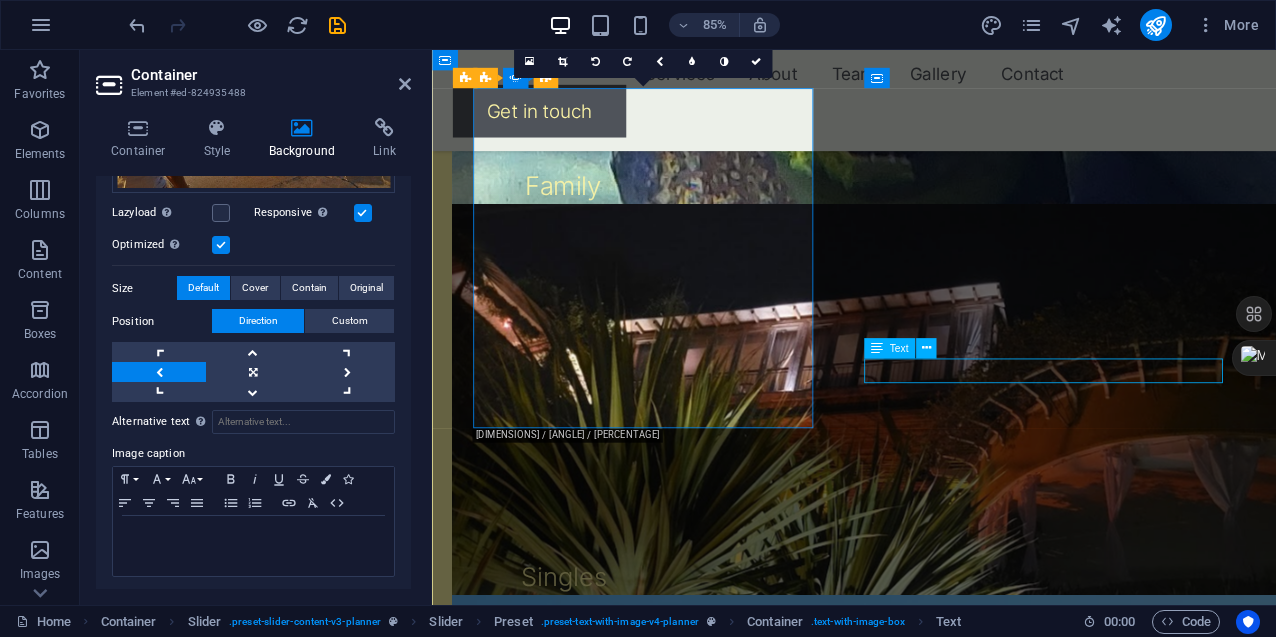 click on "[FIRST] [LAST]" at bounding box center (-813, 4857) 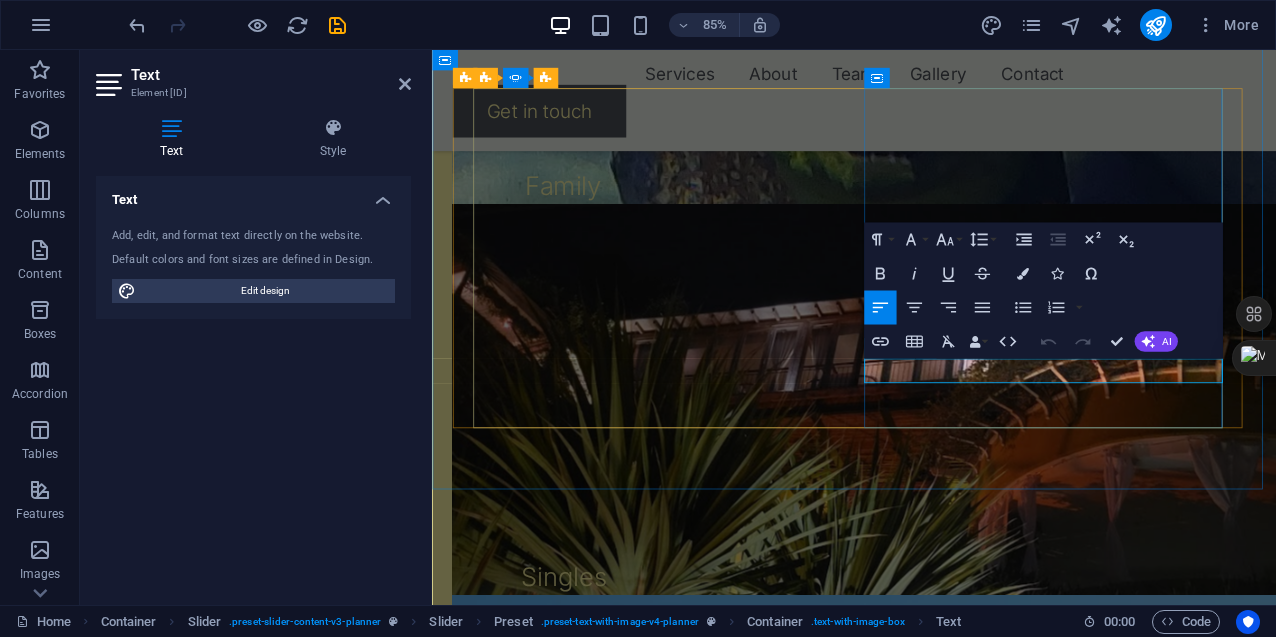 click on "[FIRST] [LAST]" at bounding box center (-813, 4857) 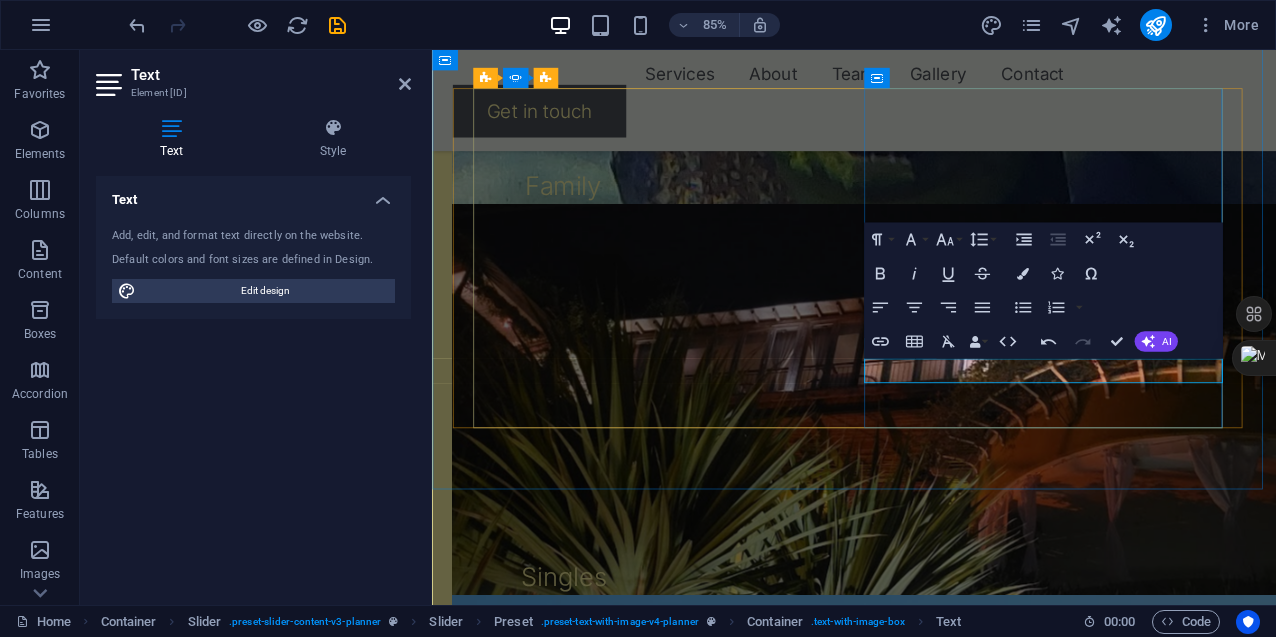 click on "Dr." at bounding box center (-813, 4857) 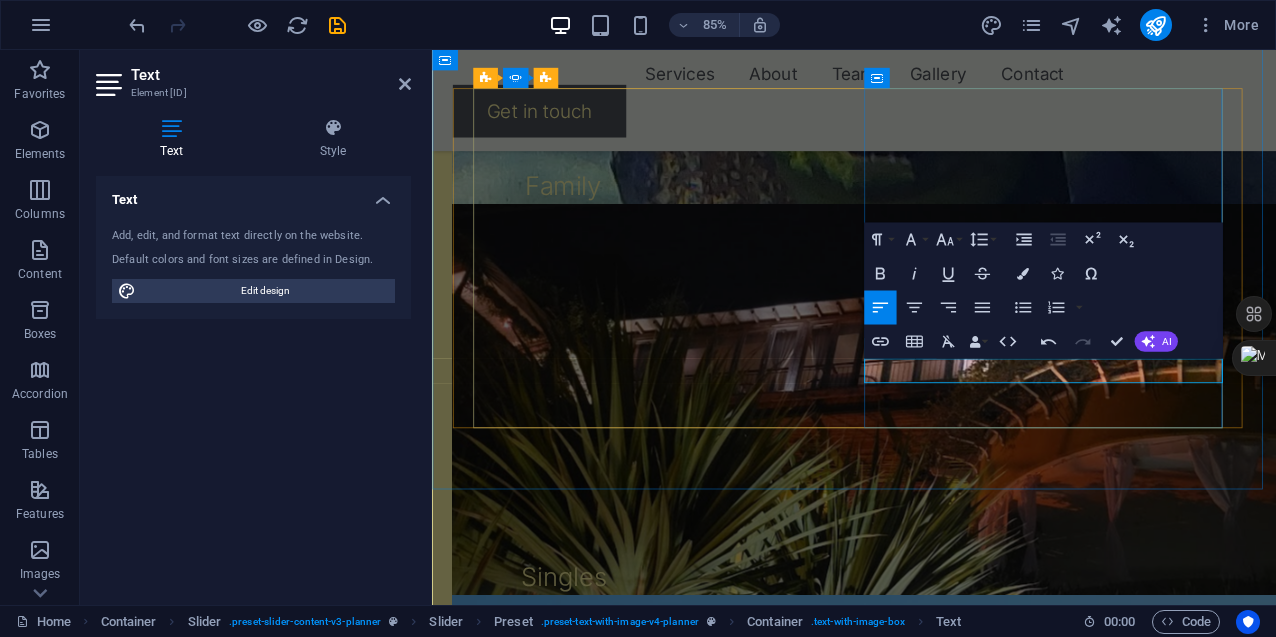 drag, startPoint x: 966, startPoint y: 429, endPoint x: 1024, endPoint y: 439, distance: 58.855755 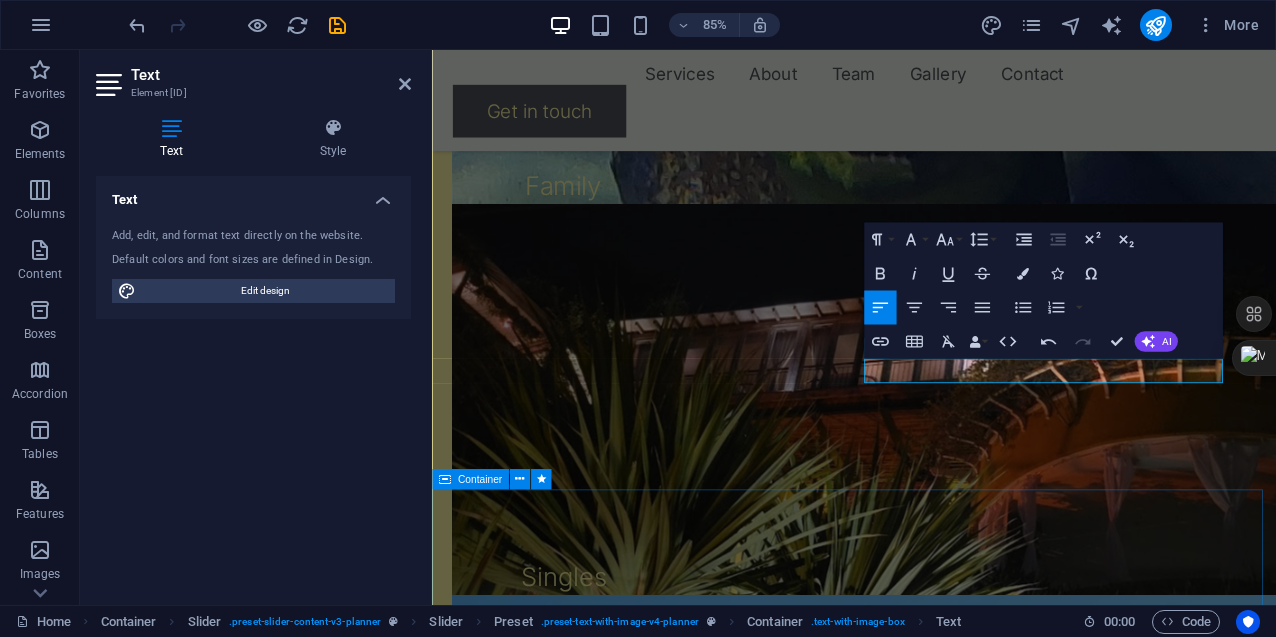 click on "Beyond plans, we create memories!" at bounding box center (928, 2072) 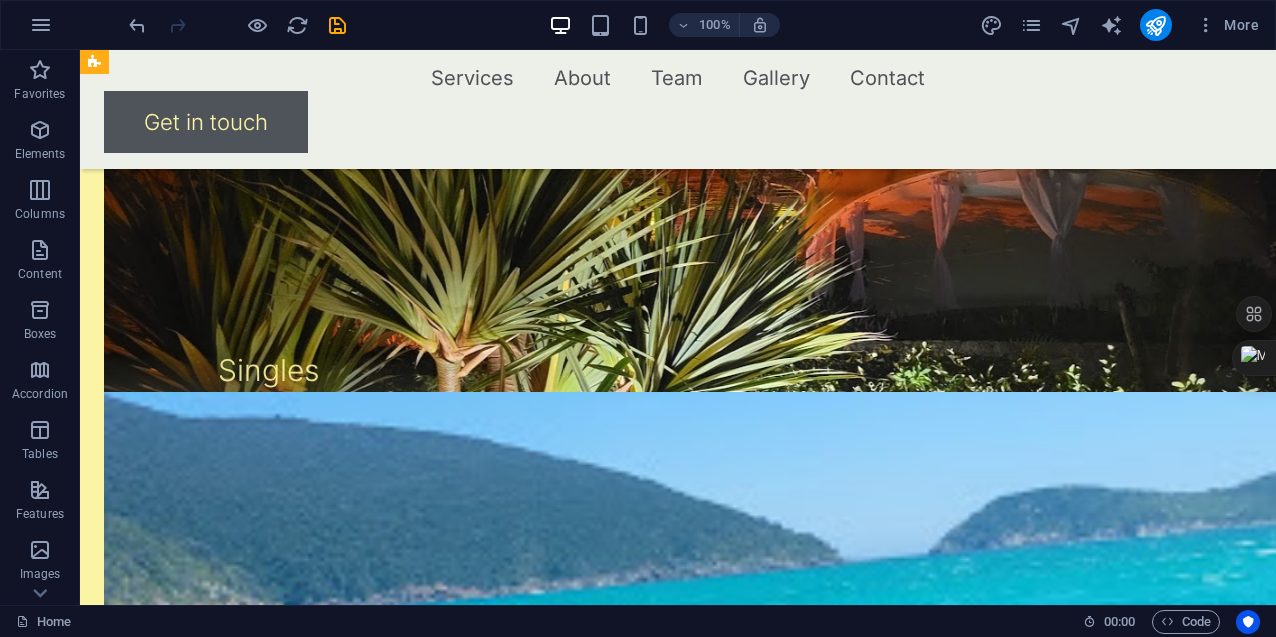 scroll, scrollTop: 2718, scrollLeft: 0, axis: vertical 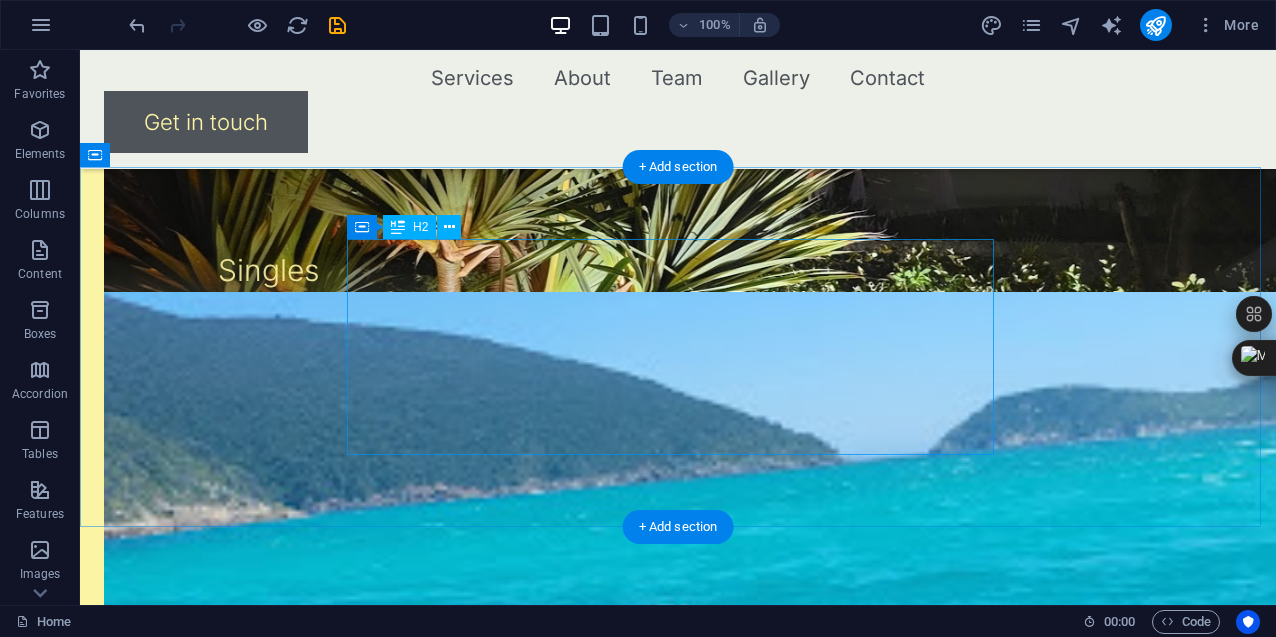 click on "Beyond plans, we create memories!" at bounding box center (678, 1672) 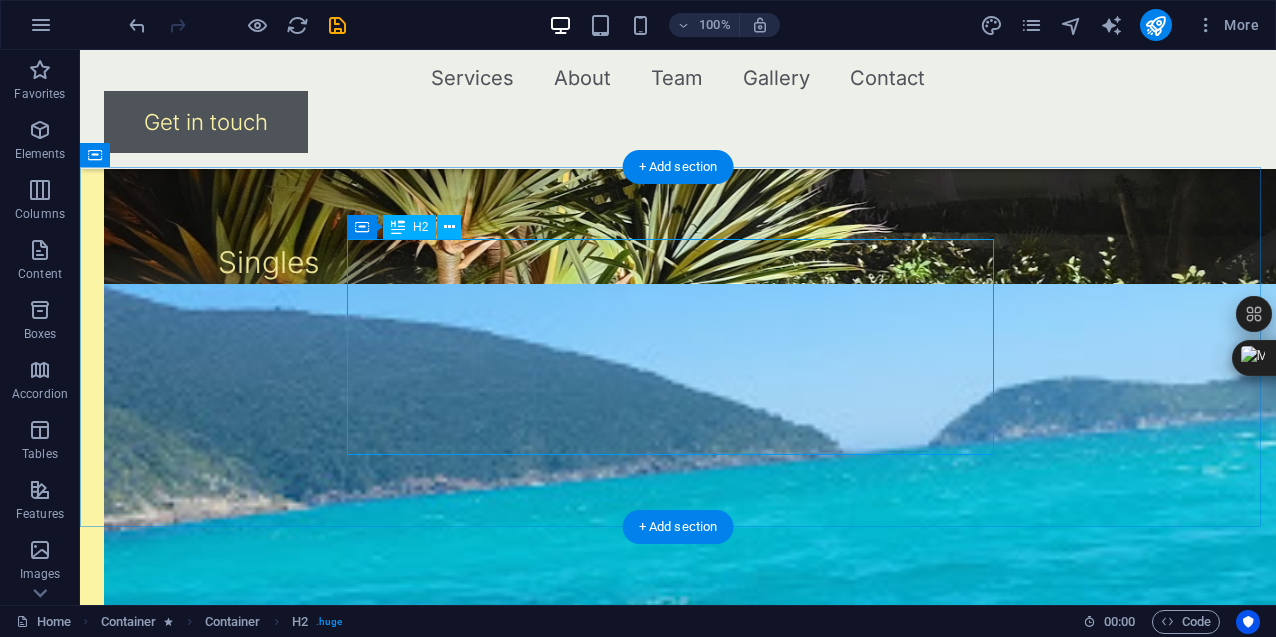 scroll, scrollTop: 2718, scrollLeft: 0, axis: vertical 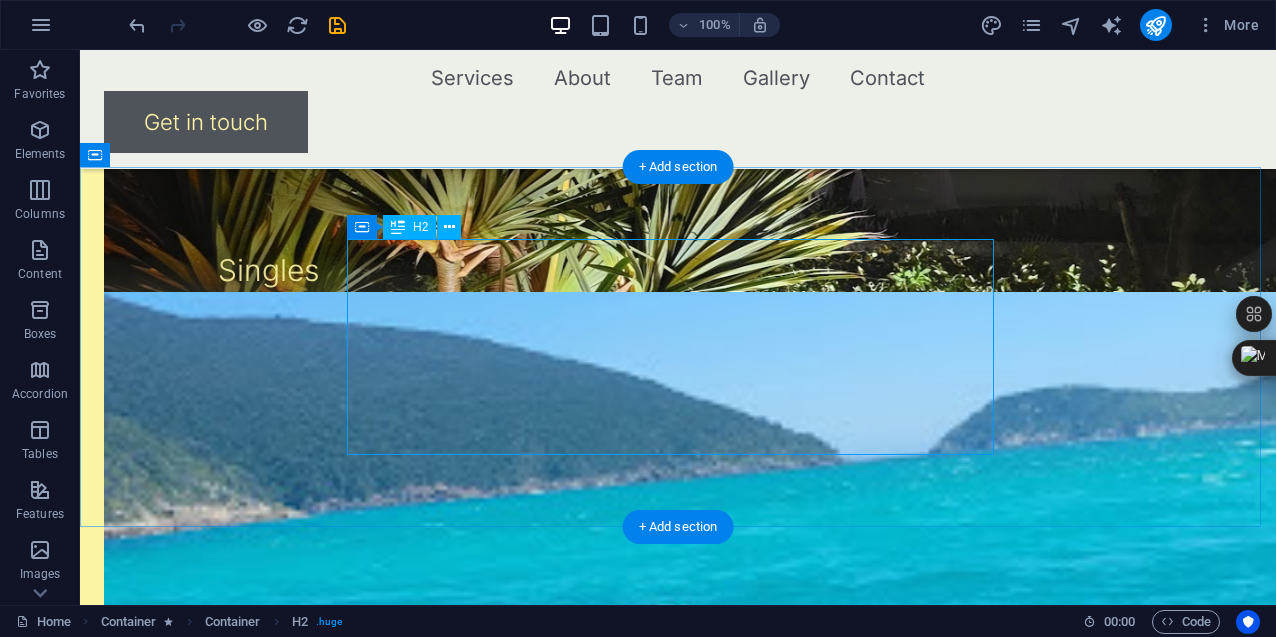 click on "Beyond plans, we create memories!" at bounding box center (678, 1672) 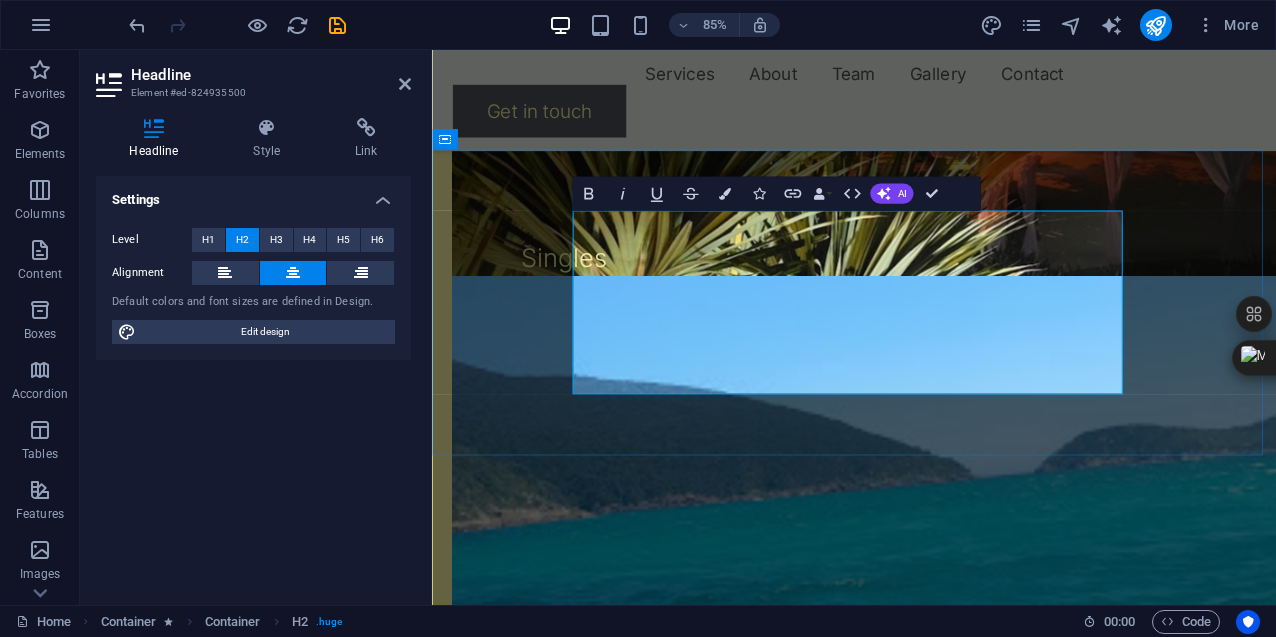 click on "Beyond plans, we create memories!" at bounding box center (928, 1696) 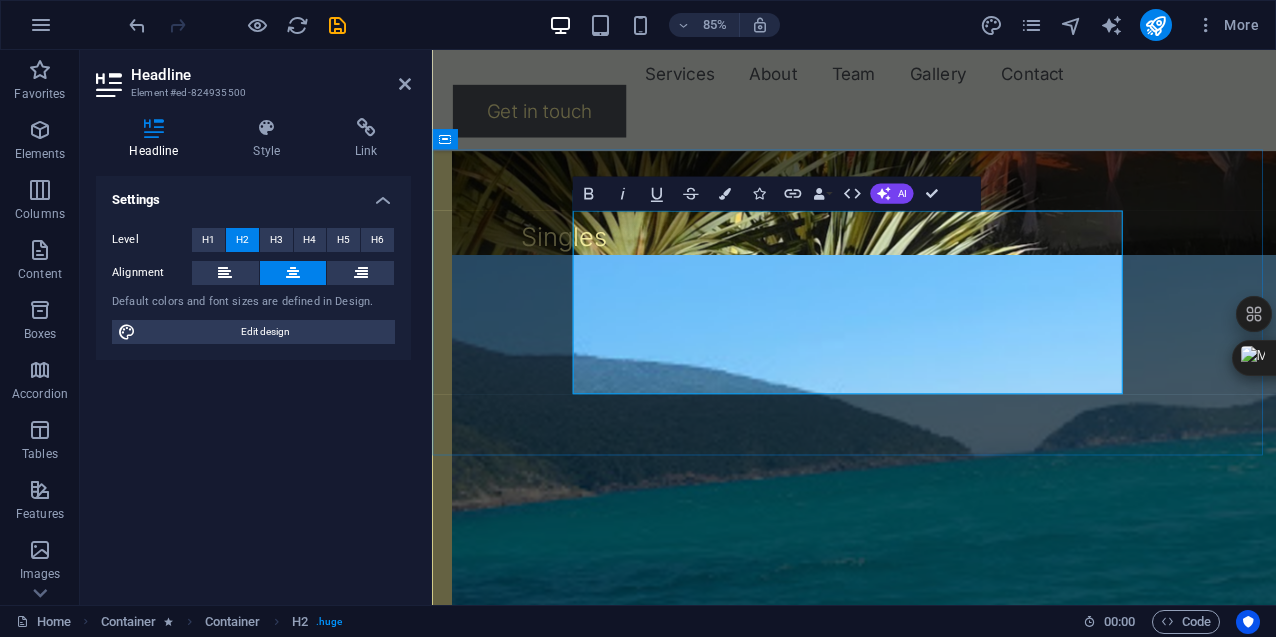 click on "Beyond plans, we create memories!" at bounding box center (928, 1672) 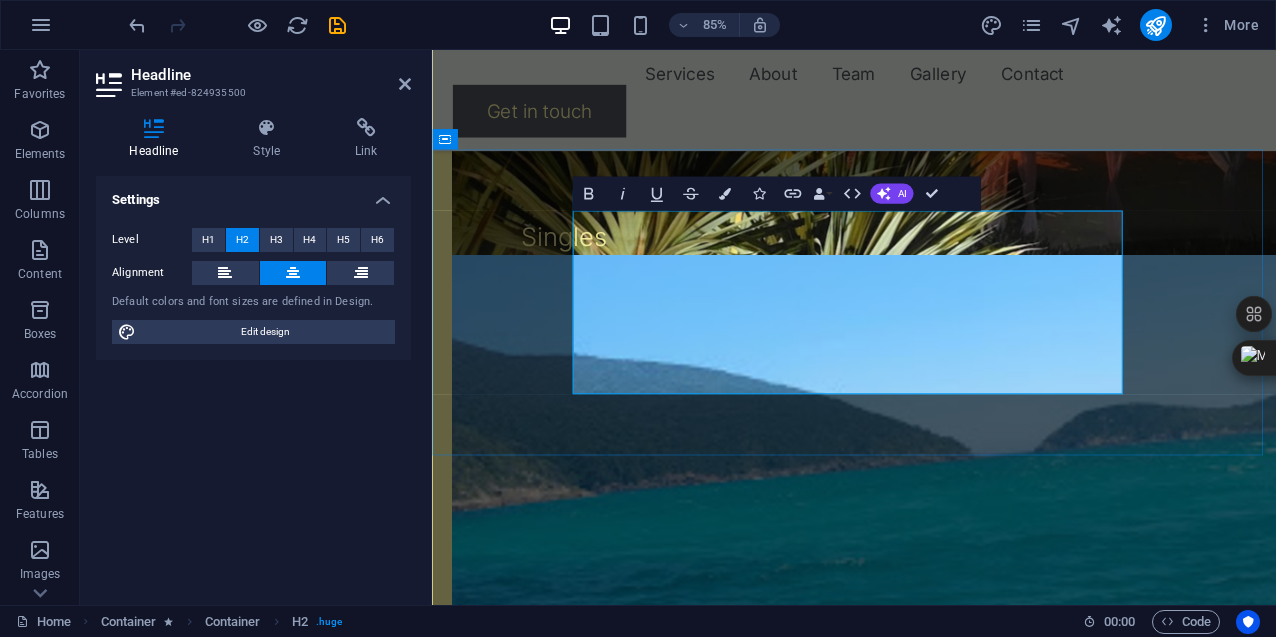 click on "Beyond plans, we create memories!" at bounding box center [928, 1672] 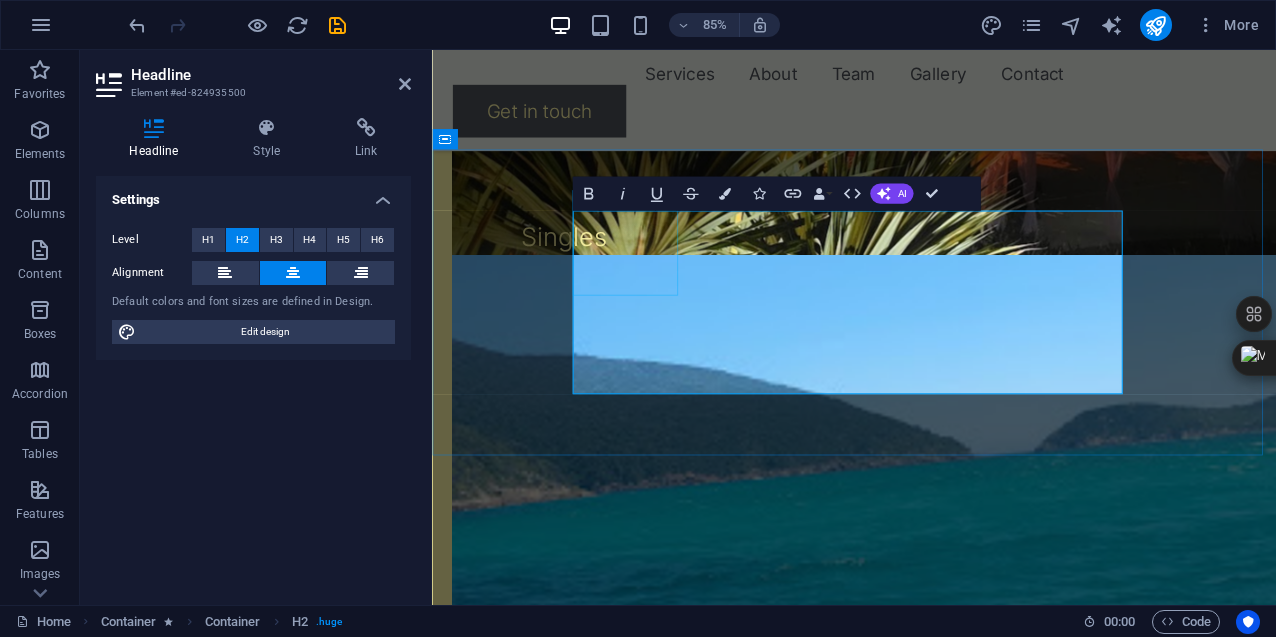 click at bounding box center (494, -2651) 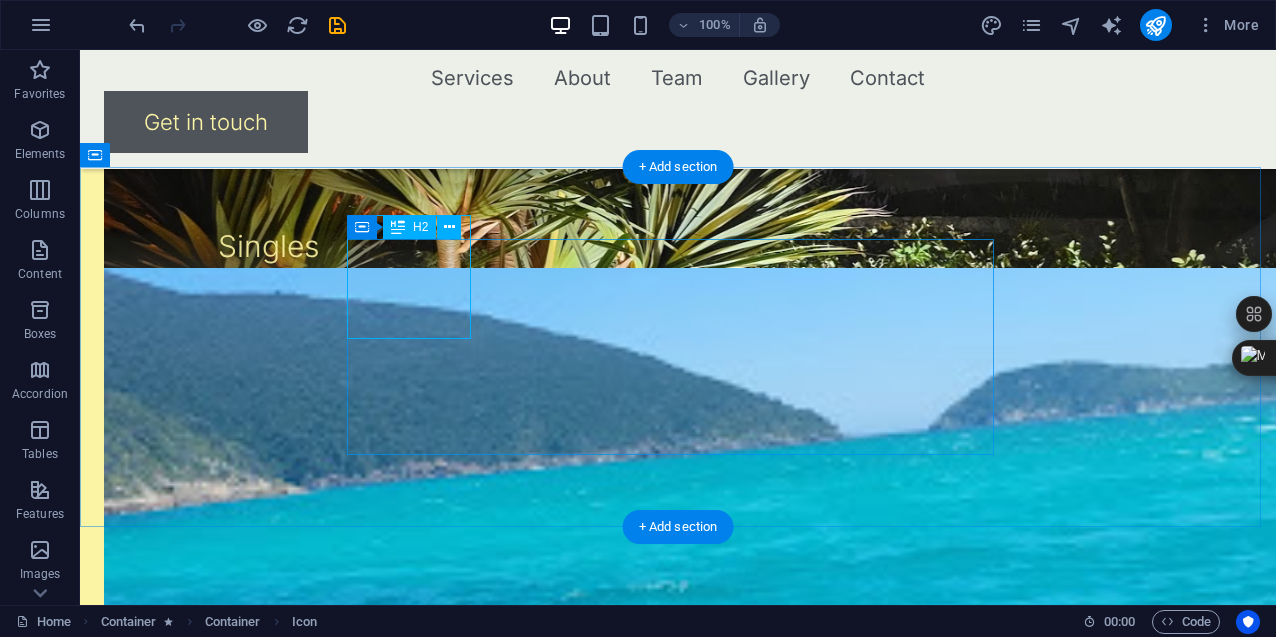 scroll, scrollTop: 2718, scrollLeft: 0, axis: vertical 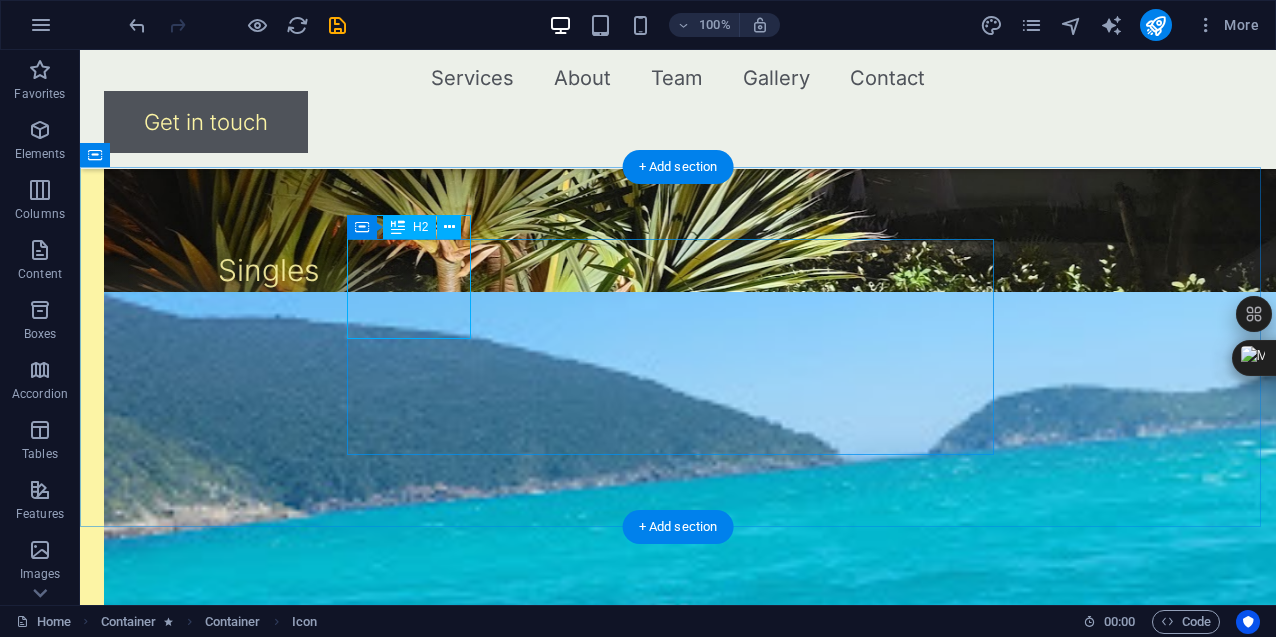 click on "Beyond plans, we create memories!" at bounding box center (678, 1672) 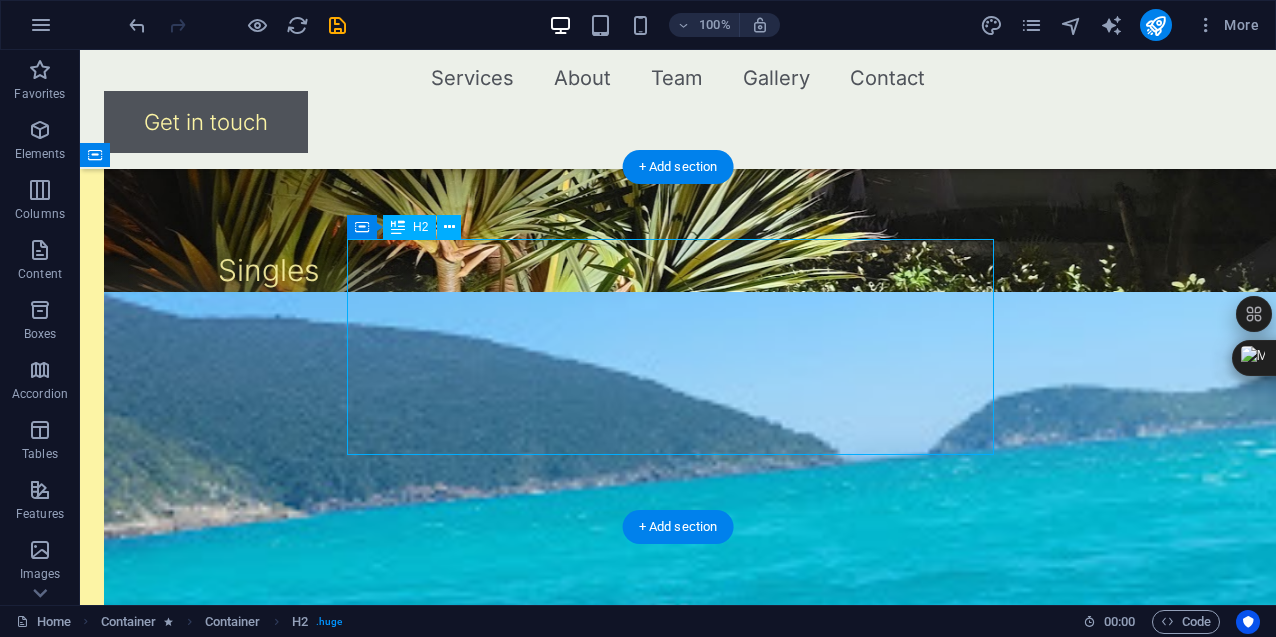 drag, startPoint x: 710, startPoint y: 303, endPoint x: 408, endPoint y: 348, distance: 305.33423 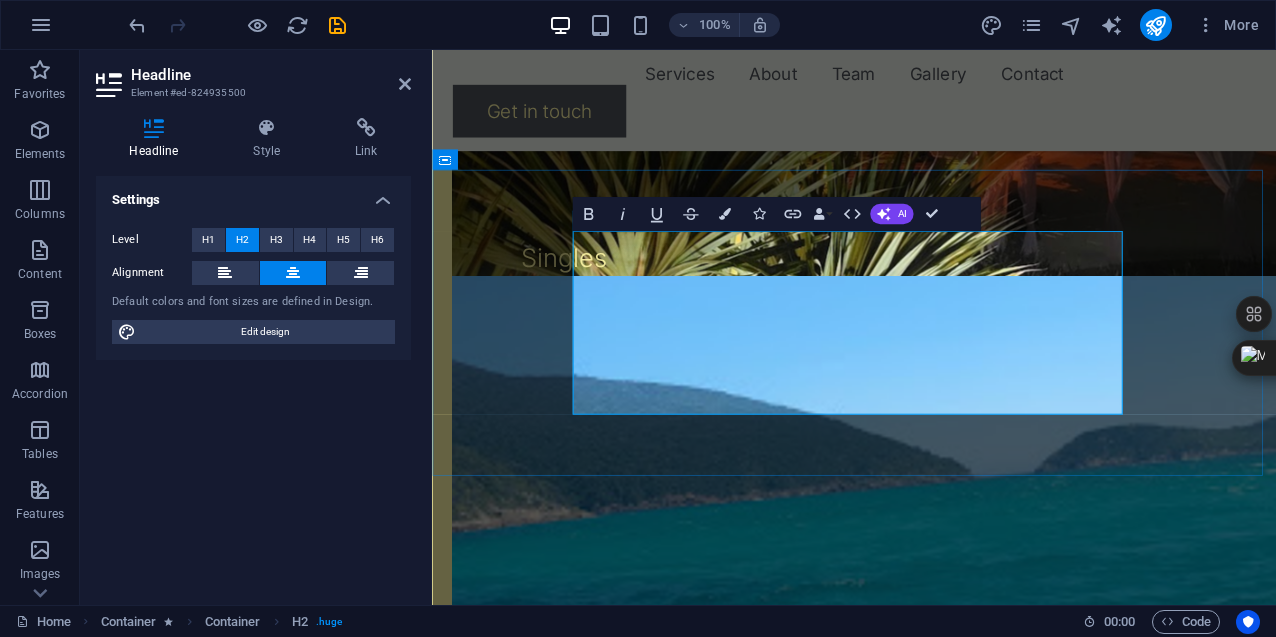 click on "Beyond plans, we create memories!" at bounding box center (928, 1696) 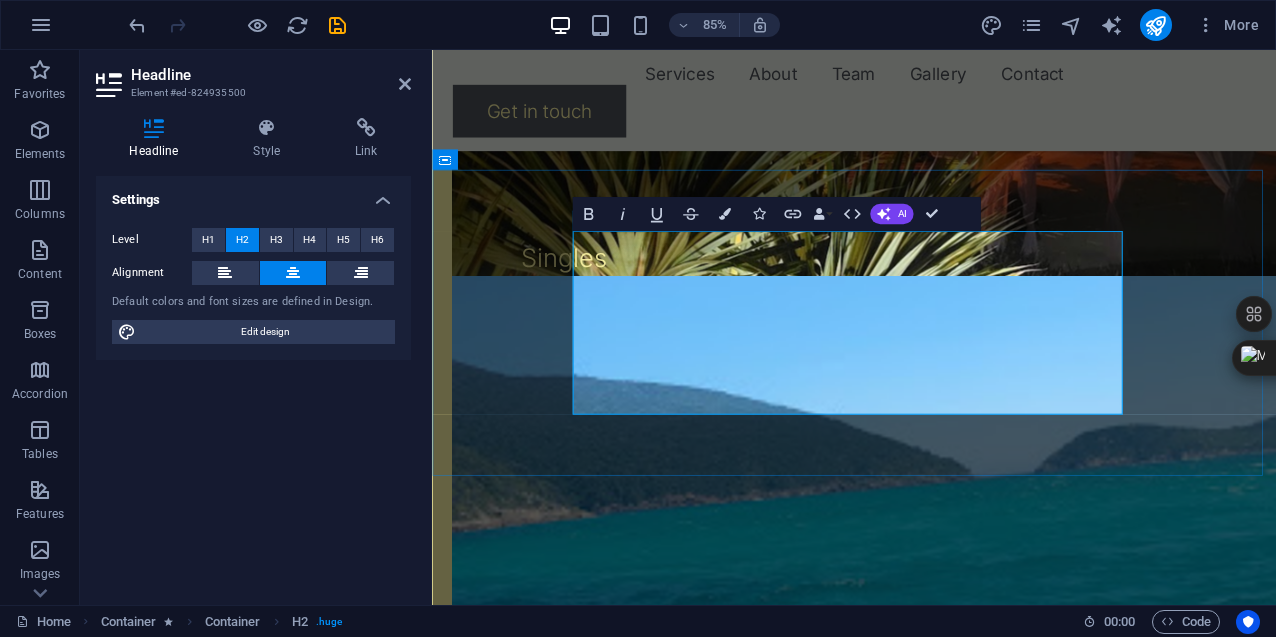 click on "Beyond plans, we create memories!" at bounding box center [928, 1696] 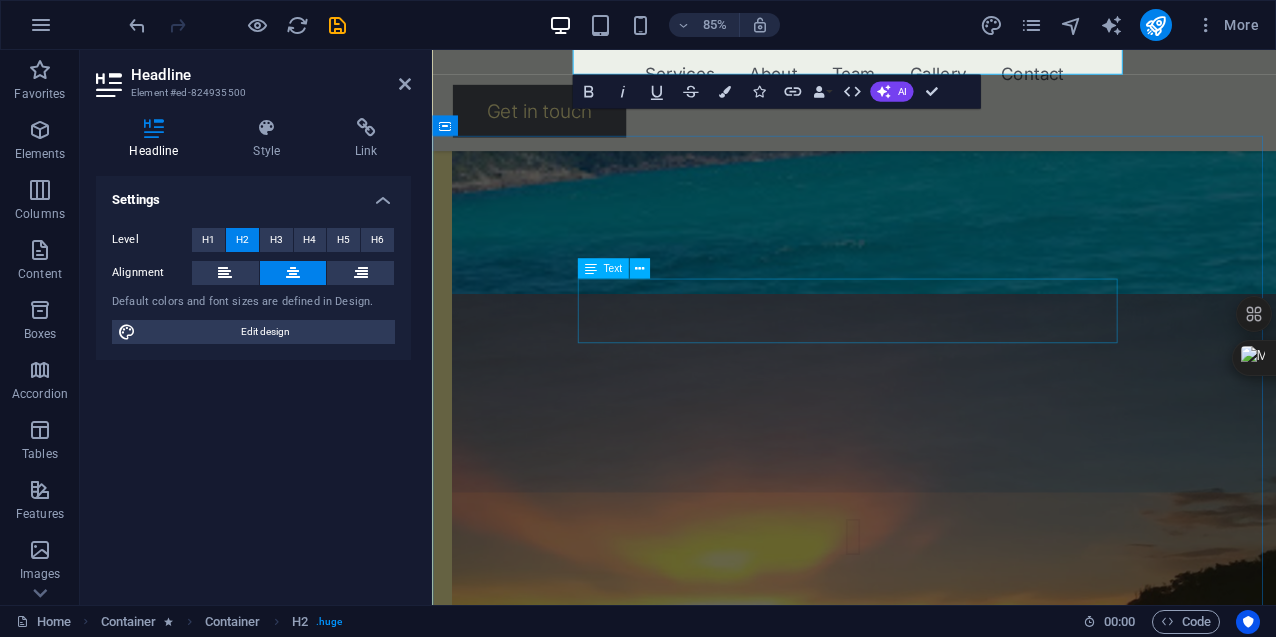 scroll, scrollTop: 3118, scrollLeft: 0, axis: vertical 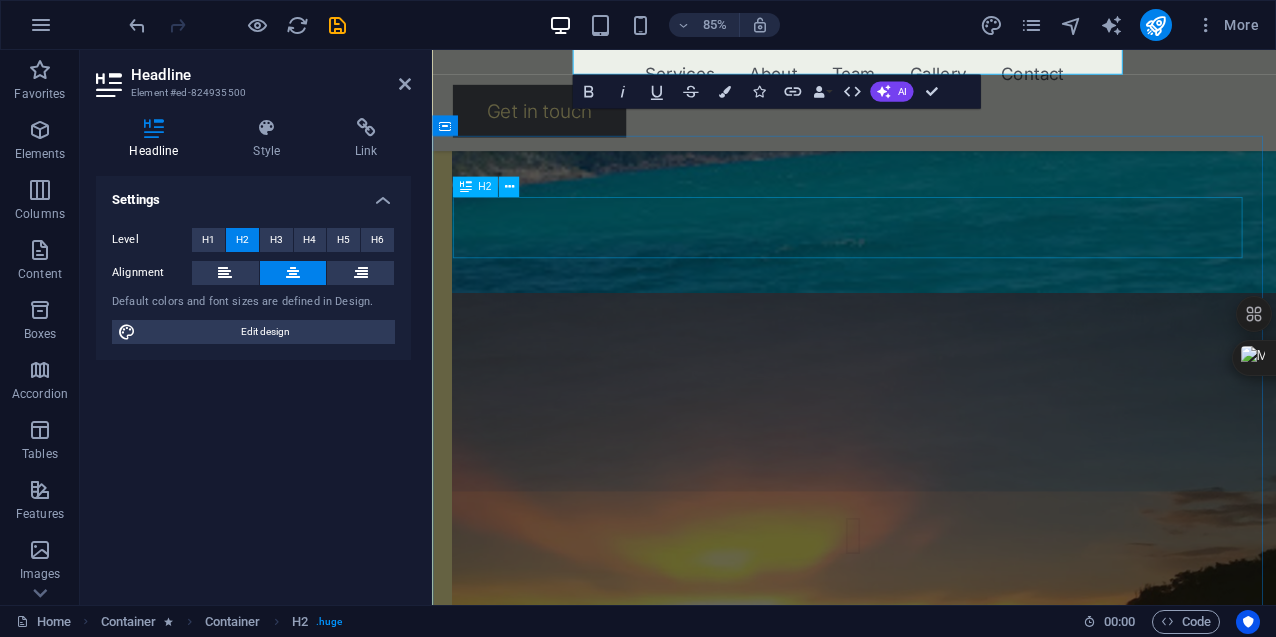 click on "What's Next" at bounding box center [928, 1584] 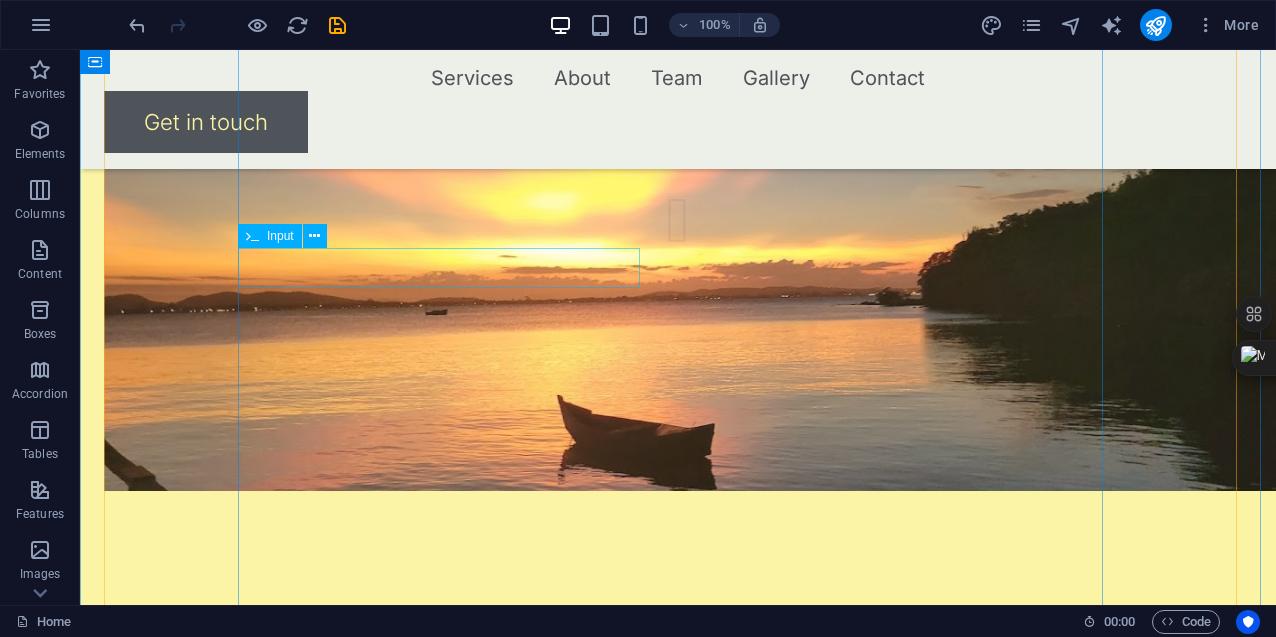 scroll, scrollTop: 3594, scrollLeft: 0, axis: vertical 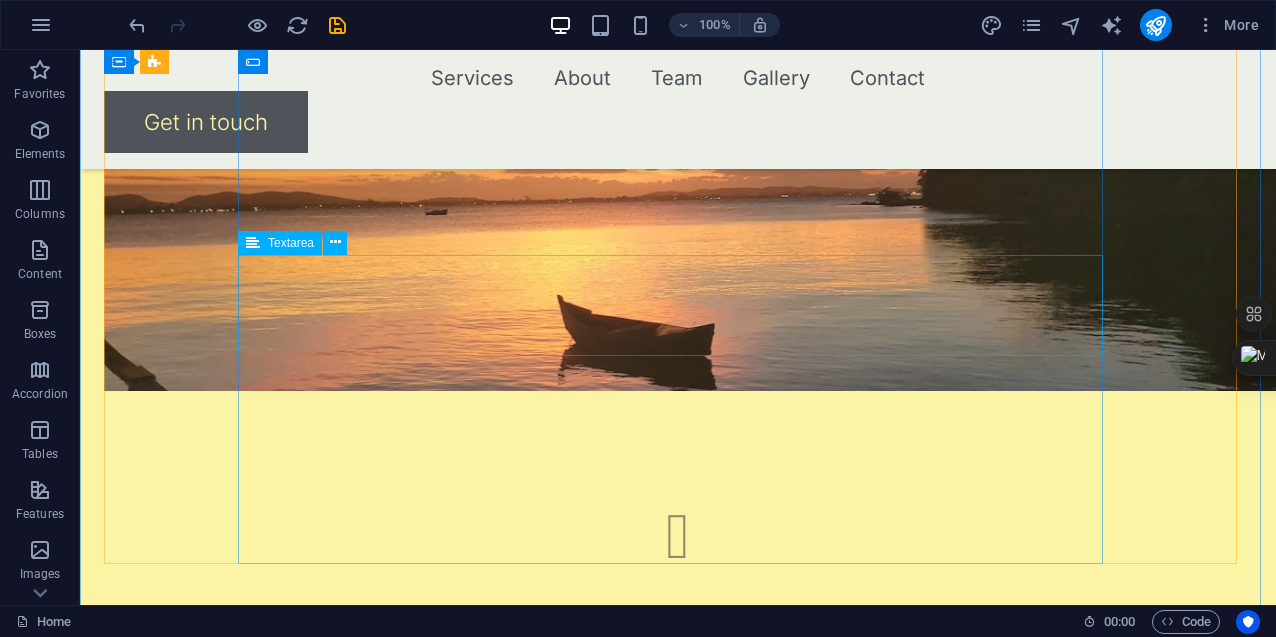 click at bounding box center (678, 1567) 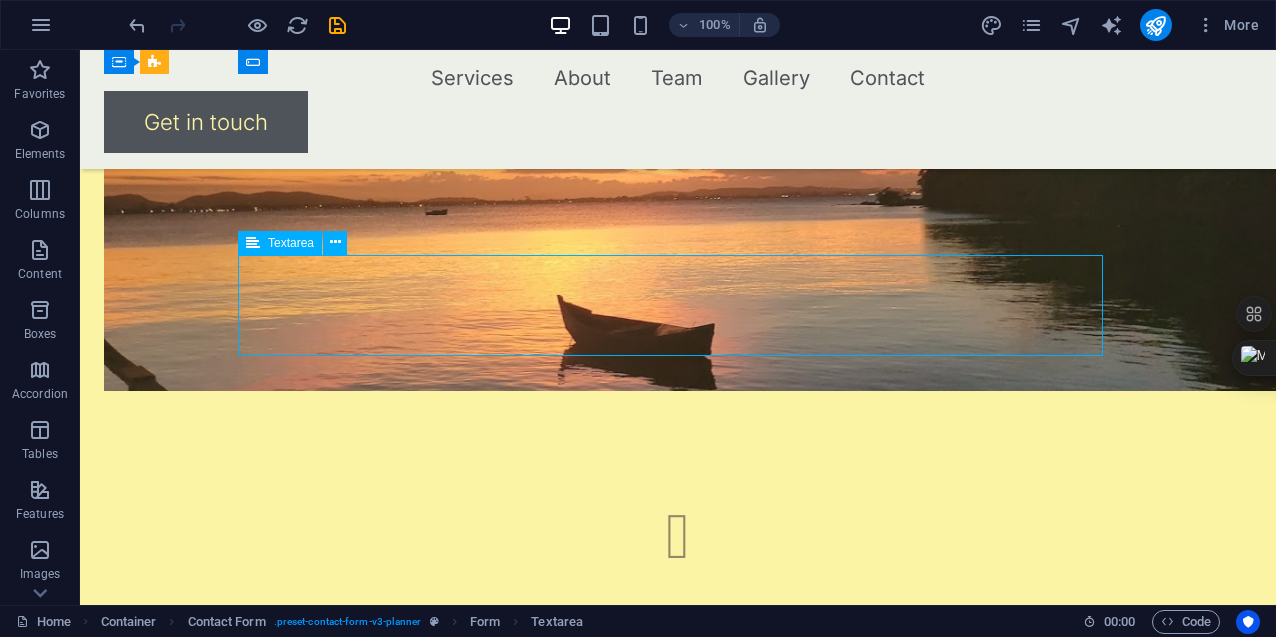click at bounding box center (678, 1567) 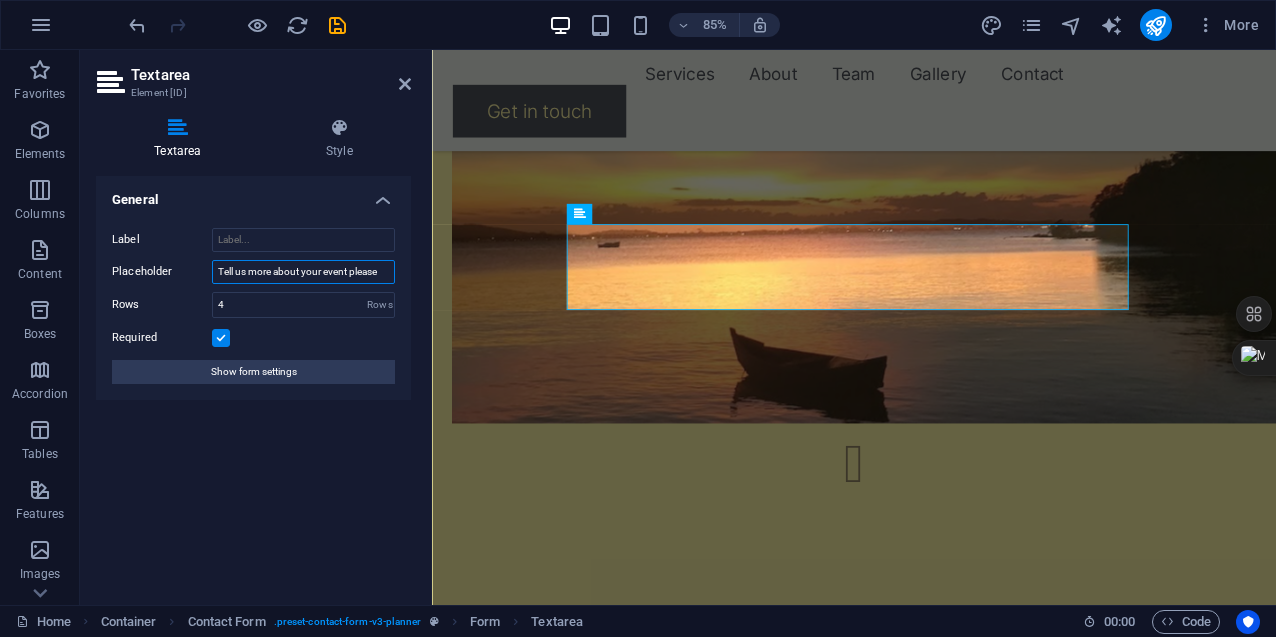 drag, startPoint x: 302, startPoint y: 273, endPoint x: 384, endPoint y: 274, distance: 82.006096 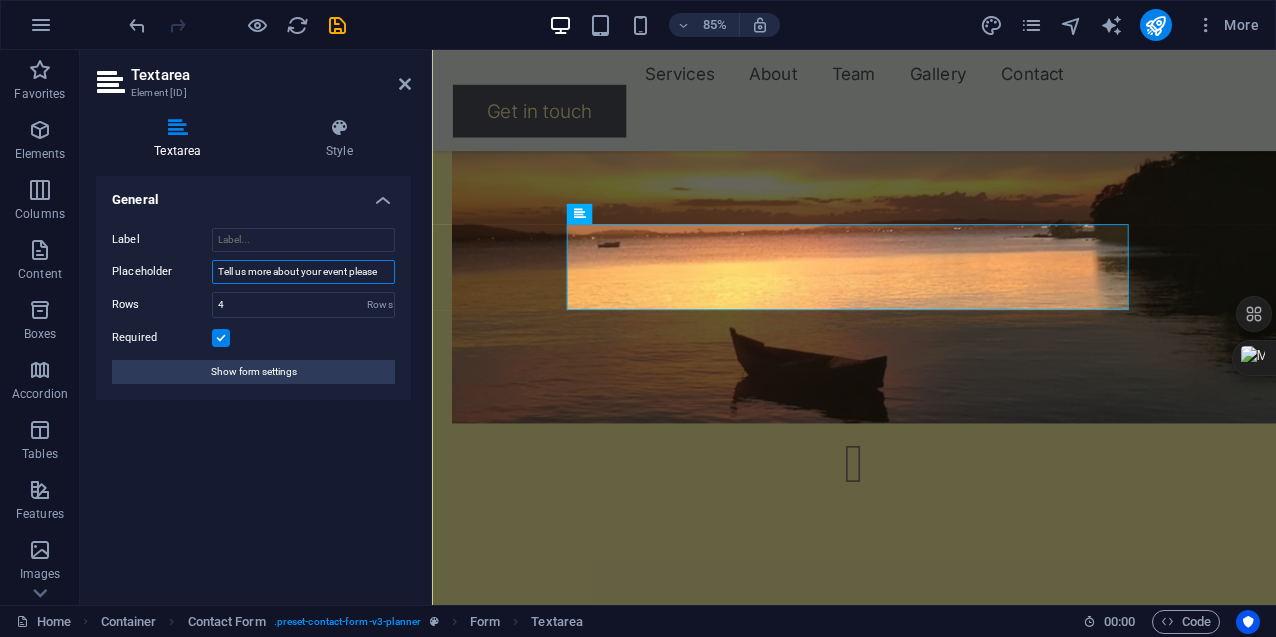 click on "Tell us more about your event please" at bounding box center [303, 272] 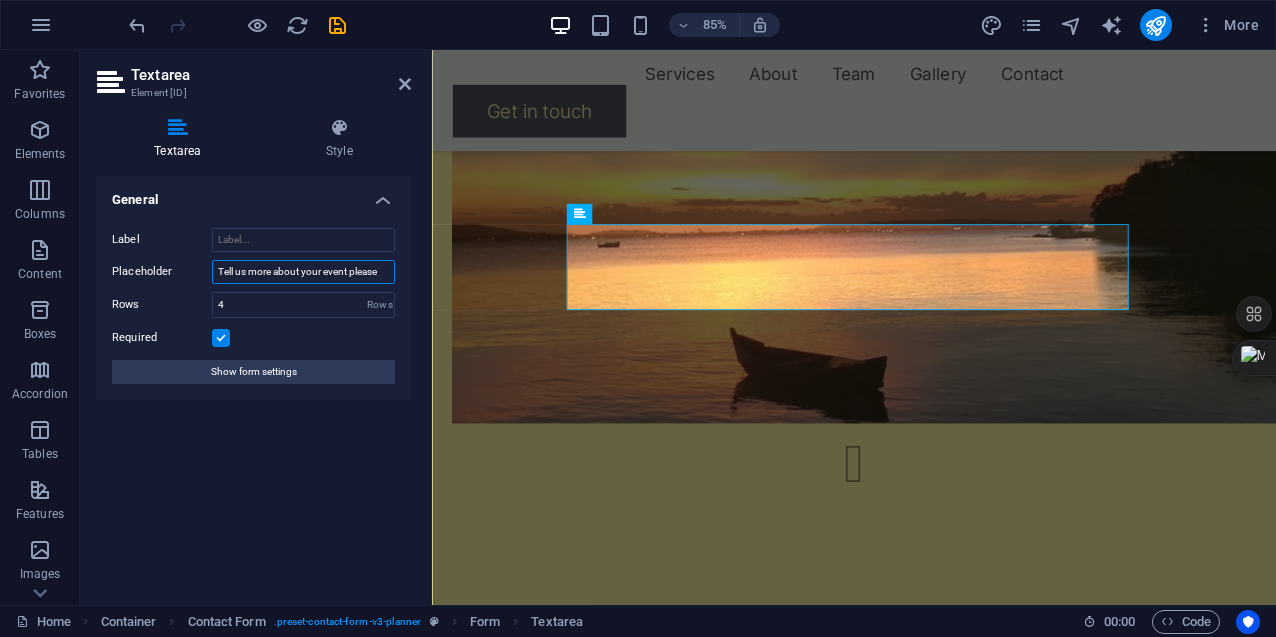 drag, startPoint x: 316, startPoint y: 273, endPoint x: 393, endPoint y: 280, distance: 77.31753 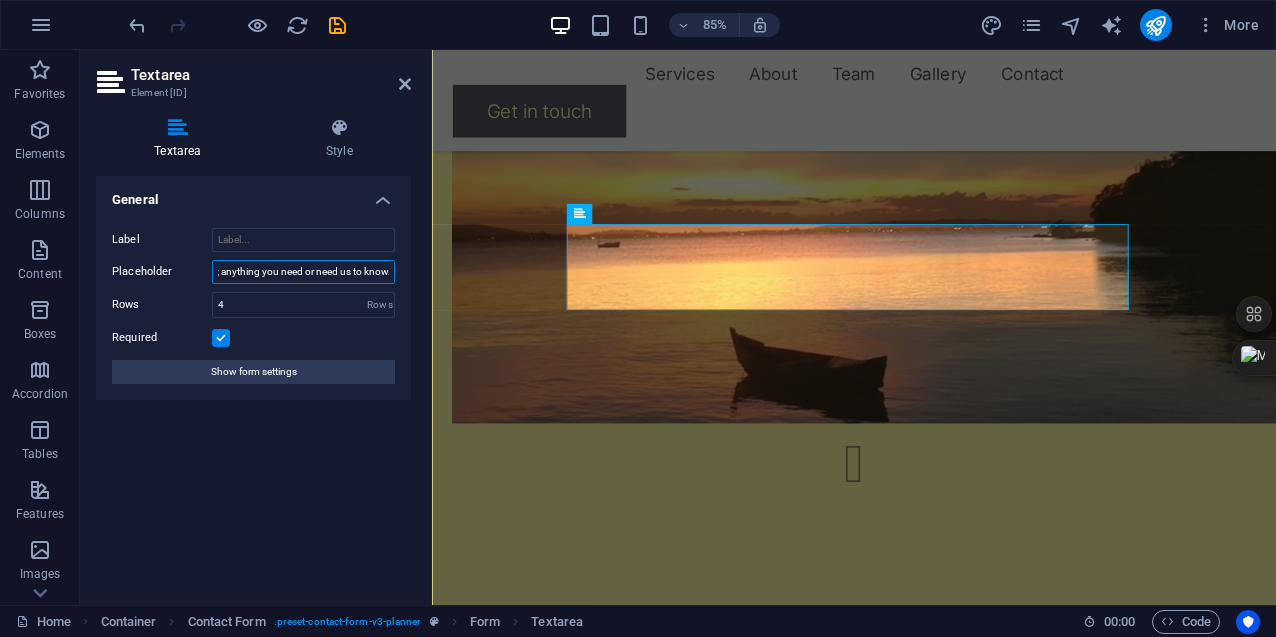 scroll, scrollTop: 0, scrollLeft: 246, axis: horizontal 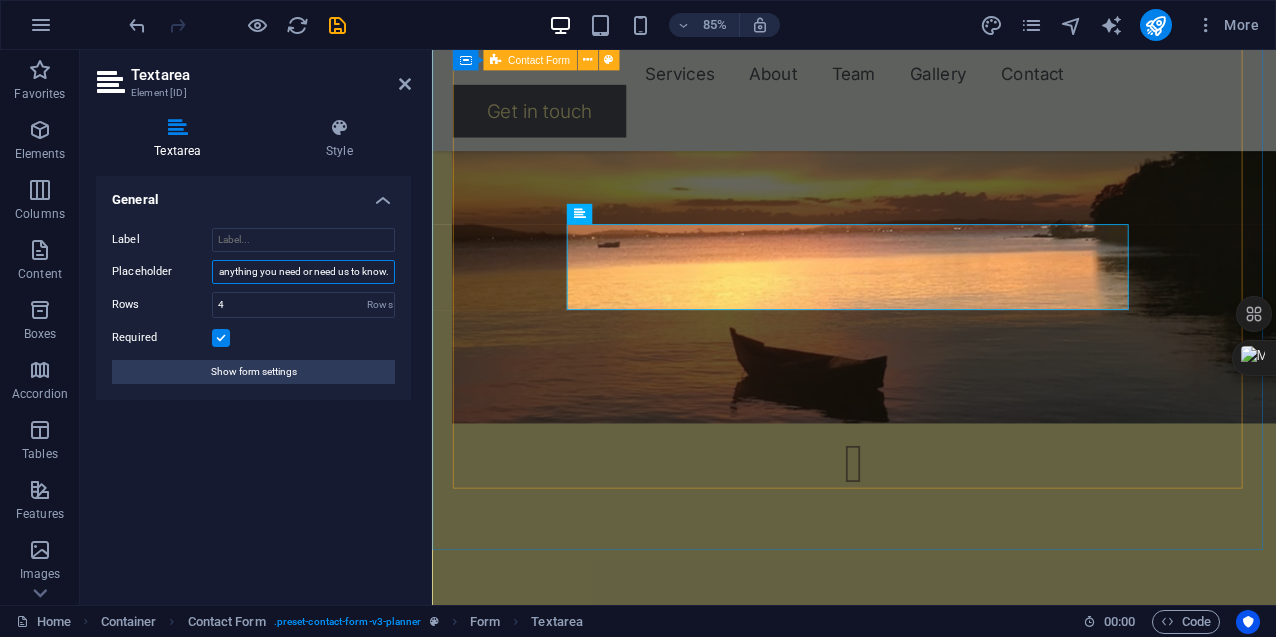 type on "Tell us more about you and the guests coming with you; anything you need or need us to know." 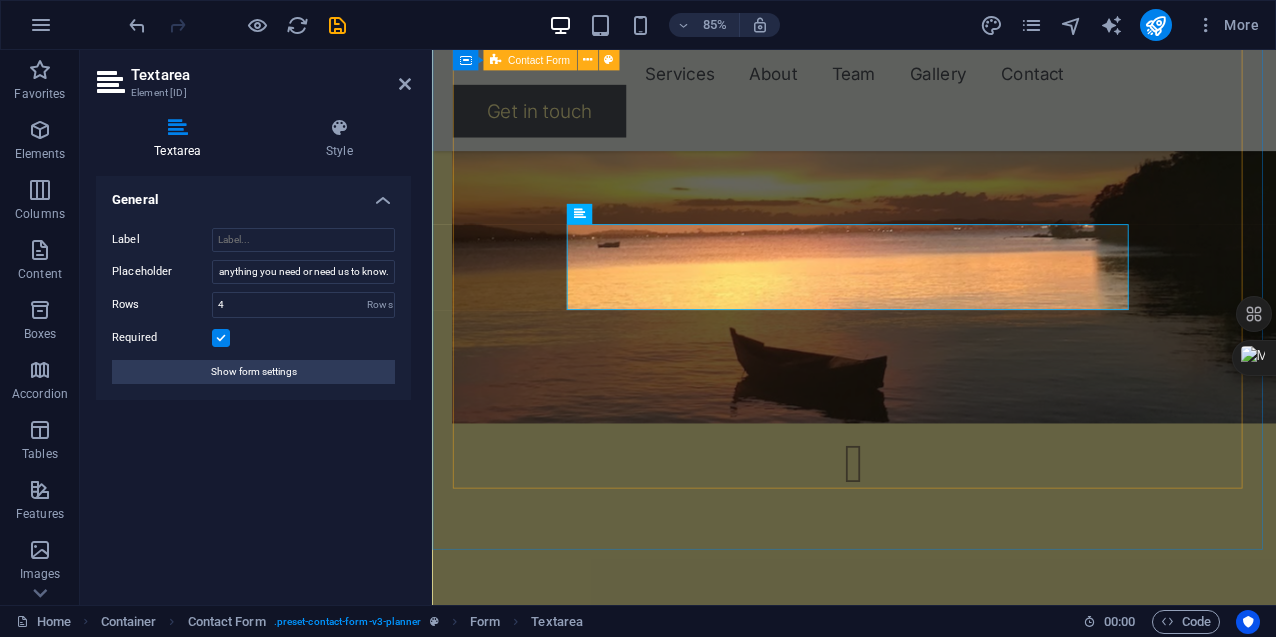 scroll, scrollTop: 3546, scrollLeft: 0, axis: vertical 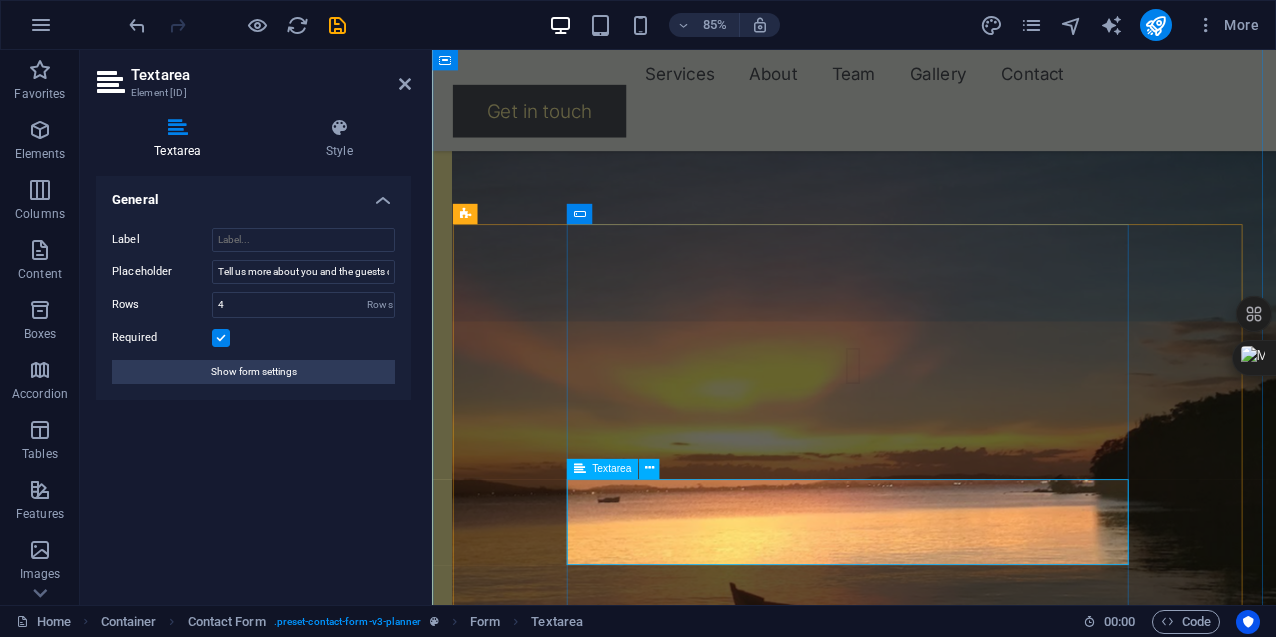 click at bounding box center (762, 1864) 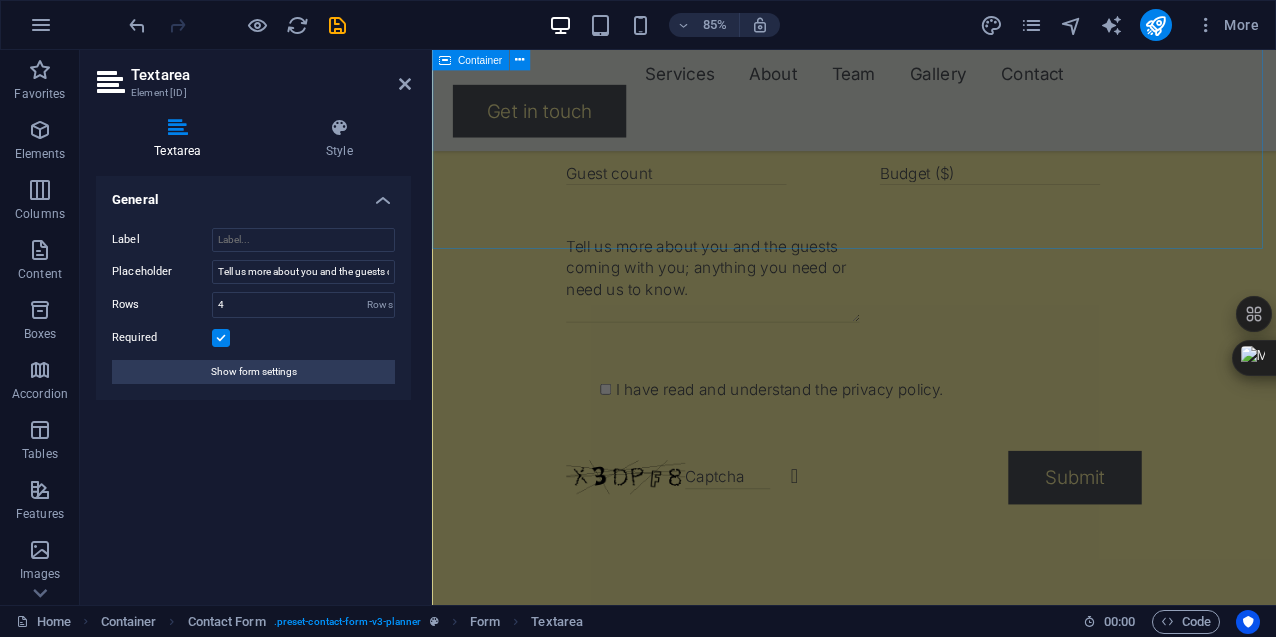 scroll, scrollTop: 4864, scrollLeft: 0, axis: vertical 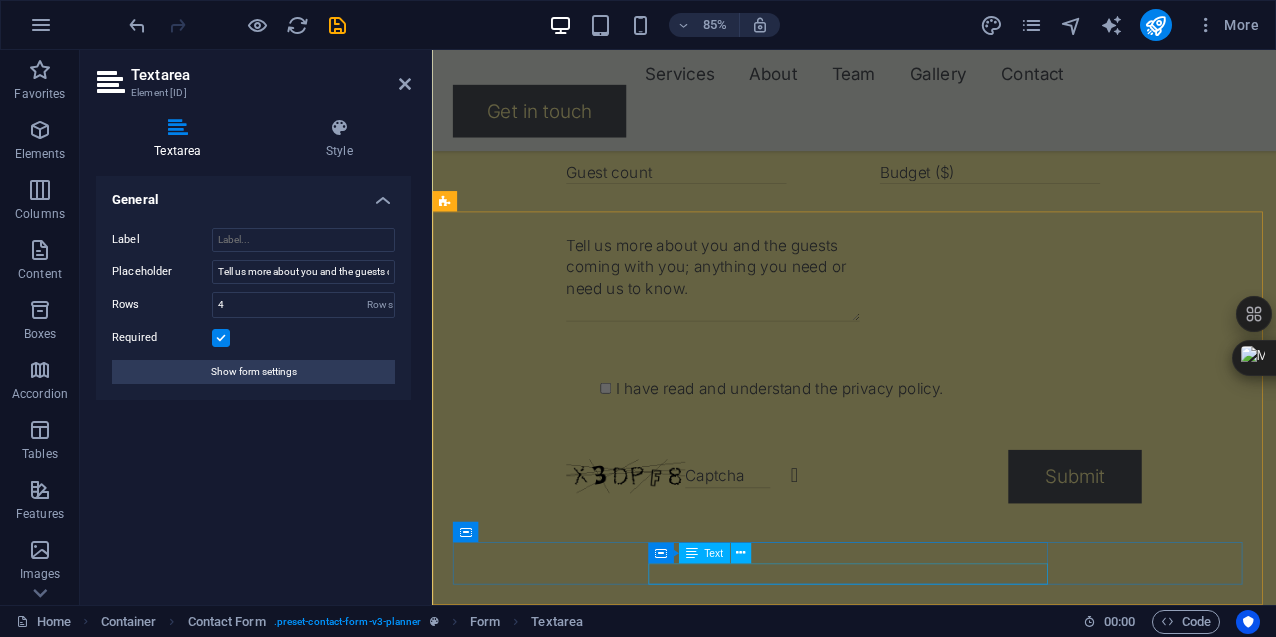 click on "Legal Notice  |  Privacy Policy" at bounding box center (928, 3330) 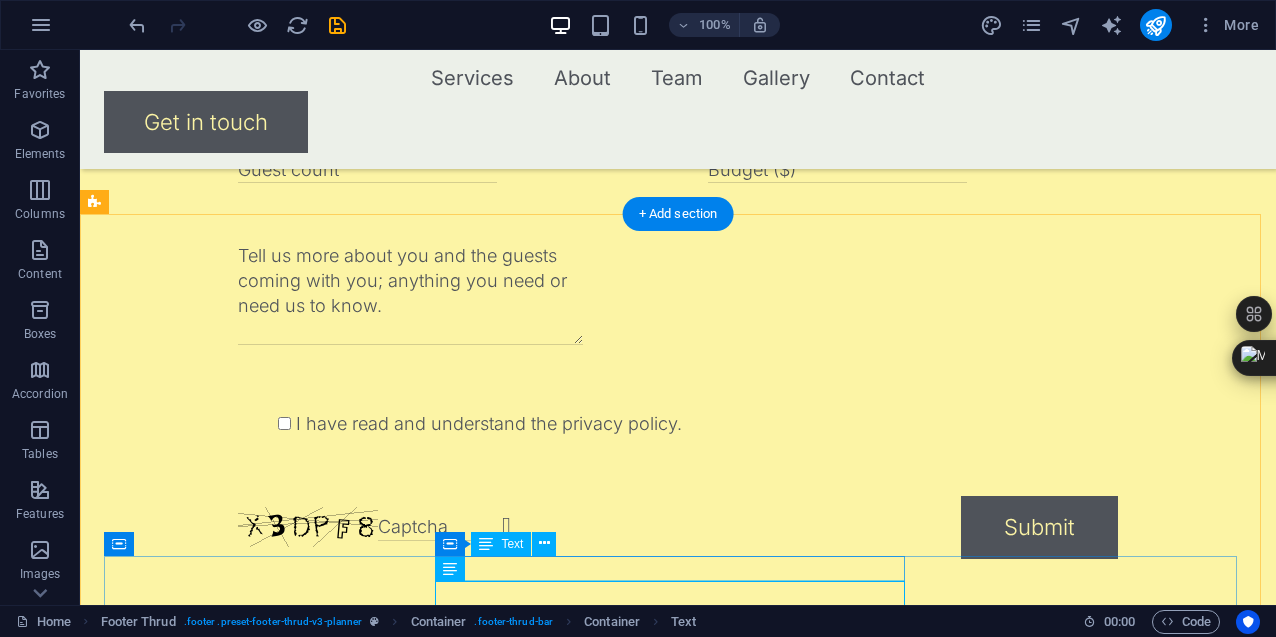 click on "secure[EMAIL]" at bounding box center (674, 3281) 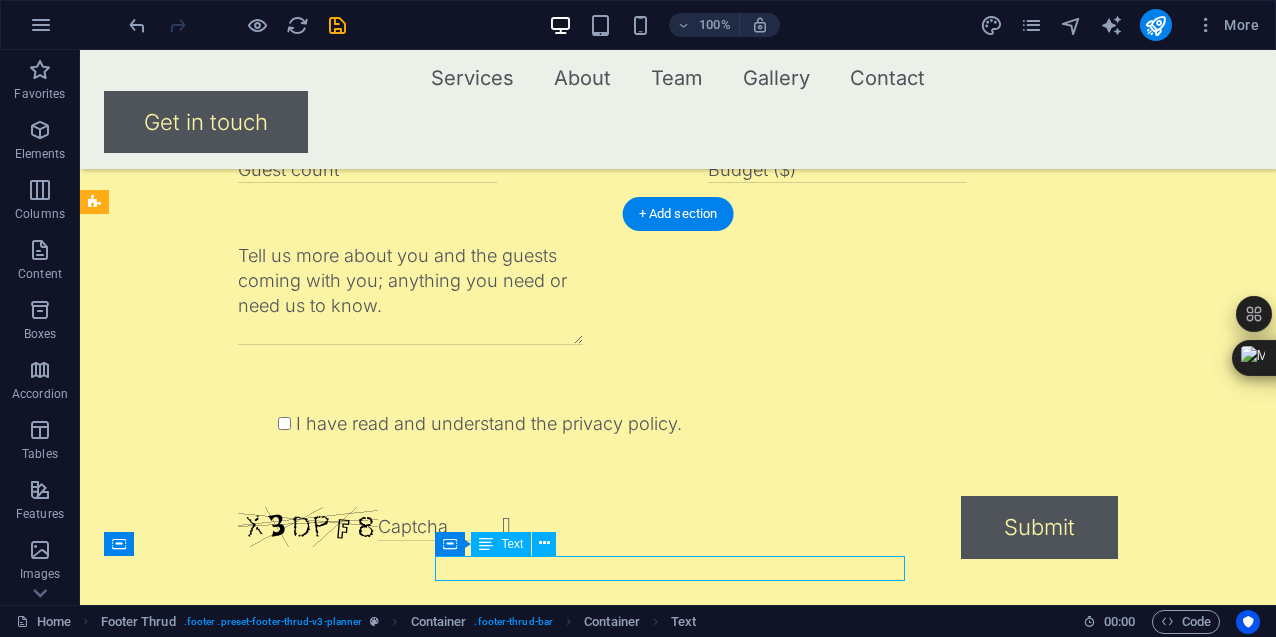 click on "secure[EMAIL]" at bounding box center [674, 3281] 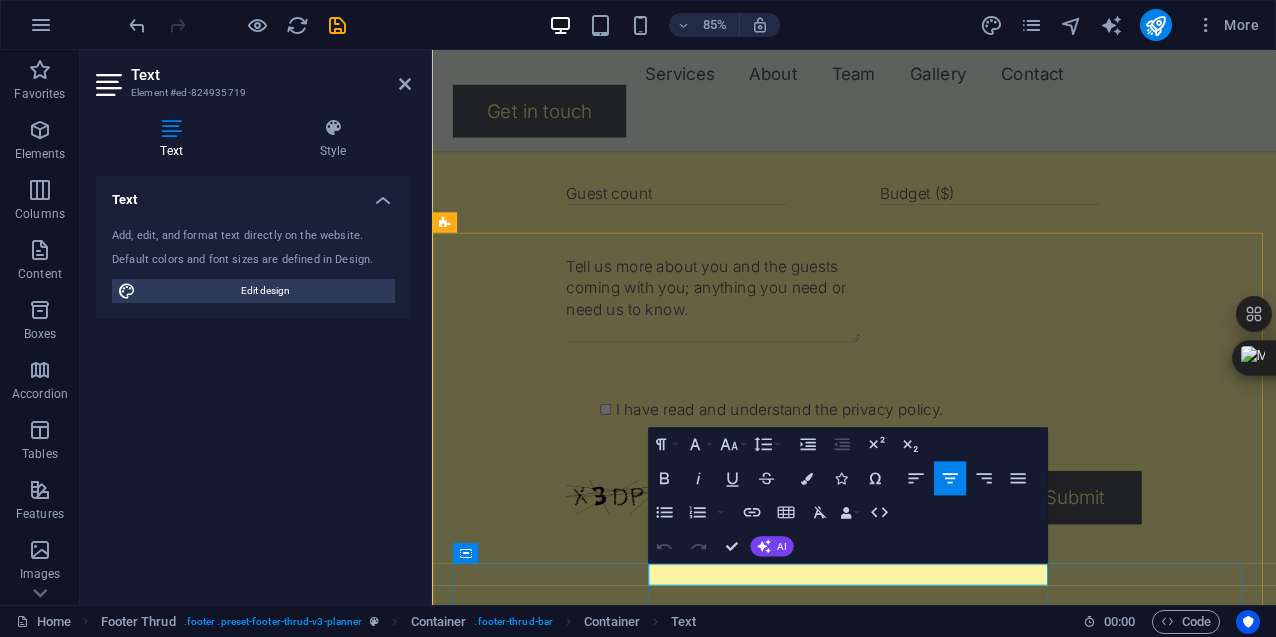click on "secure[EMAIL]" at bounding box center (922, 3330) 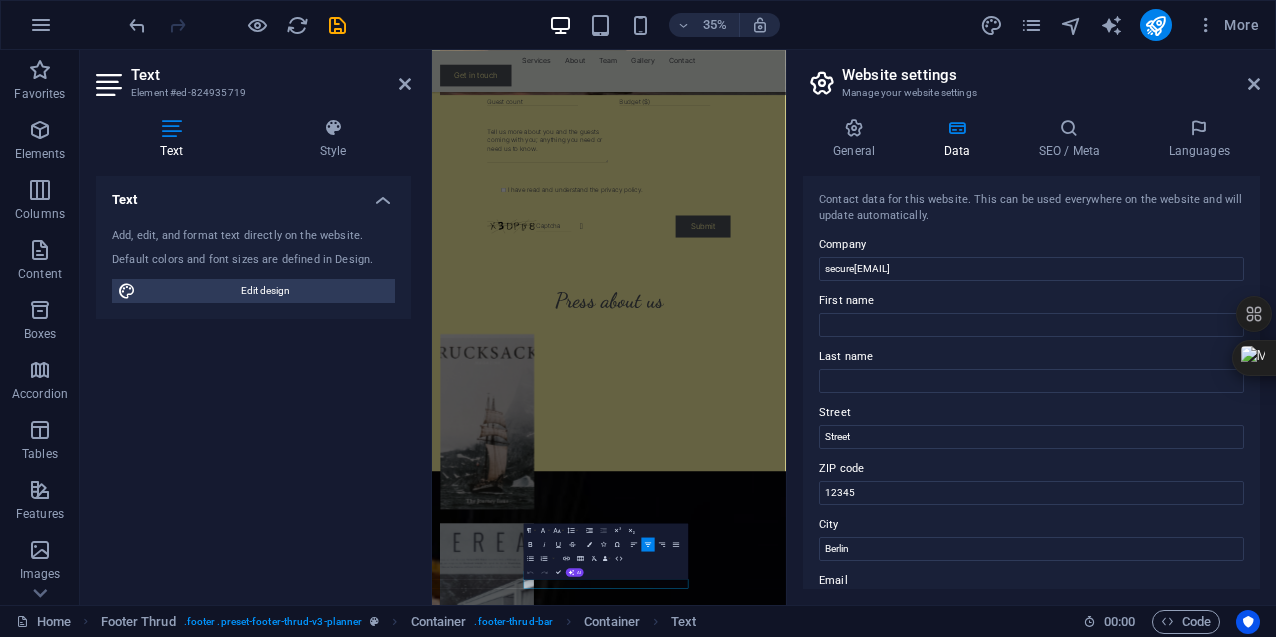 scroll, scrollTop: 3906, scrollLeft: 0, axis: vertical 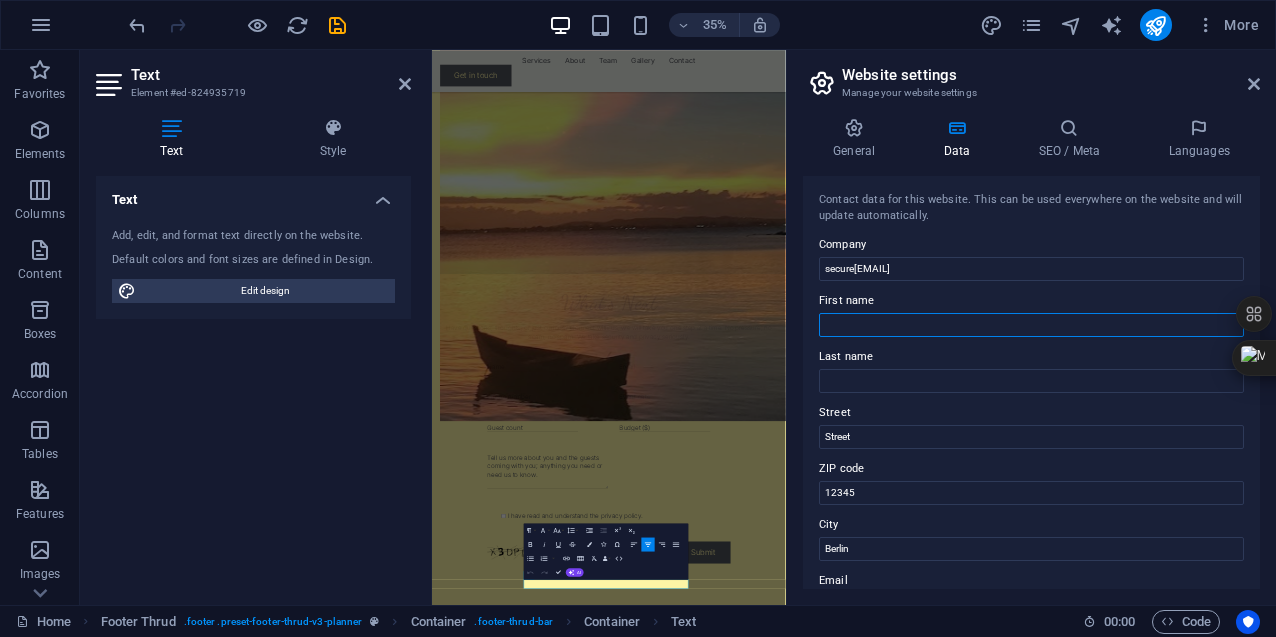 click on "First name" at bounding box center [1031, 325] 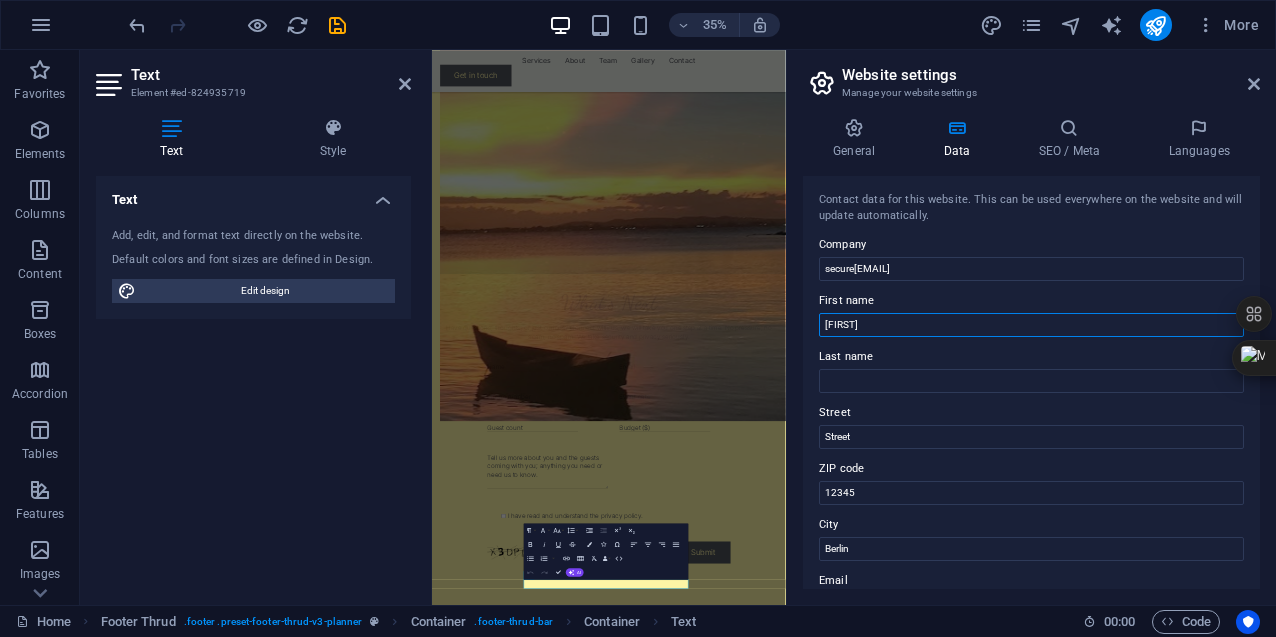 type on "[FIRST]" 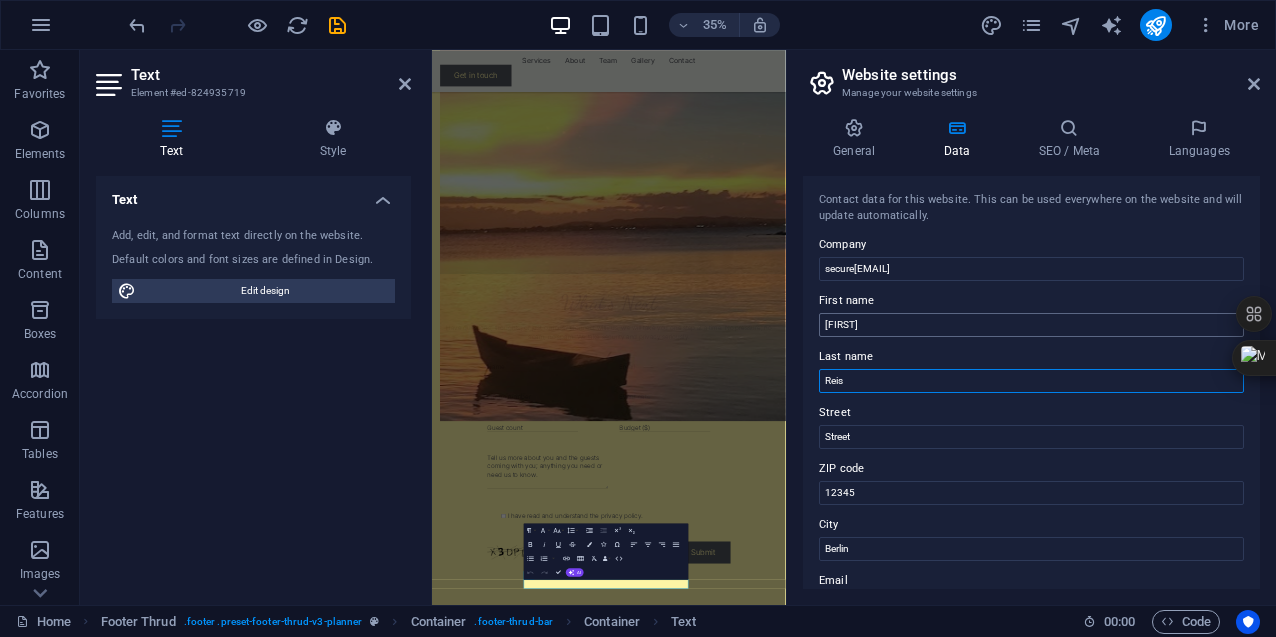 type on "Reis" 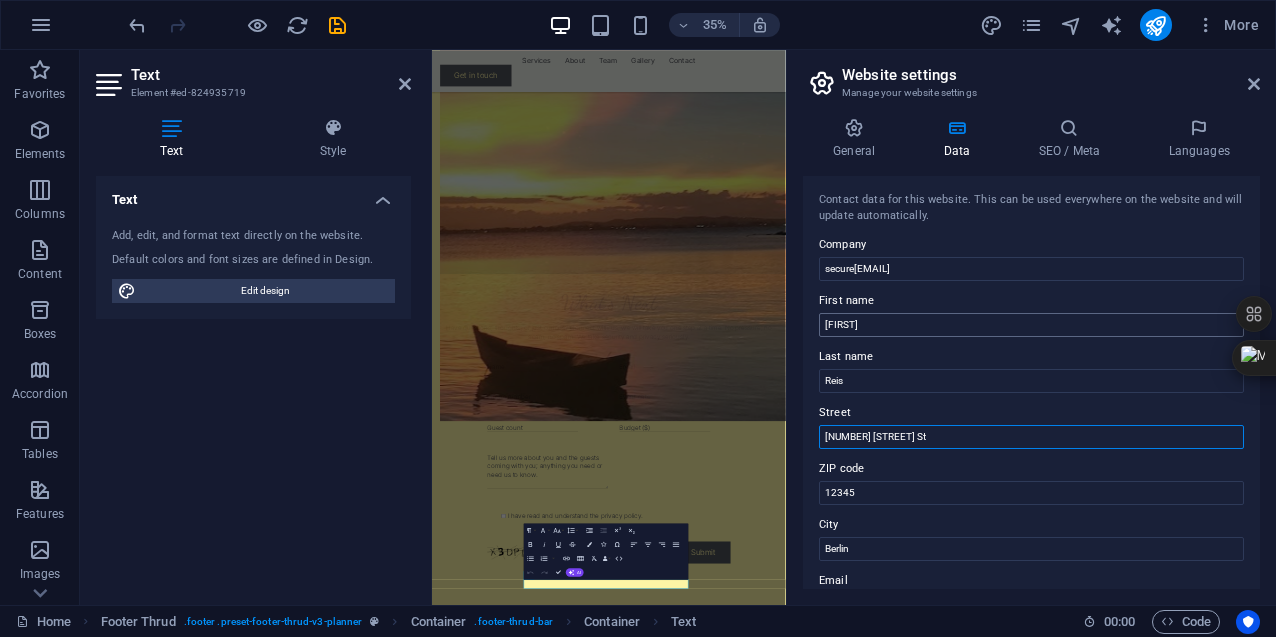 type on "[NUMBER] [STREET] St" 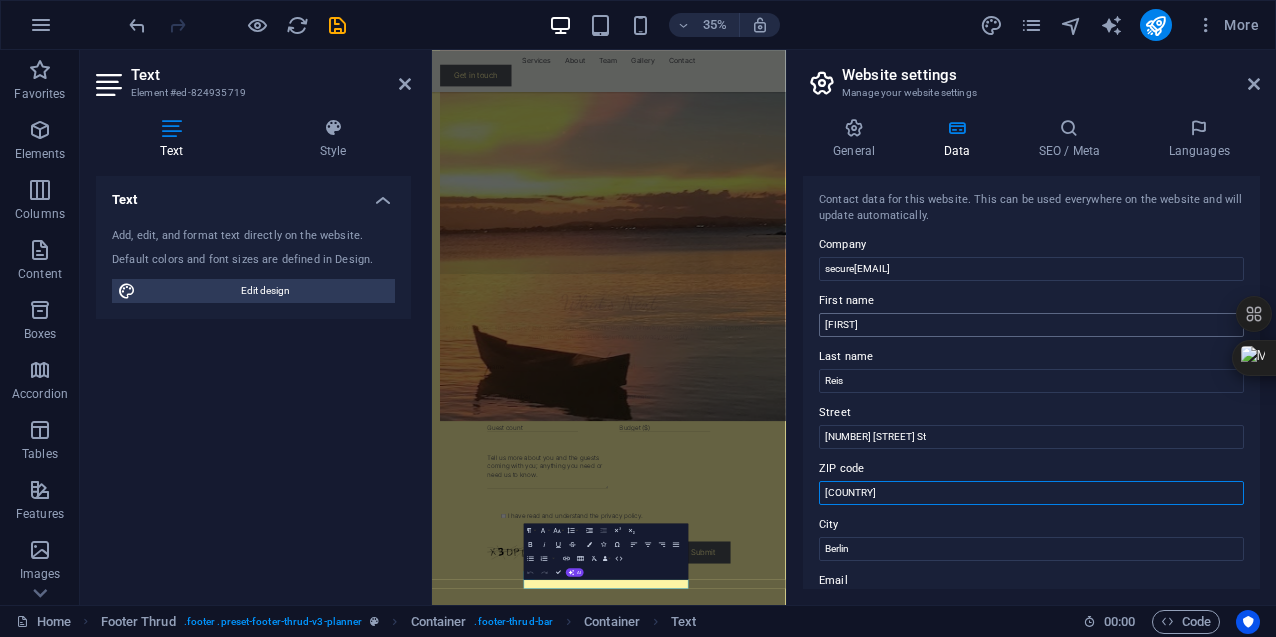 type on "[COUNTRY]" 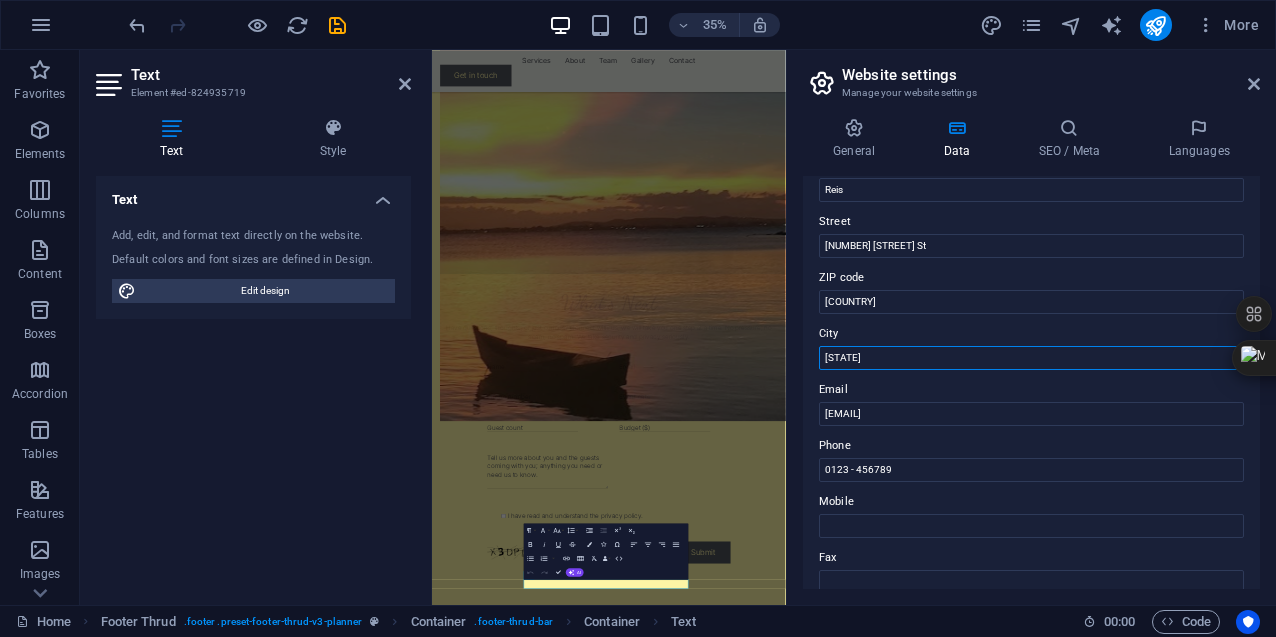 scroll, scrollTop: 200, scrollLeft: 0, axis: vertical 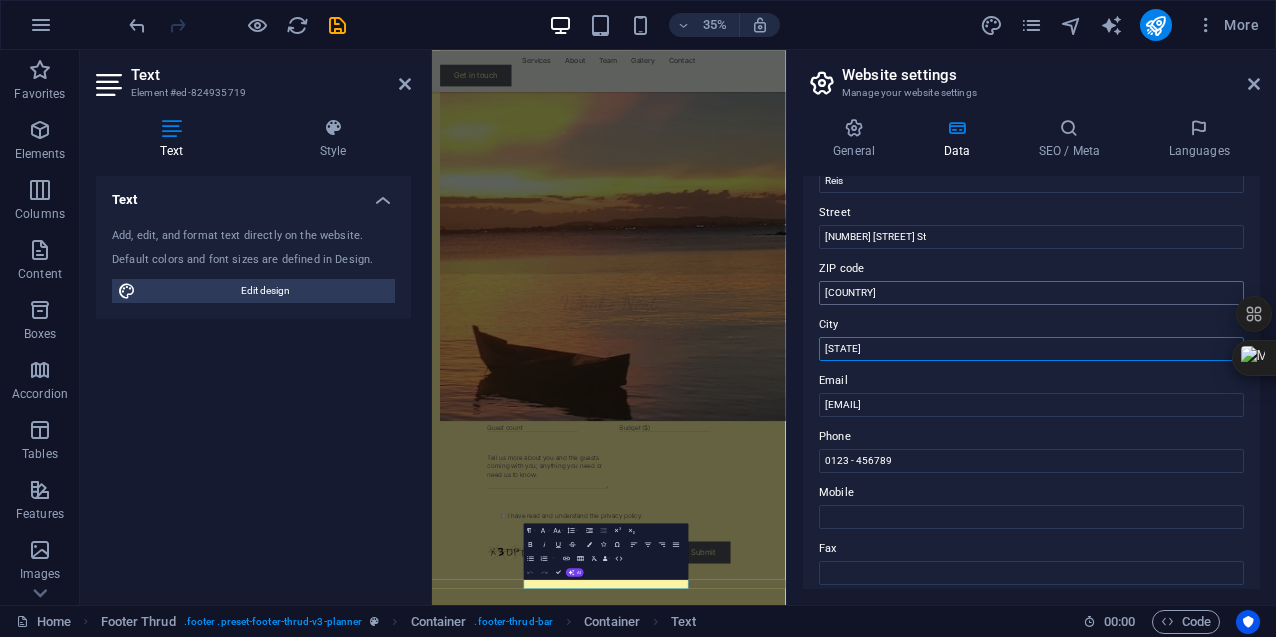 type on "[STATE]" 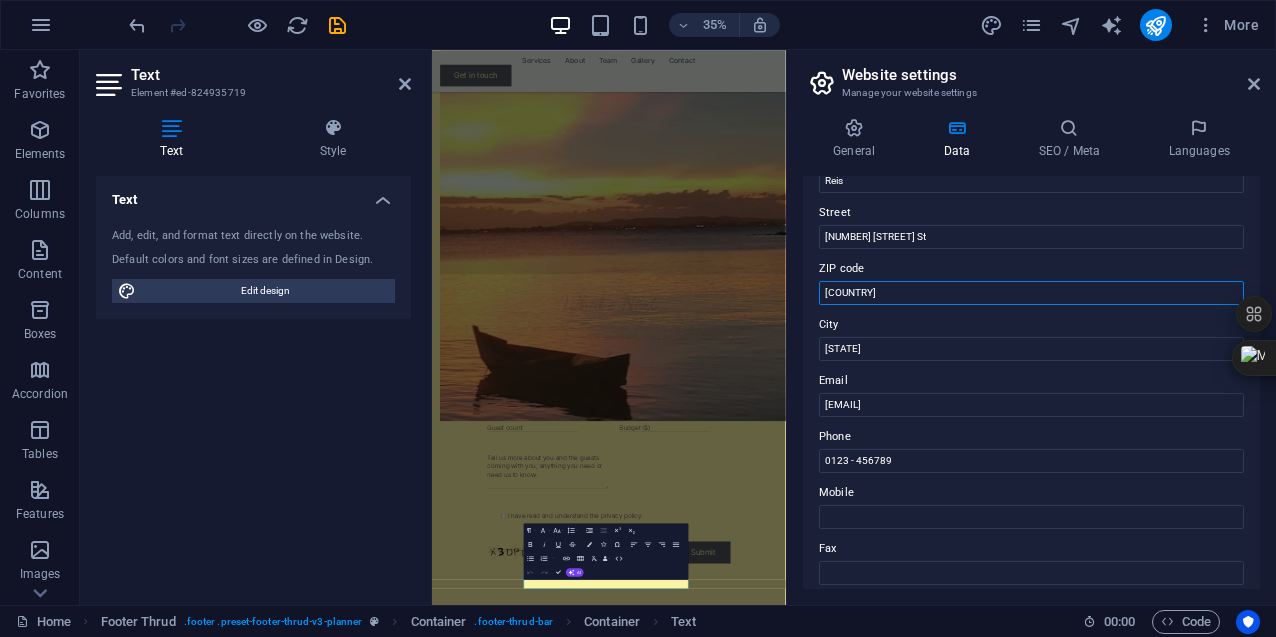 click on "[COUNTRY]" at bounding box center (1031, 293) 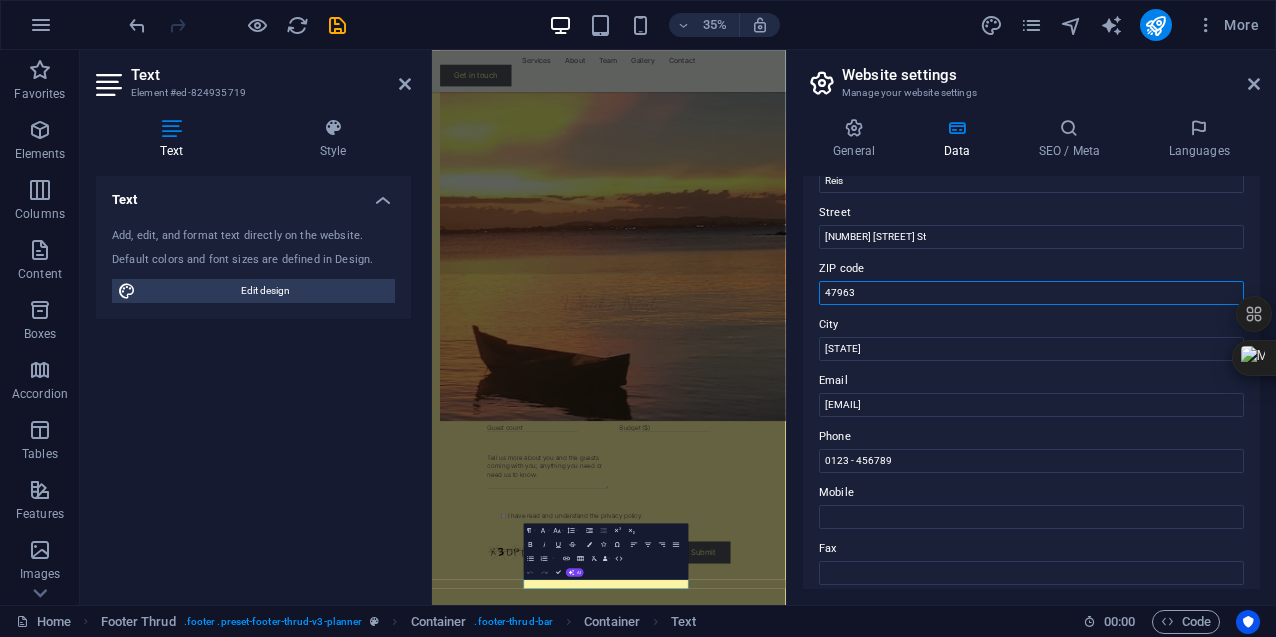 type on "47963" 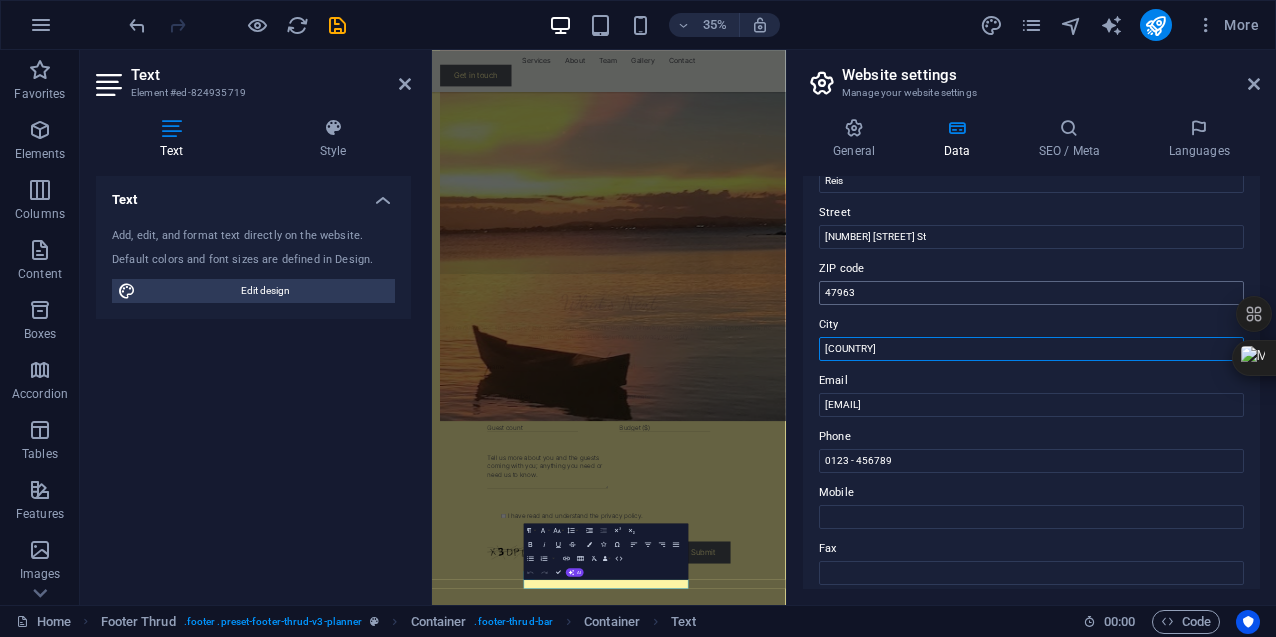 type on "[COUNTRY]" 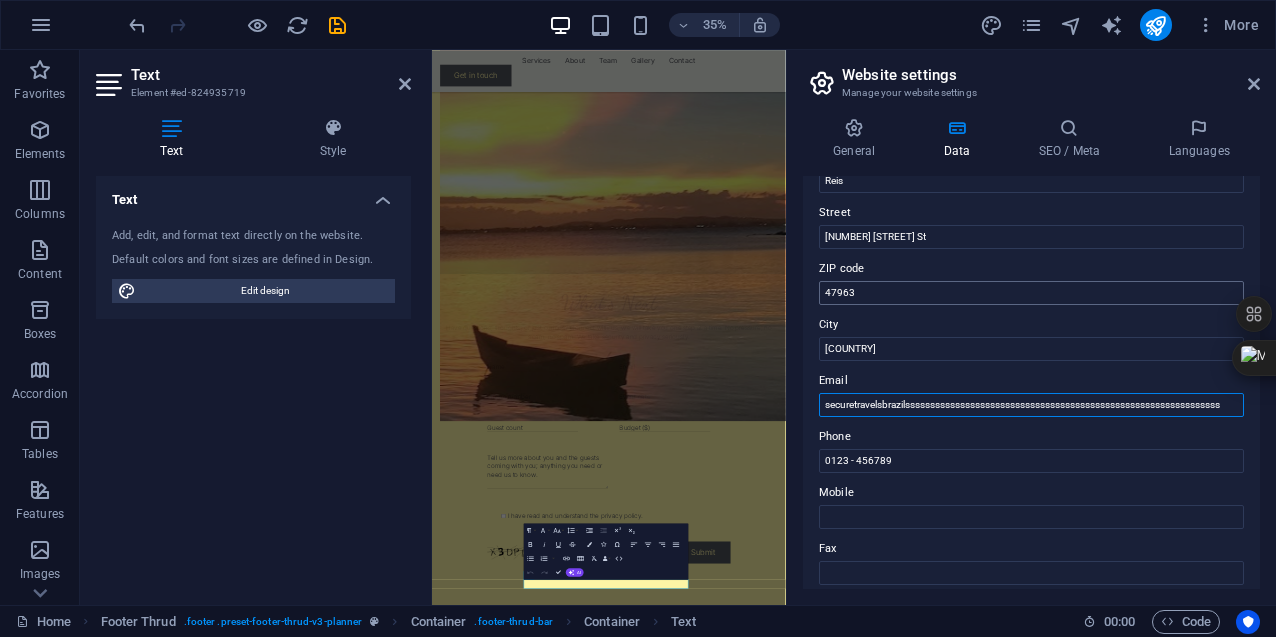 scroll, scrollTop: 0, scrollLeft: 0, axis: both 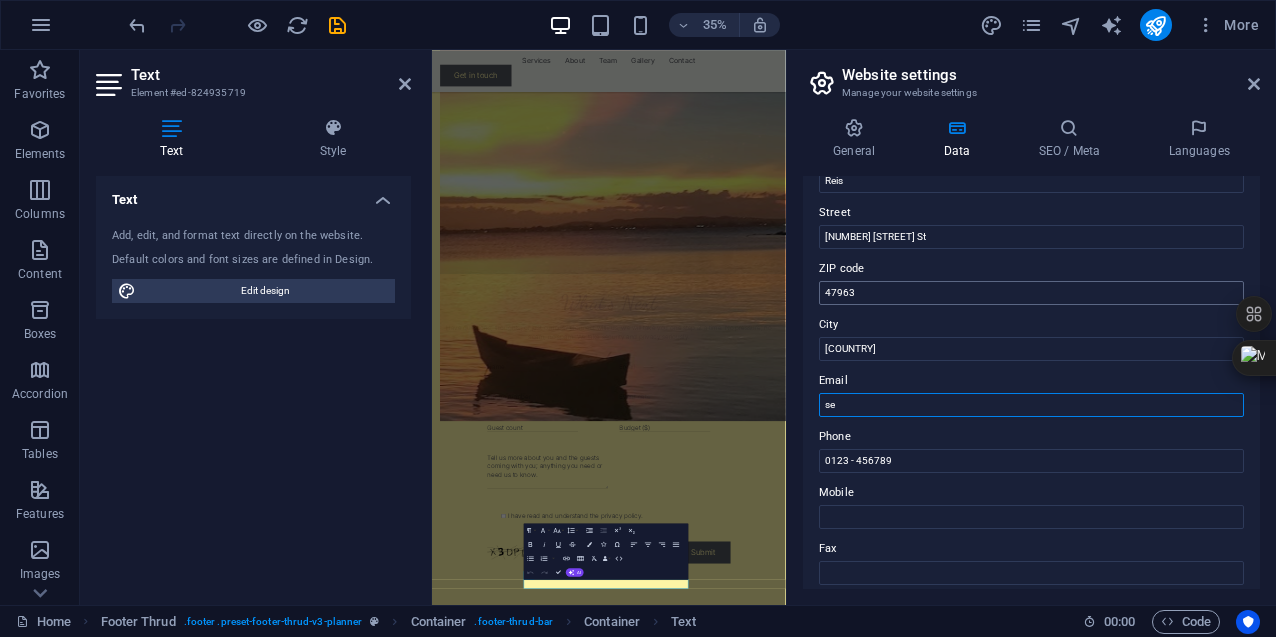 type on "s" 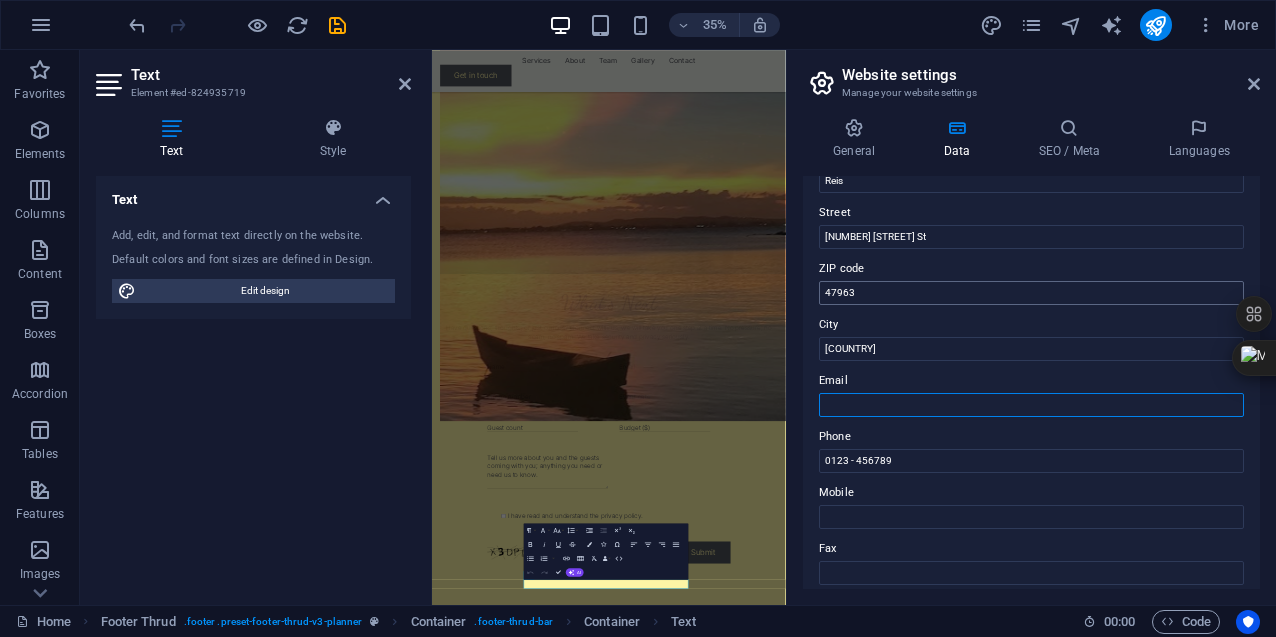 scroll, scrollTop: 3880, scrollLeft: 0, axis: vertical 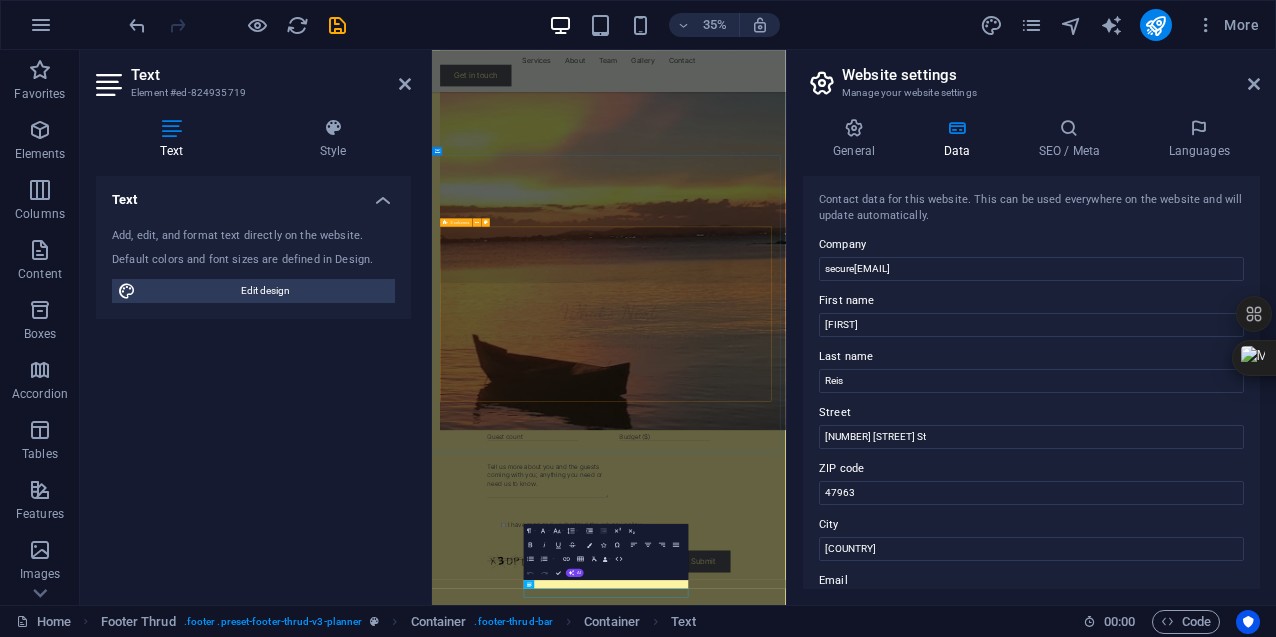type 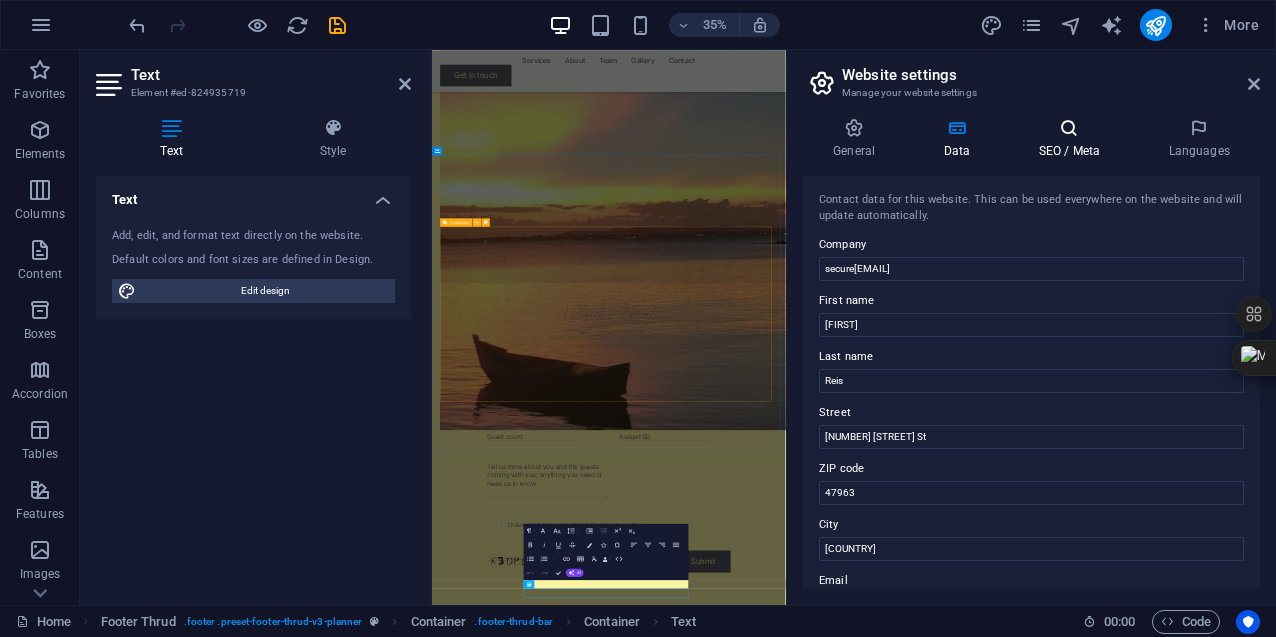 click on "SEO / Meta" at bounding box center (1073, 139) 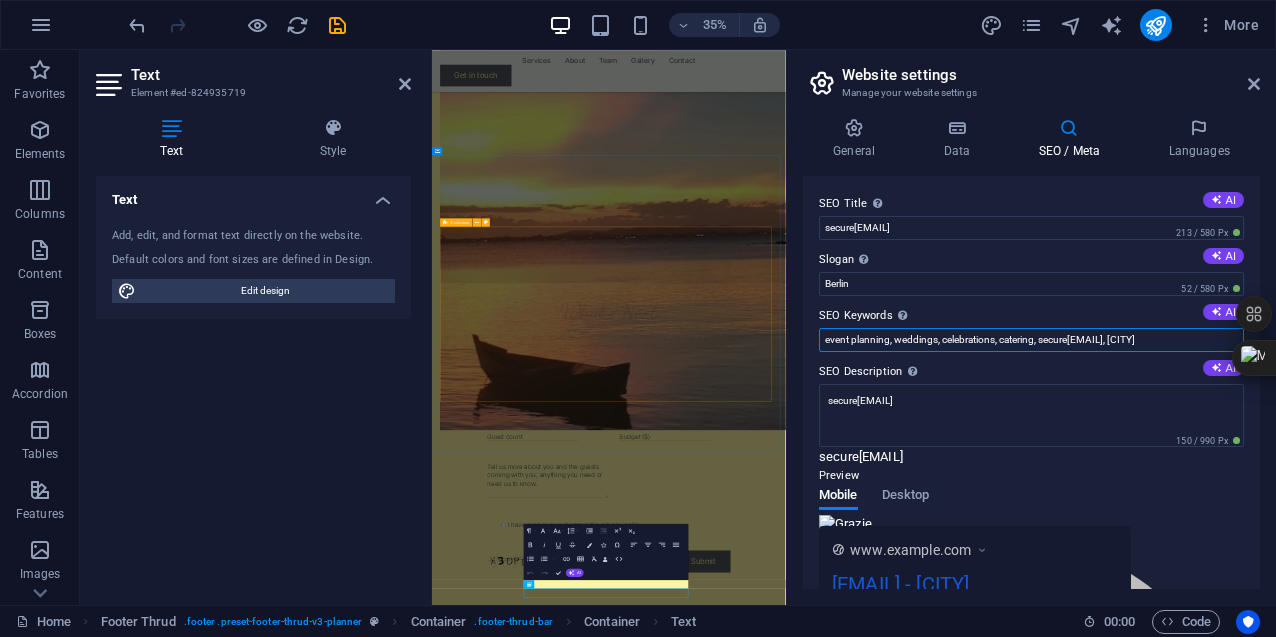 drag, startPoint x: 1038, startPoint y: 342, endPoint x: 808, endPoint y: 342, distance: 230 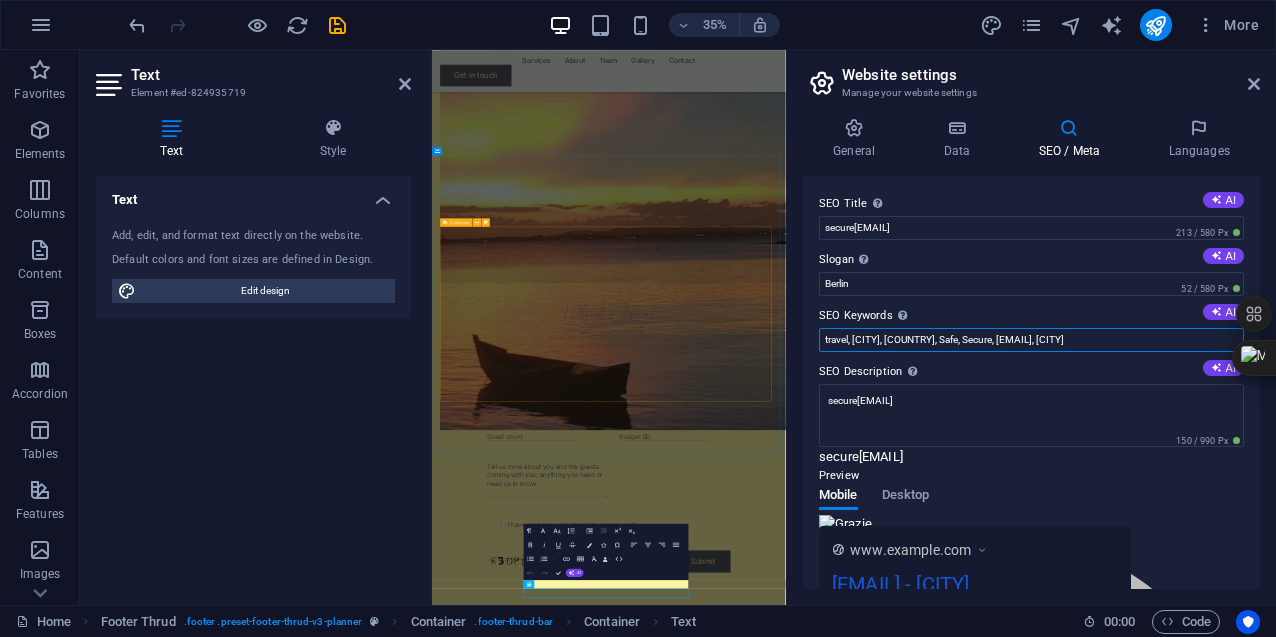 click on "travel, [CITY], [COUNTRY], Safe, Secure, [EMAIL], [CITY]" at bounding box center (1031, 340) 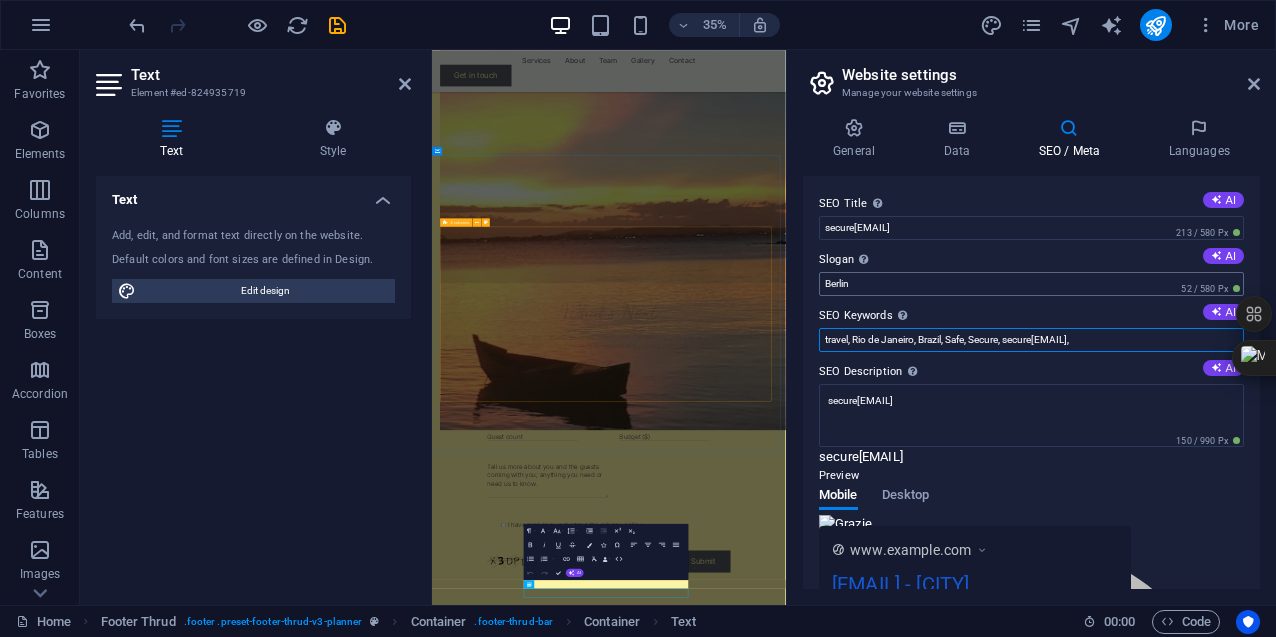type on "travel, Rio de Janeiro, Brazil, Safe, Secure, secure[EMAIL]," 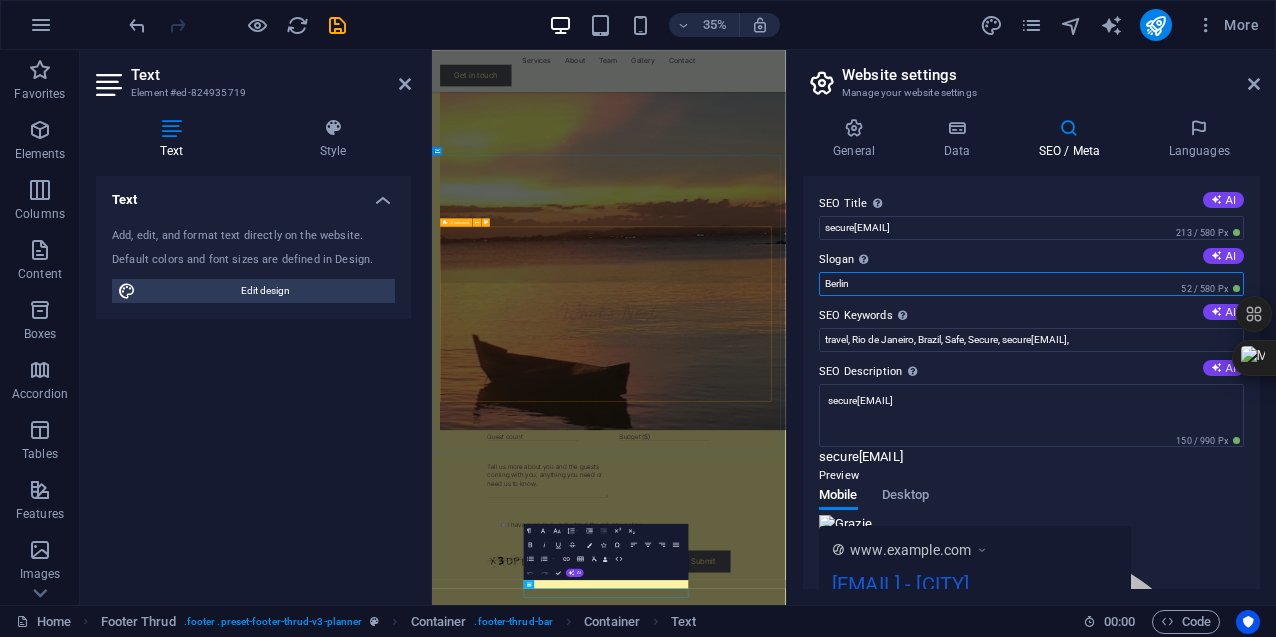 click on "Berlin" at bounding box center [1031, 284] 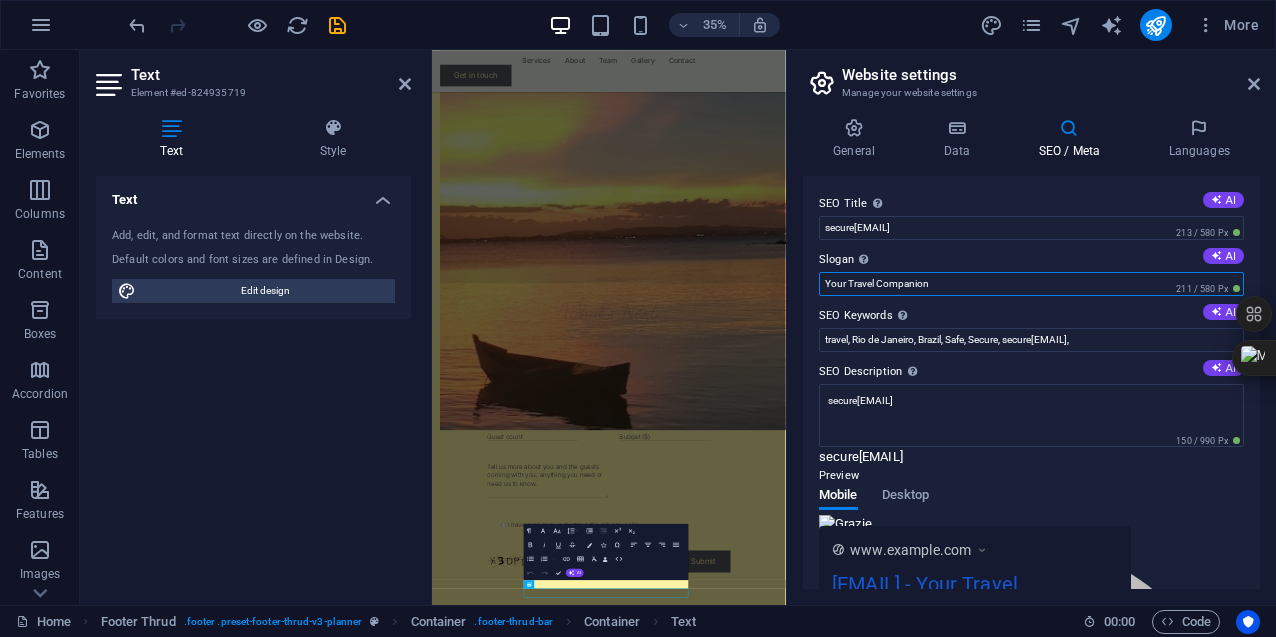 click on "Your Travel Companion" at bounding box center [1031, 284] 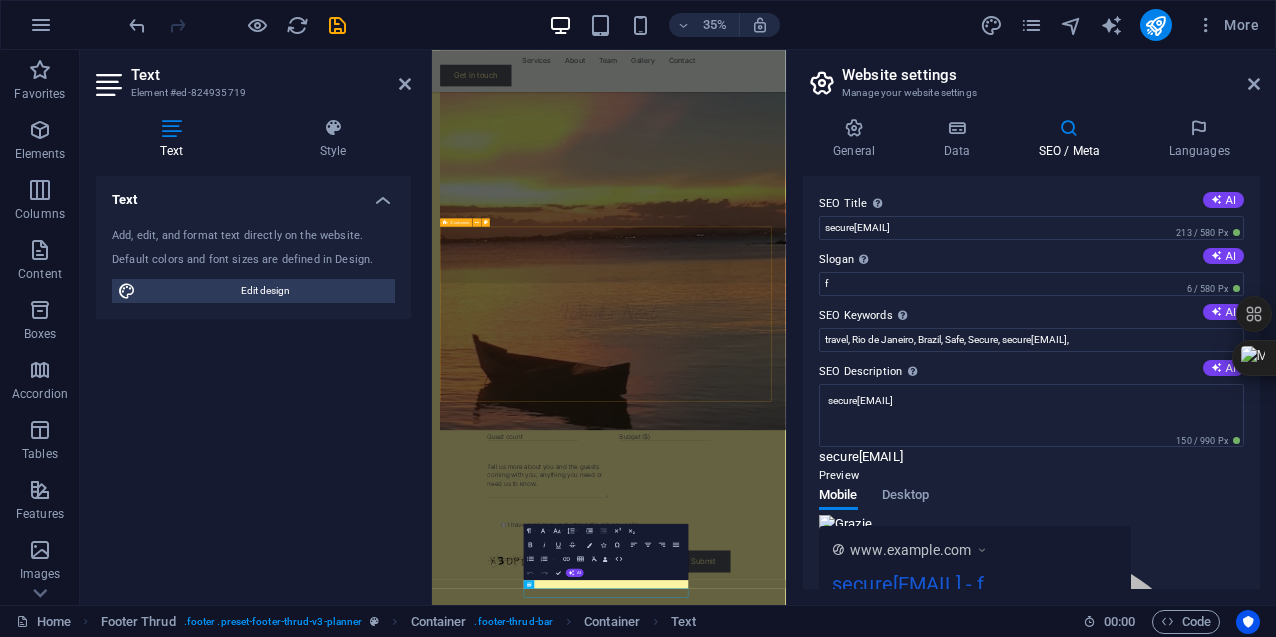 click on "SEO Title The title of your website - make it something that stands out in search engine results. AI [EMAIL] 213 / 580 Px Slogan The slogan of your website. AI f 6 / 580 Px SEO Keywords Comma-separated list of keywords representing your website. AI travel, [CITY], [COUNTRY], Safe, Secure, [EMAIL], SEO Description Describe the contents of your website - this is crucial for search engines and SEO! AI [EMAIL] 150 / 990 Px Preview Mobile Desktop www.example.com [EMAIL] - f [EMAIL] Settings Noindex Instruct search engines to exclude this website from search results. Responsive Determine whether the website should be responsive based on screen resolution. Meta tags Enter HTML code here that will be placed inside the  tags of your website. Please note that your website may not function if you include code with errors. Google Analytics ID Google Maps API key" at bounding box center (1031, 382) 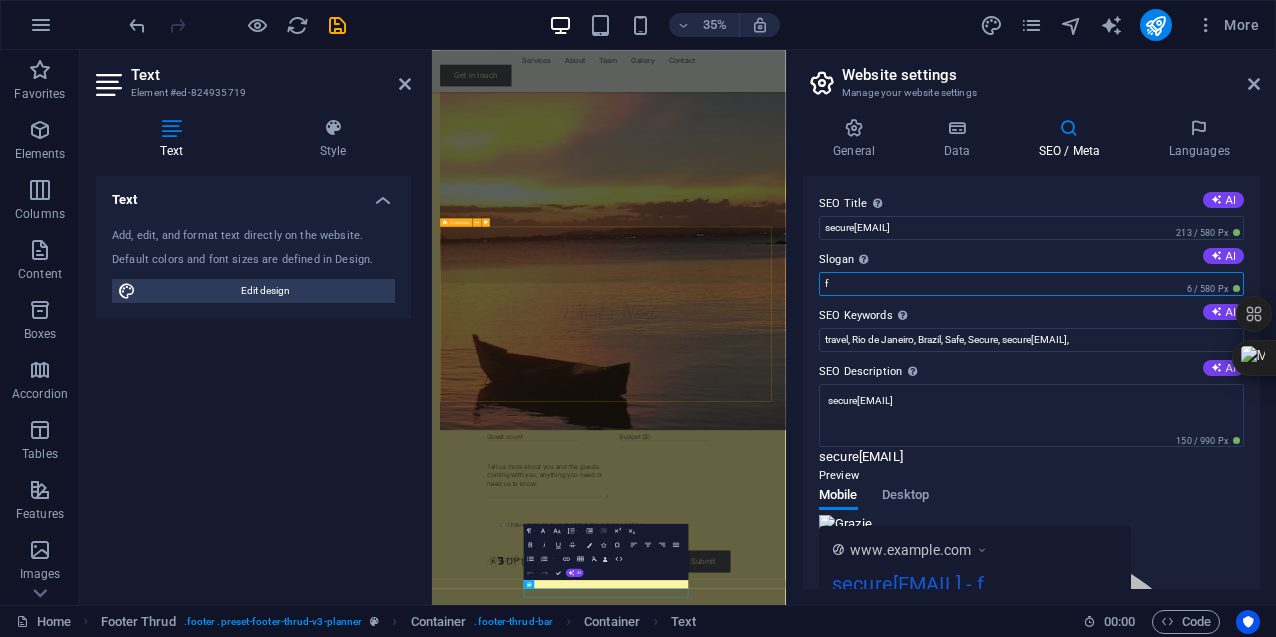 click on "f" at bounding box center (1031, 284) 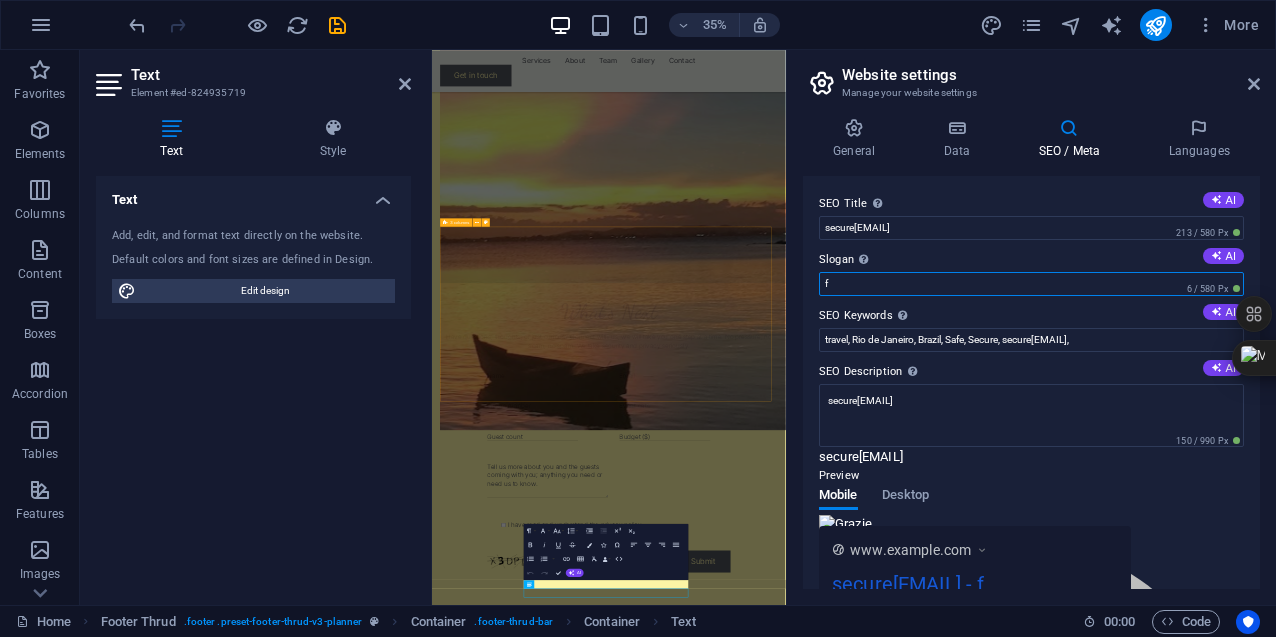paste on "A New Way to See" 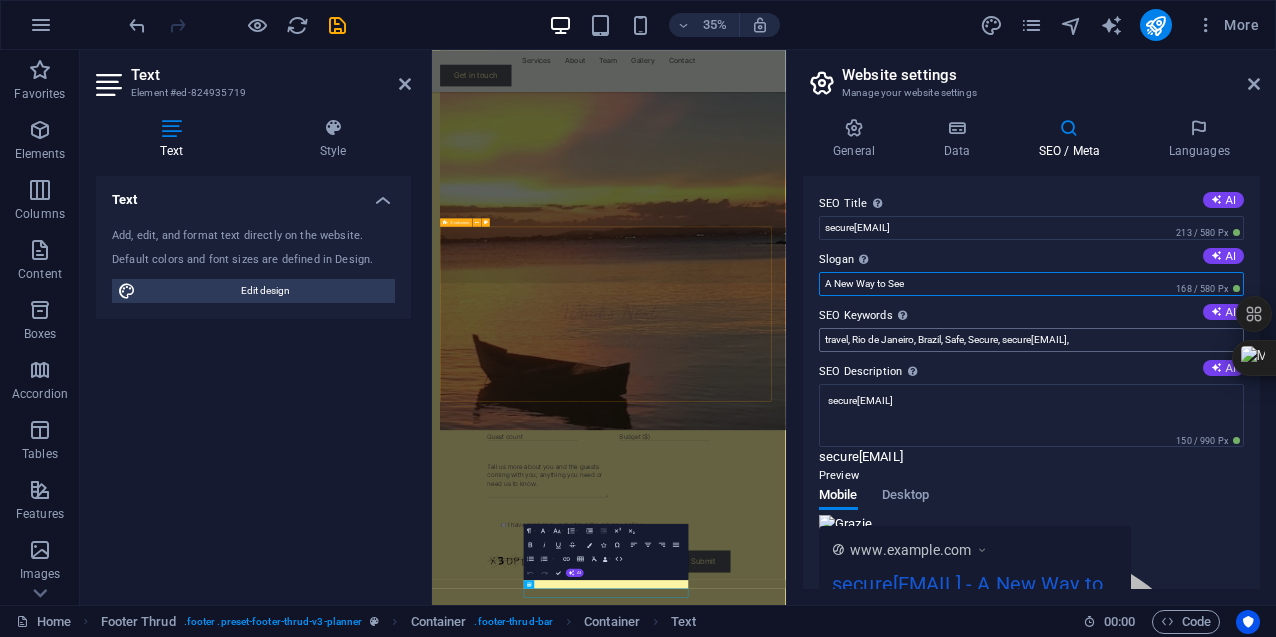 type on "A New Way to See" 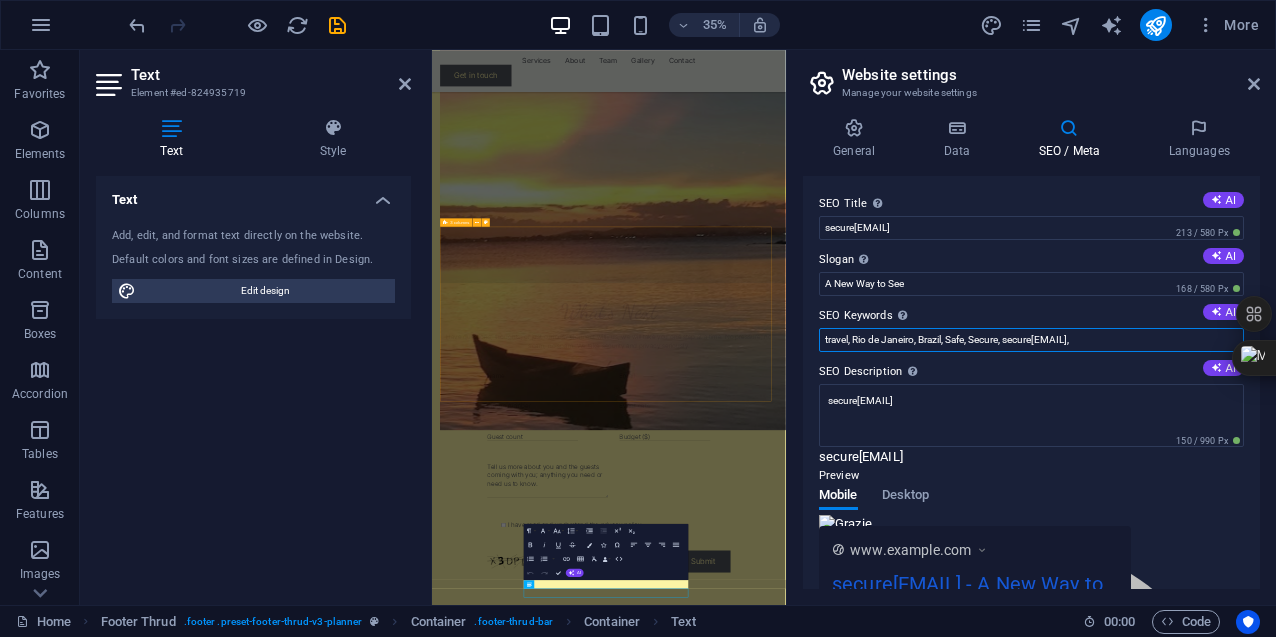 click on "travel, Rio de Janeiro, Brazil, Safe, Secure, secure[EMAIL]," at bounding box center (1031, 340) 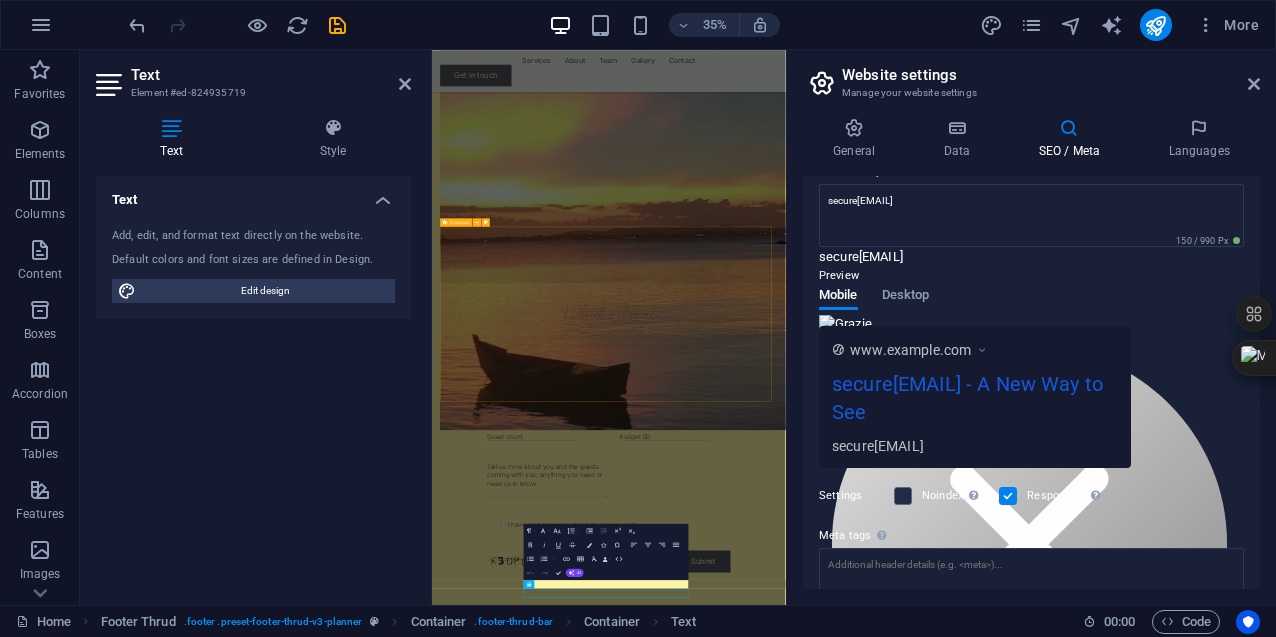 scroll, scrollTop: 300, scrollLeft: 0, axis: vertical 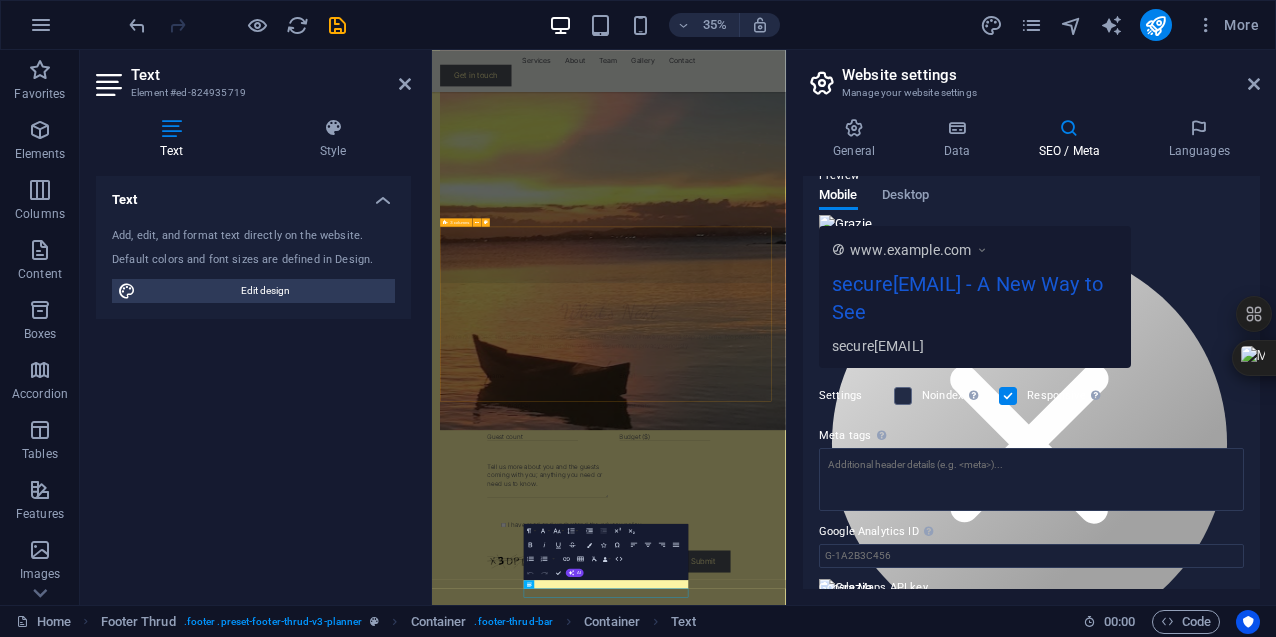 type on "[COMPANY], travel, [CITY], [COUNTRY], Safe, Secure, [EMAIL]," 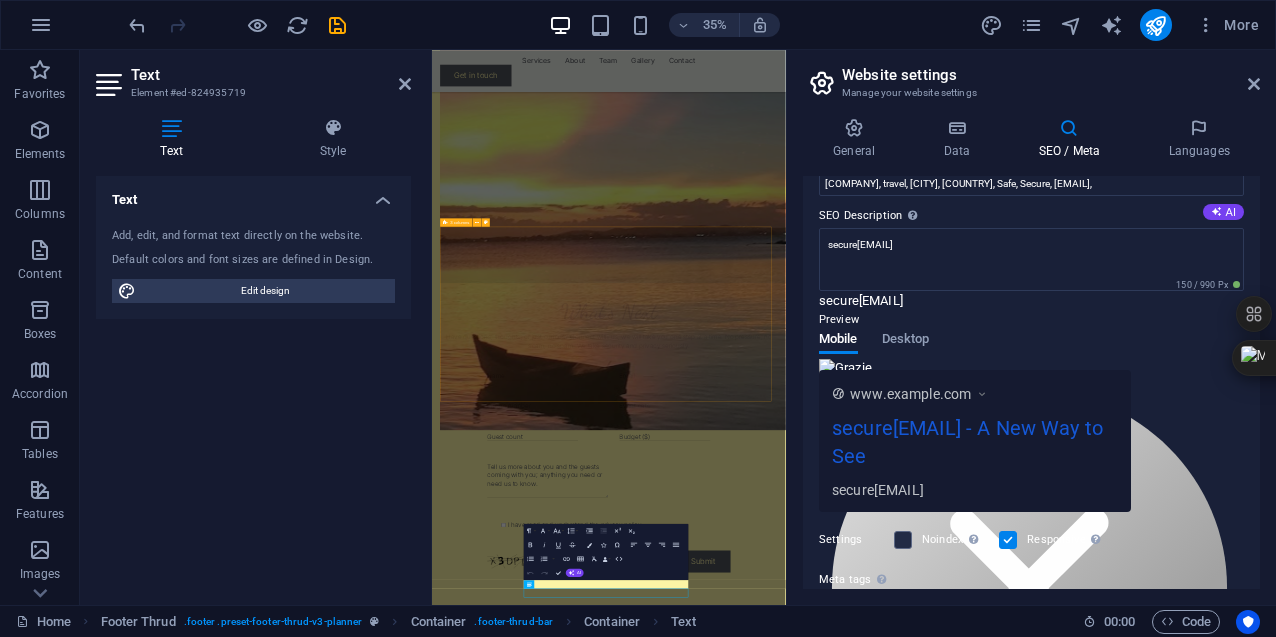 scroll, scrollTop: 0, scrollLeft: 0, axis: both 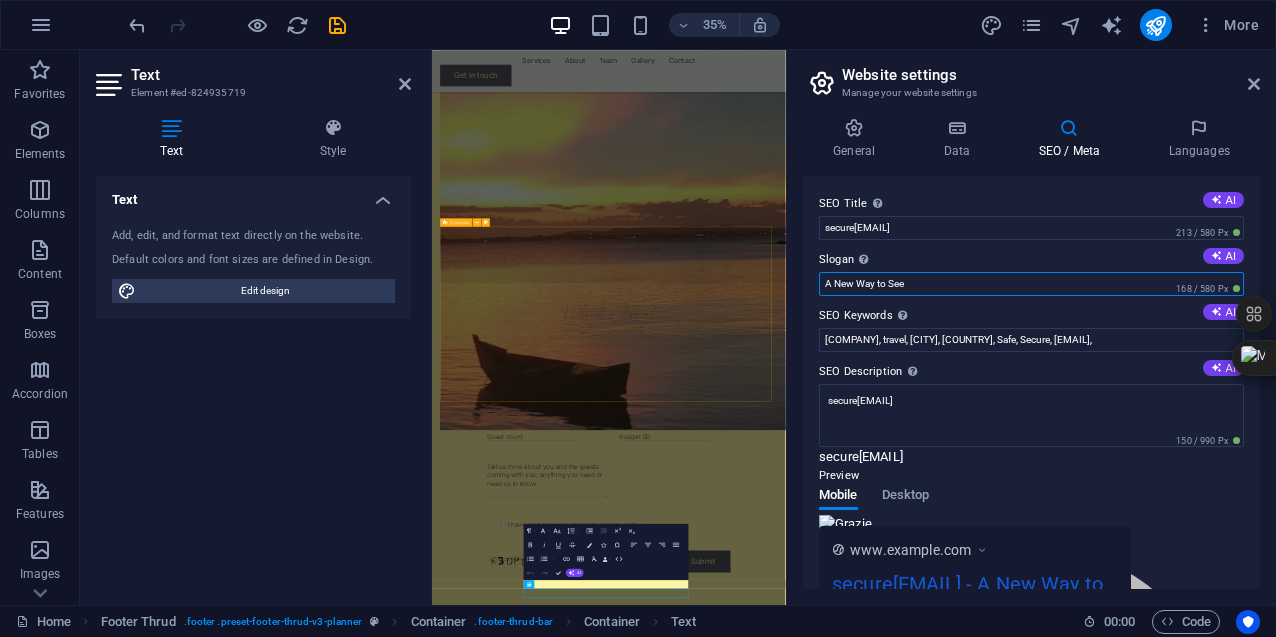 click on "A New Way to See" at bounding box center [1031, 284] 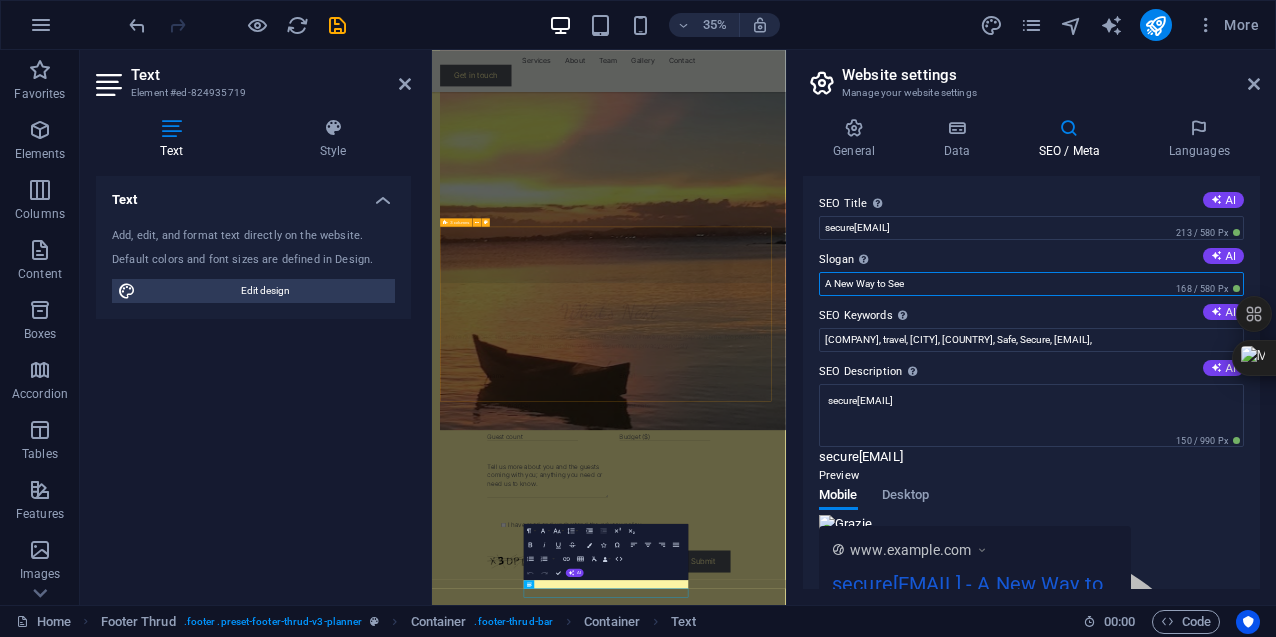 paste on "Life Unfiltered" 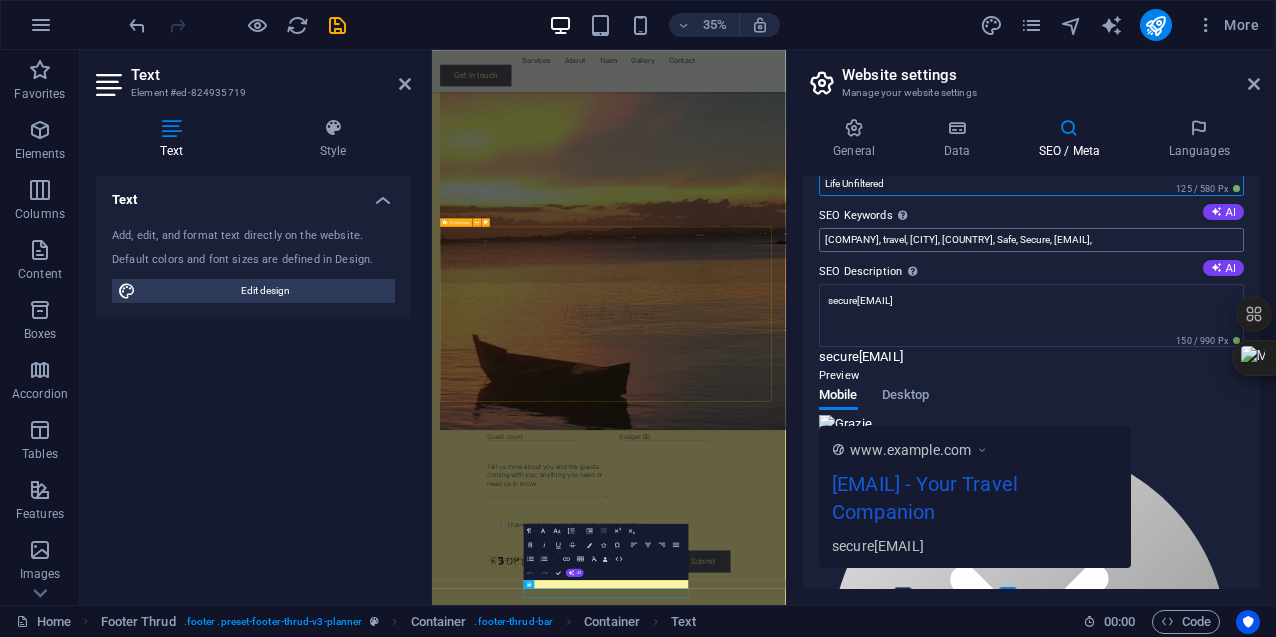 scroll, scrollTop: 96, scrollLeft: 0, axis: vertical 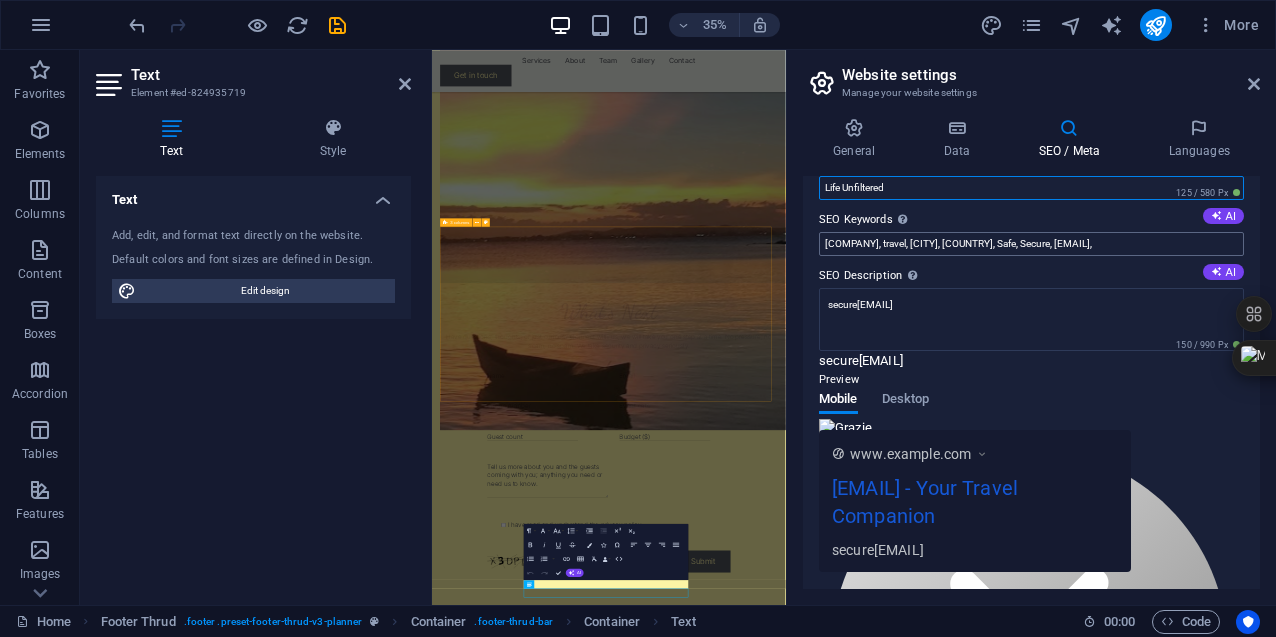 type on "Life Unfiltered" 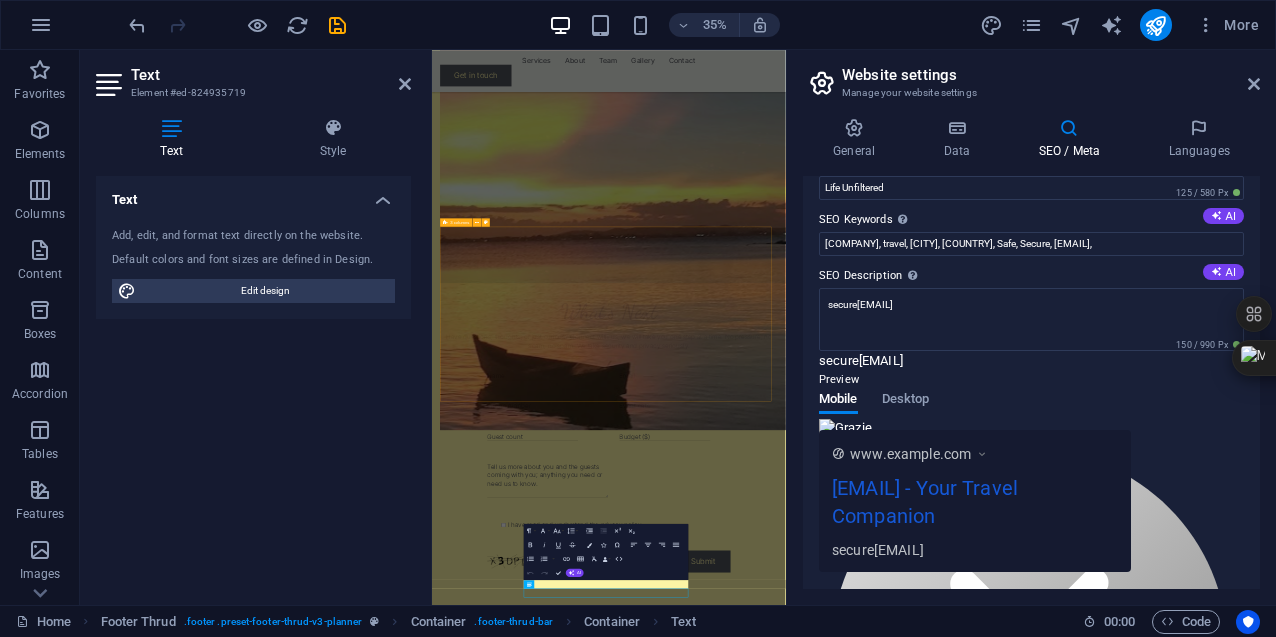 drag, startPoint x: 1377, startPoint y: 296, endPoint x: 1150, endPoint y: 249, distance: 231.81458 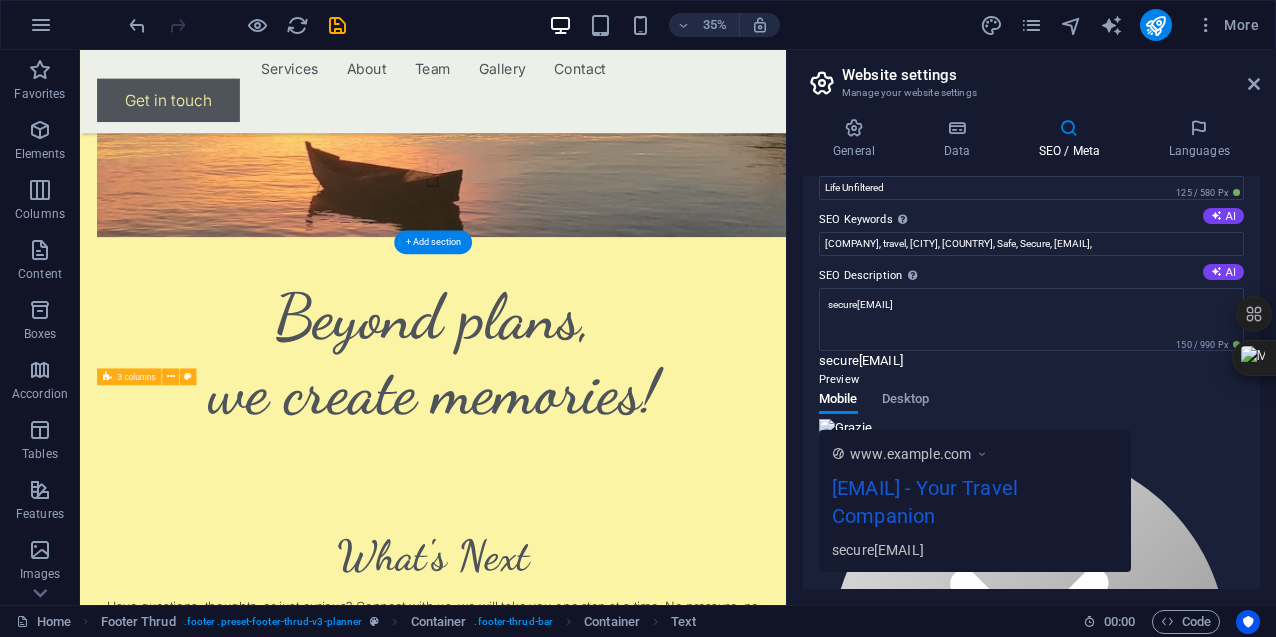 click on "Submit" at bounding box center (773, 1485) 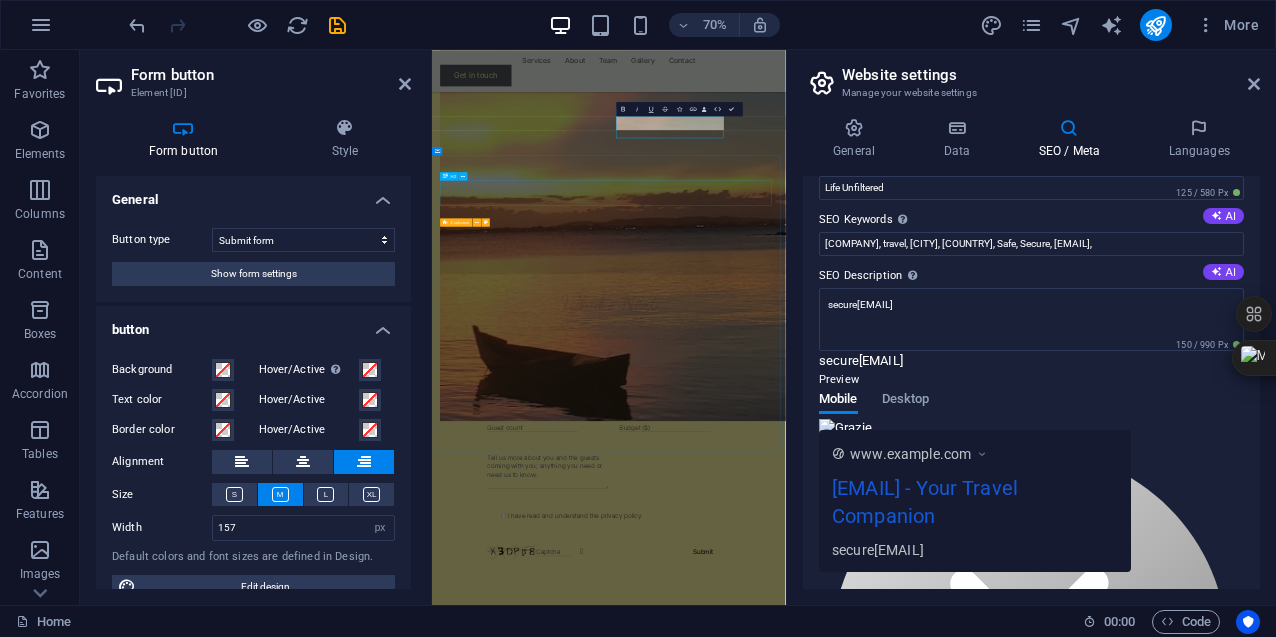 scroll, scrollTop: 3858, scrollLeft: 0, axis: vertical 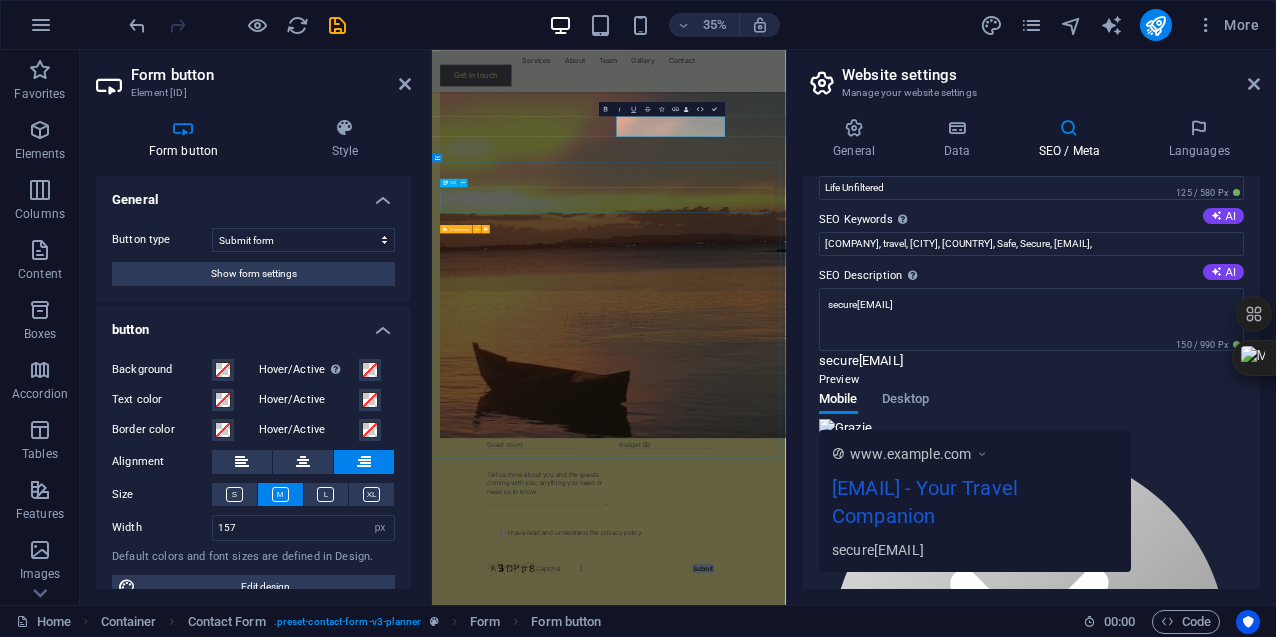 click on "Press about us" at bounding box center (937, 1739) 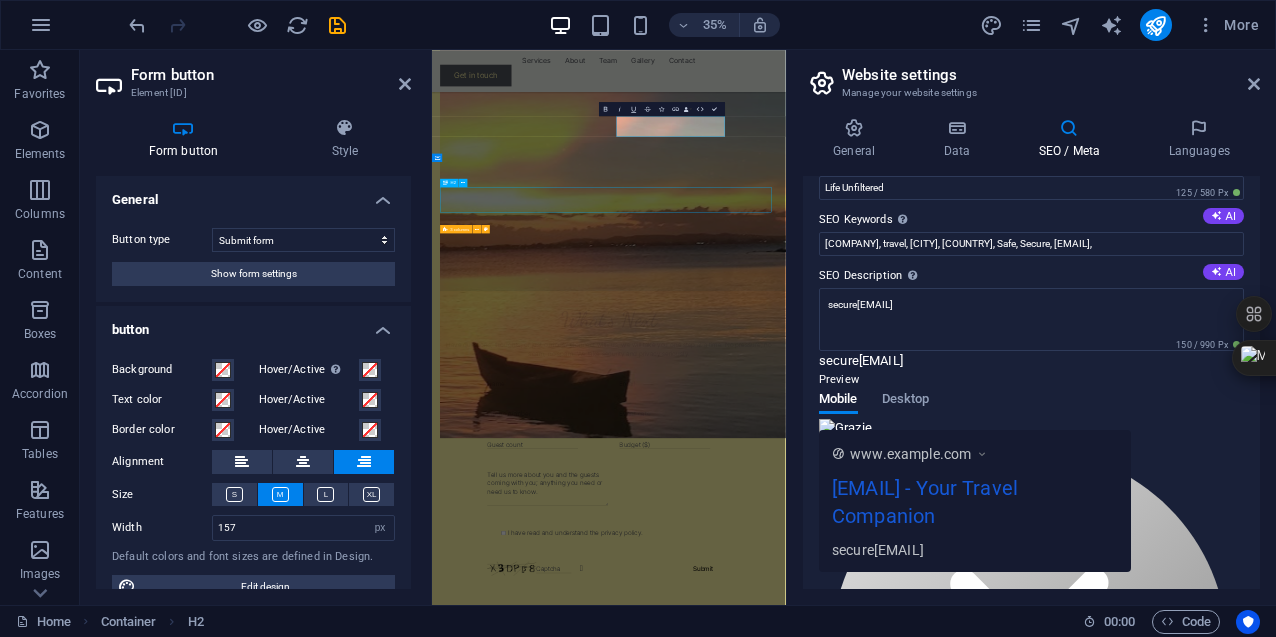 click on "Menu Services About Team Gallery Contact Get in touch Get your hearts ready Schedule your next unforgetable moment Taylored Vacations  0 + Jouneys 0 + Hearts 0 + Days Traveled 0 + Places Our Specialties Family Vacations Singles Aesthetics & Wellnes Why Secure Travels Exists The Impact When perception changes, everything else follows. Barriers break down. Connections grow. People rediscover value in places they once overlooked, and sometimes, in themselves. What starts as a trip becomes something that stays.       [FIRST] Drop content here or  Add elements  Paste clipboard The Goal This company was created with the intent to challenge the way we see.         [FIRST] [LAST] Drop content here or  Add elements  Paste clipboard The Impact When perception changes, everything else follows. Barriers break down. Connections grow. People rediscover value in places they once overlooked, and sometimes, in themselves. What starts as a trip becomes something that stays.       [FIRST] Drop content here or" at bounding box center [937, 255] 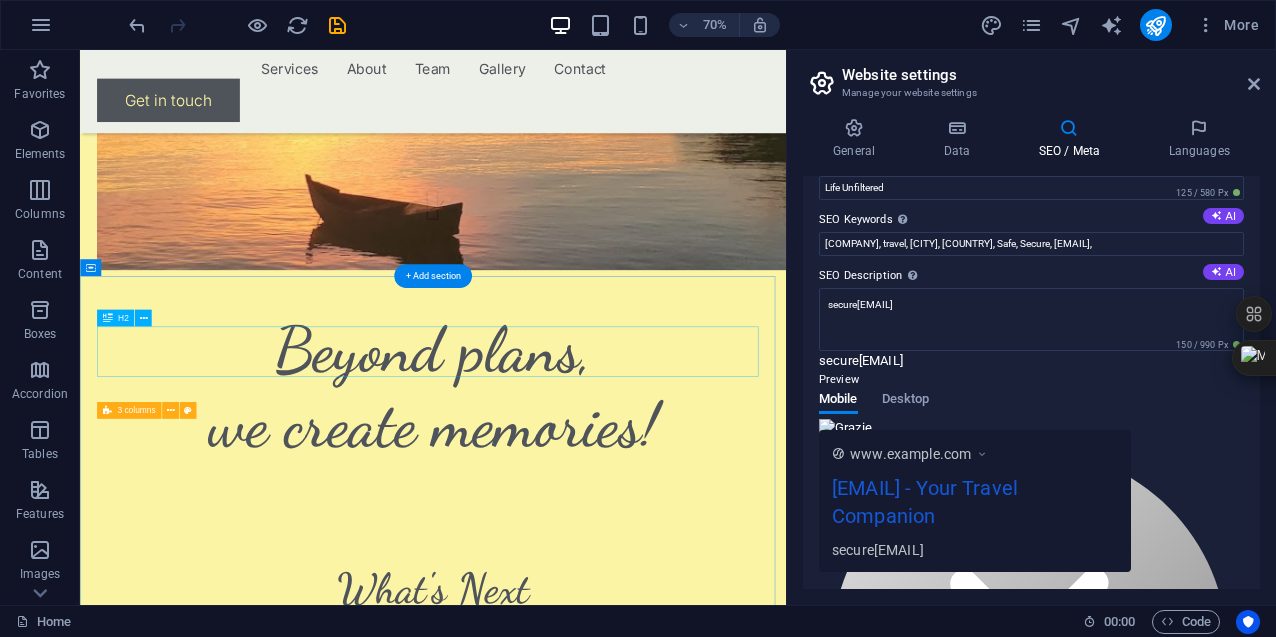 click on "Press about us" at bounding box center [584, 1745] 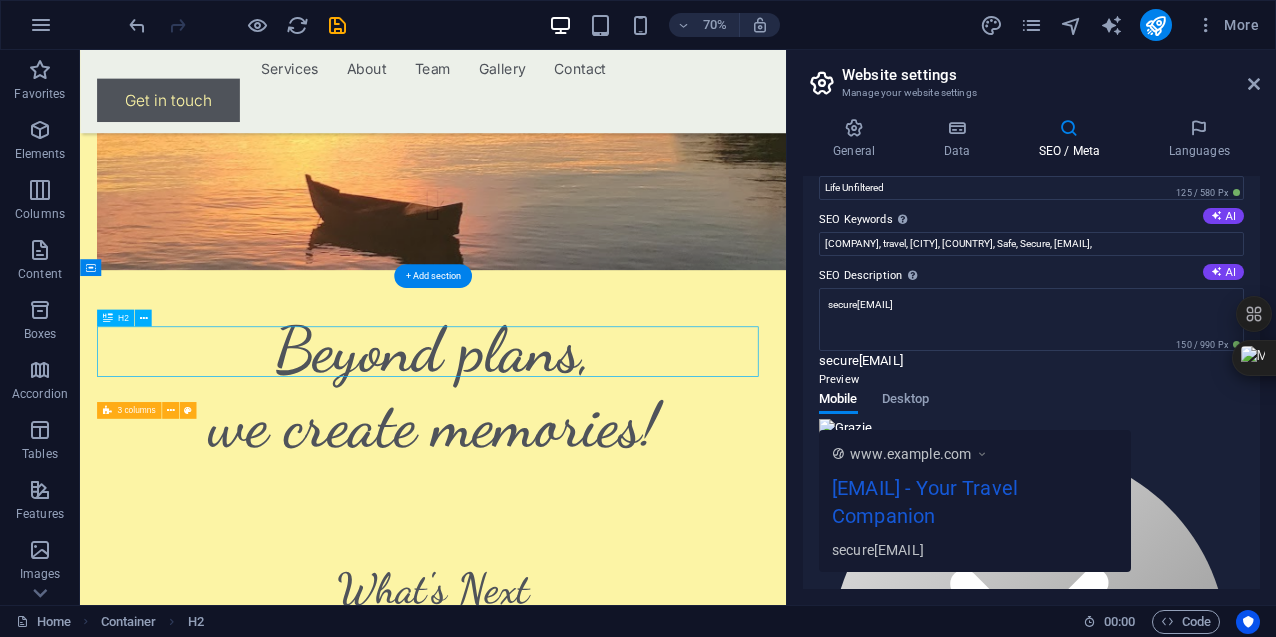 click on "Press about us" at bounding box center (584, 1745) 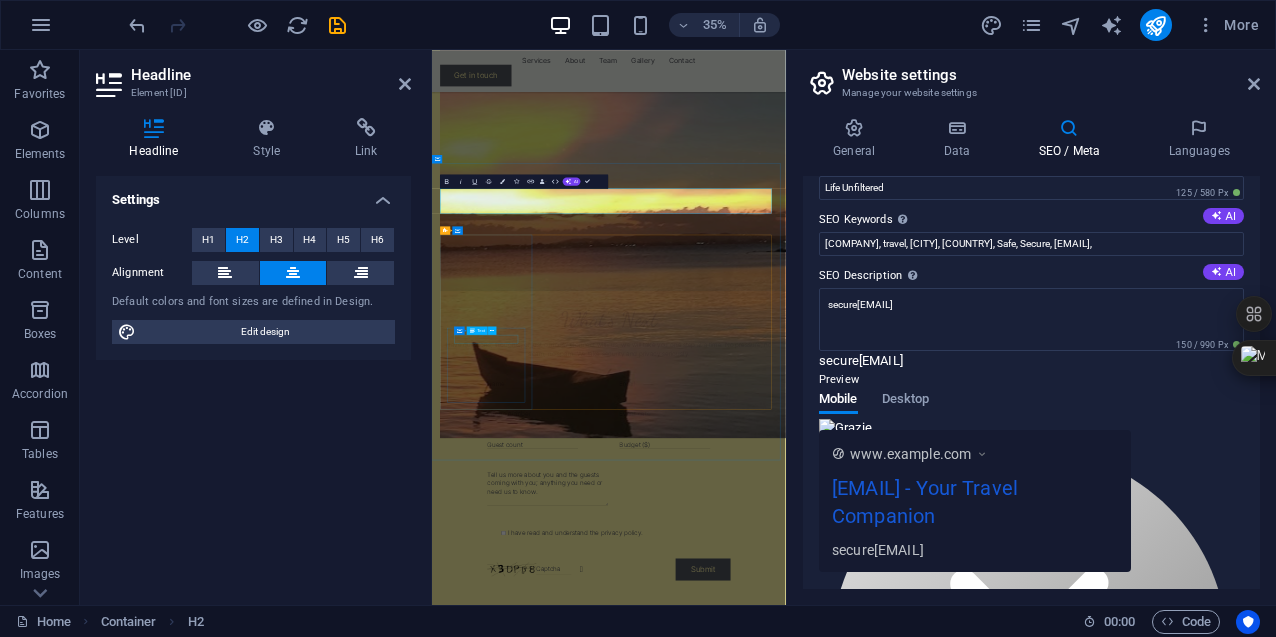 type 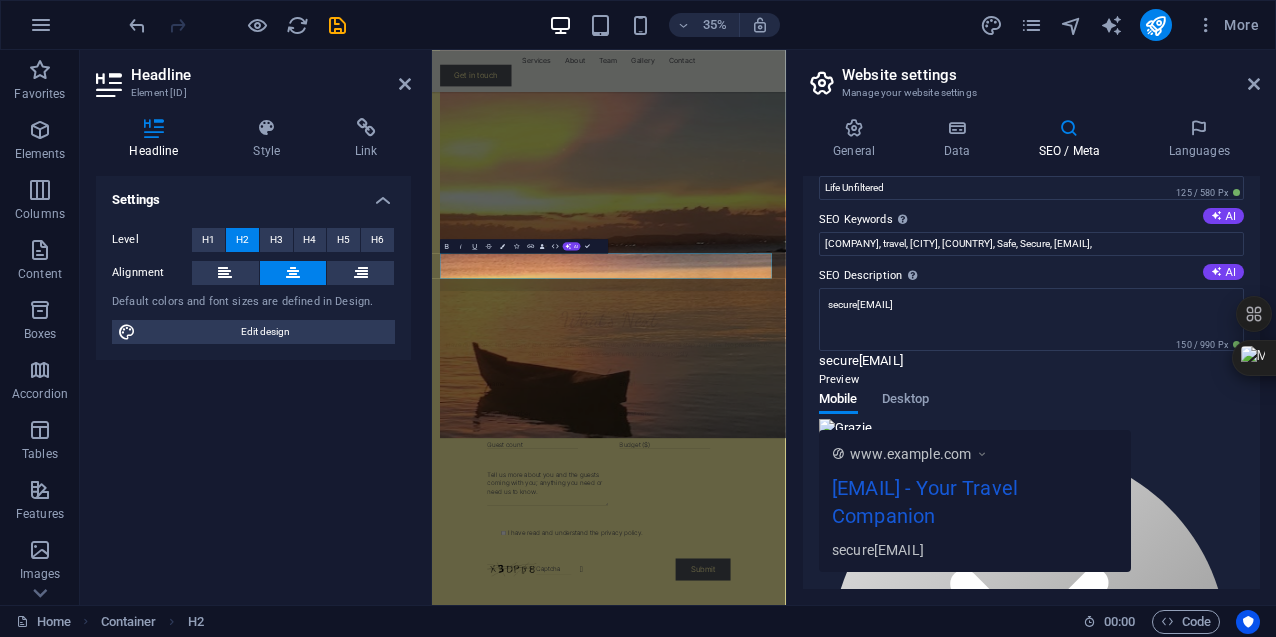 scroll, scrollTop: 96, scrollLeft: 0, axis: vertical 